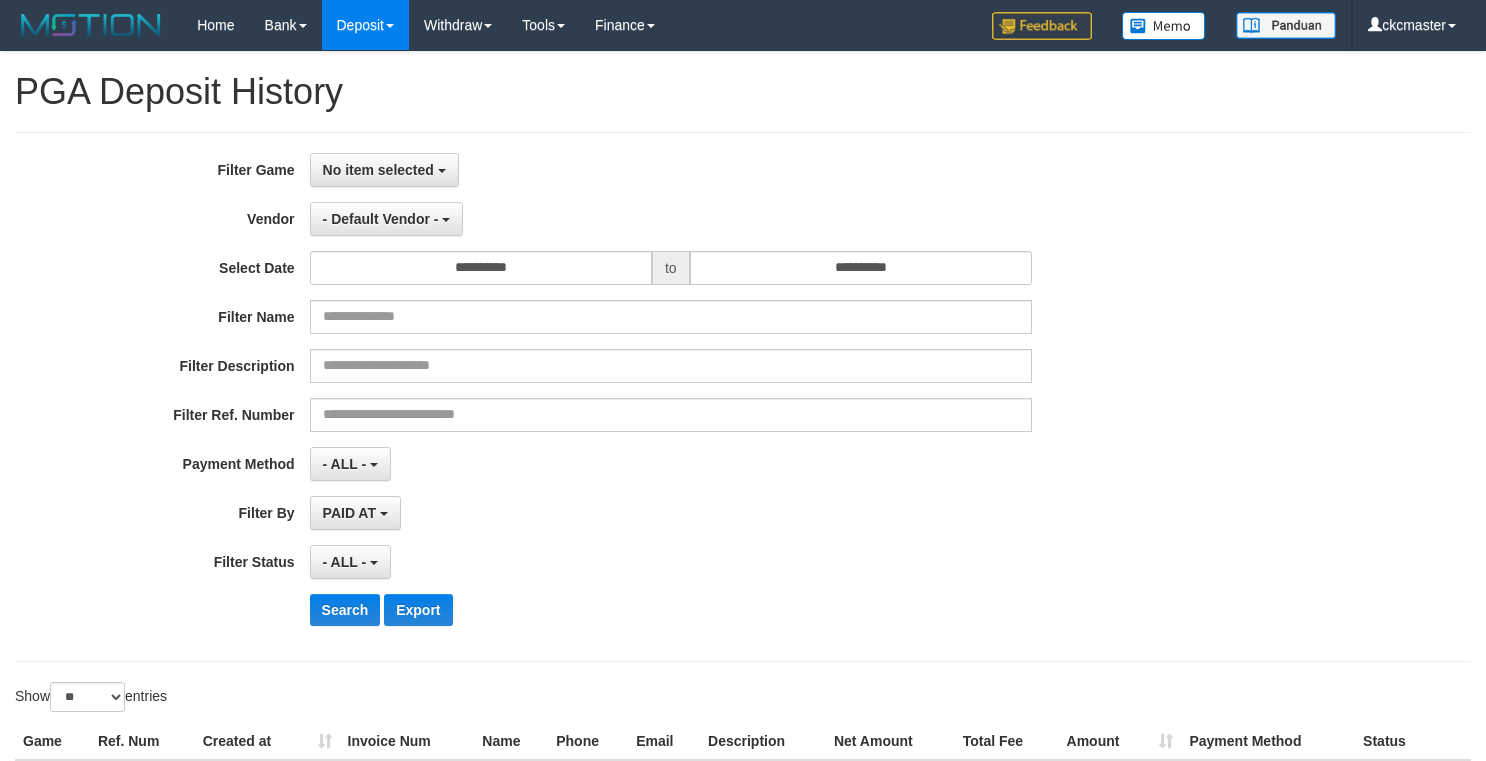 select on "**********" 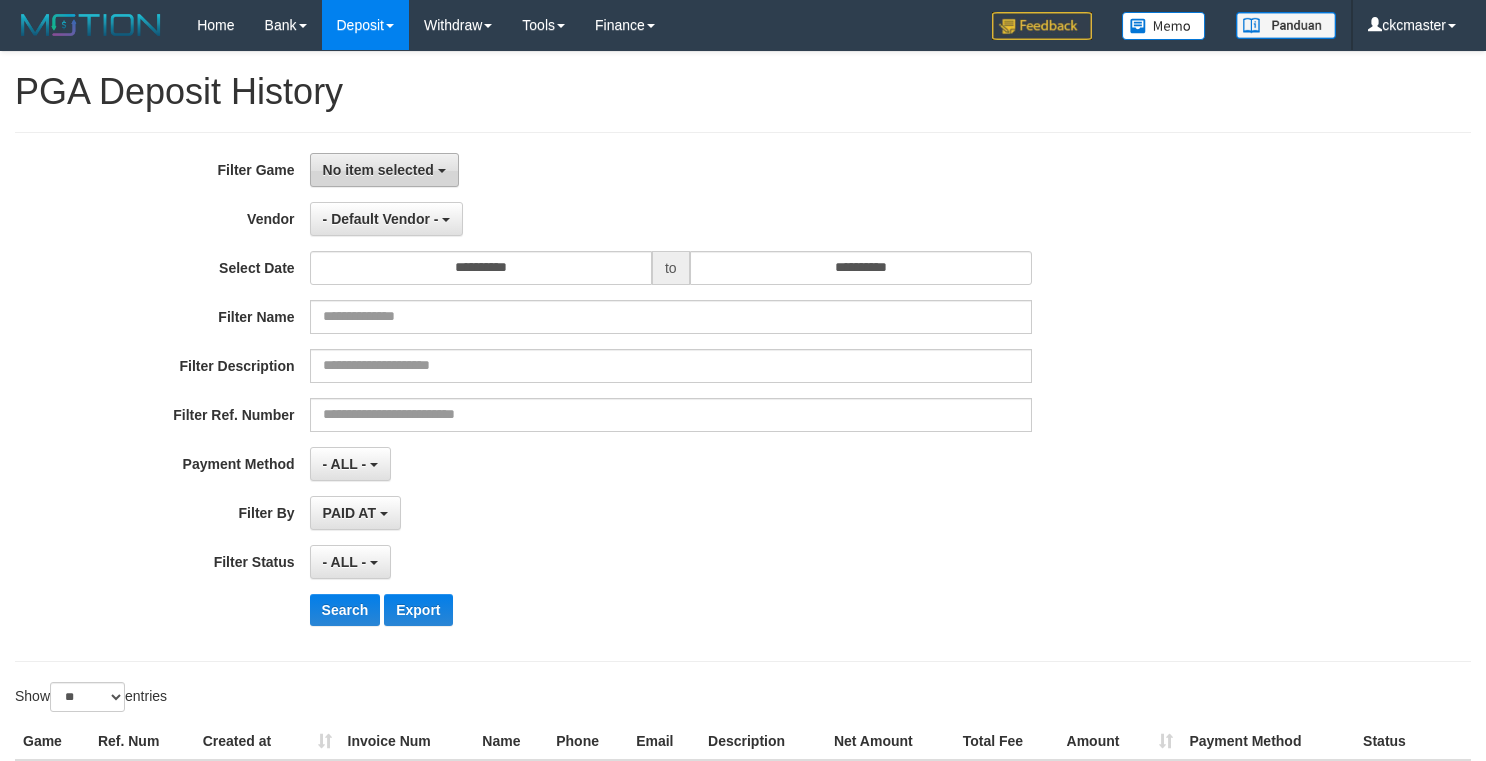 scroll, scrollTop: 0, scrollLeft: 0, axis: both 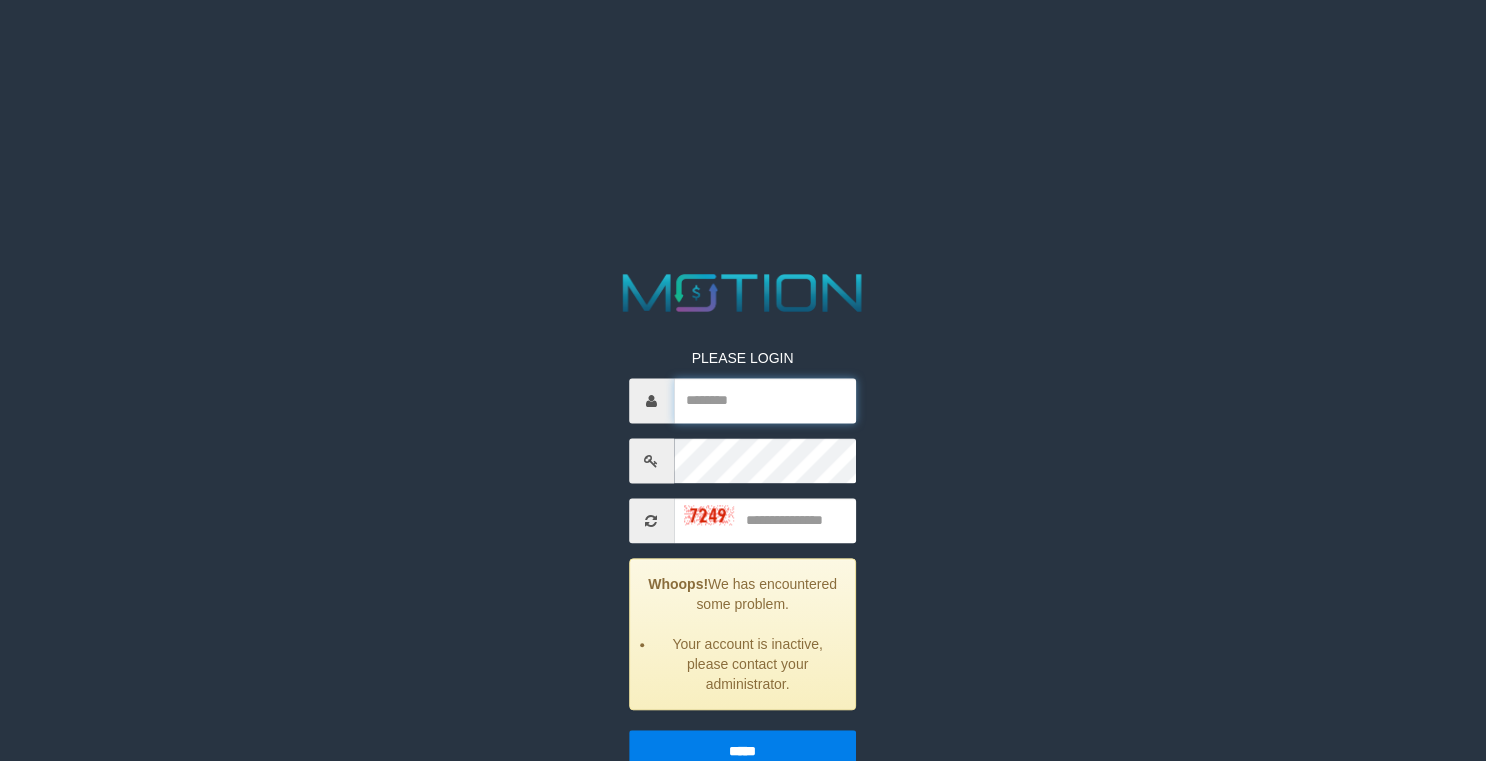 type on "*********" 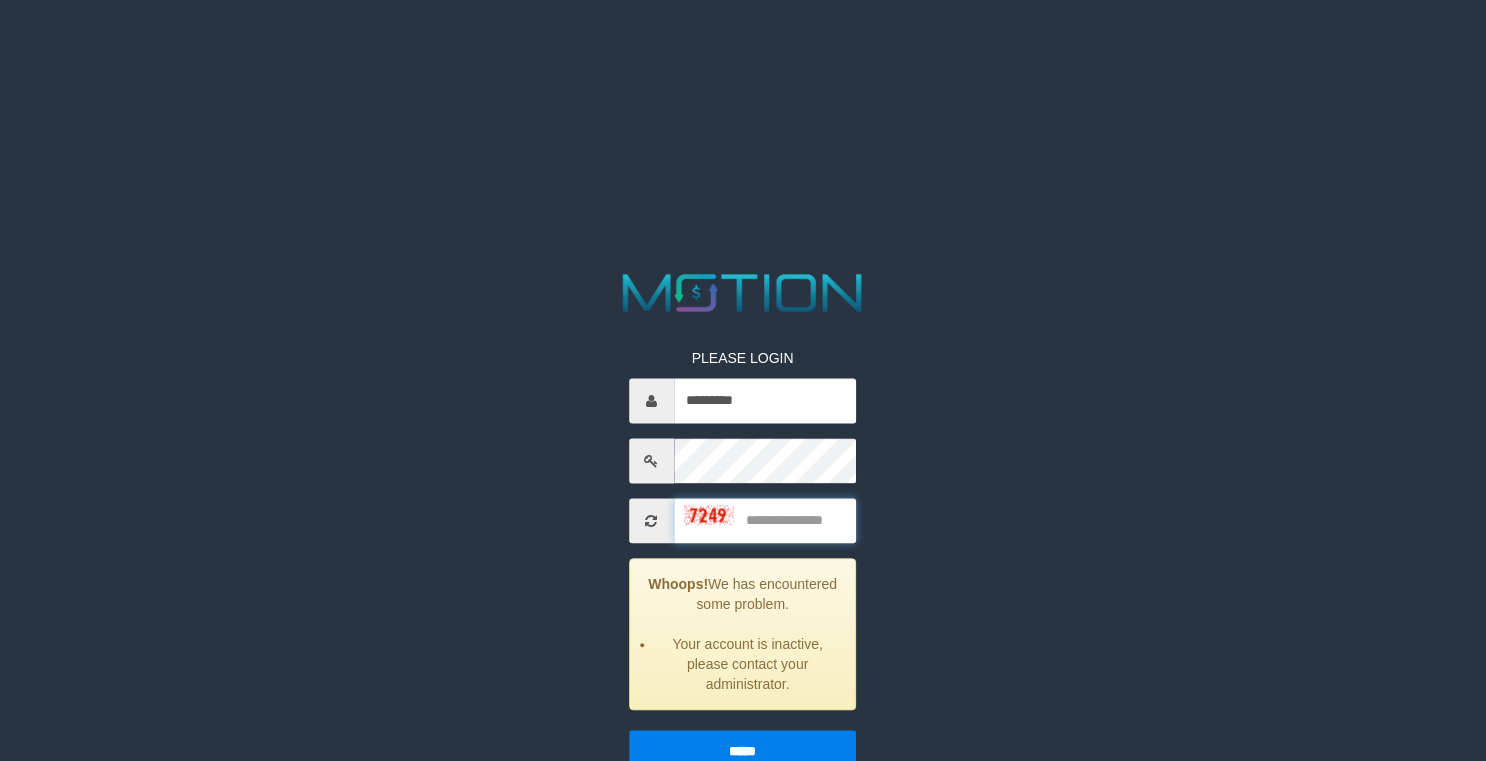 click at bounding box center [765, 521] 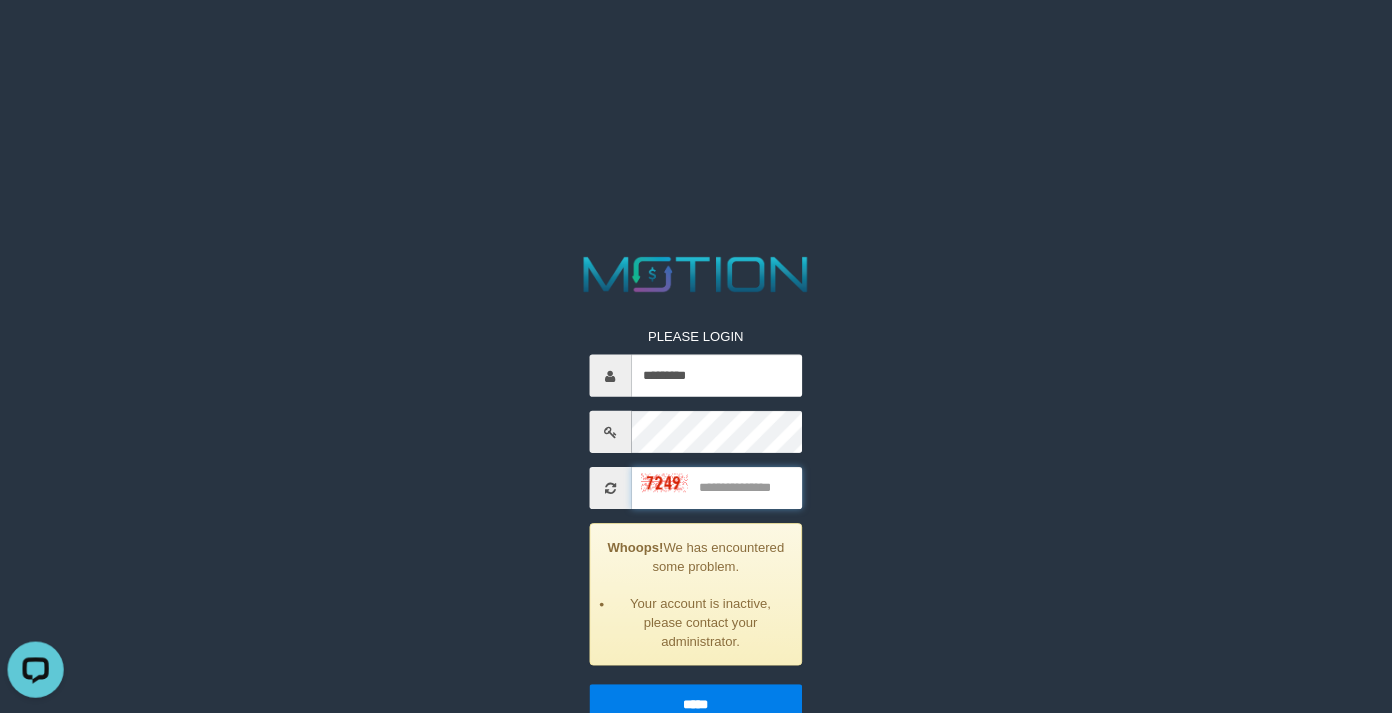 scroll, scrollTop: 0, scrollLeft: 0, axis: both 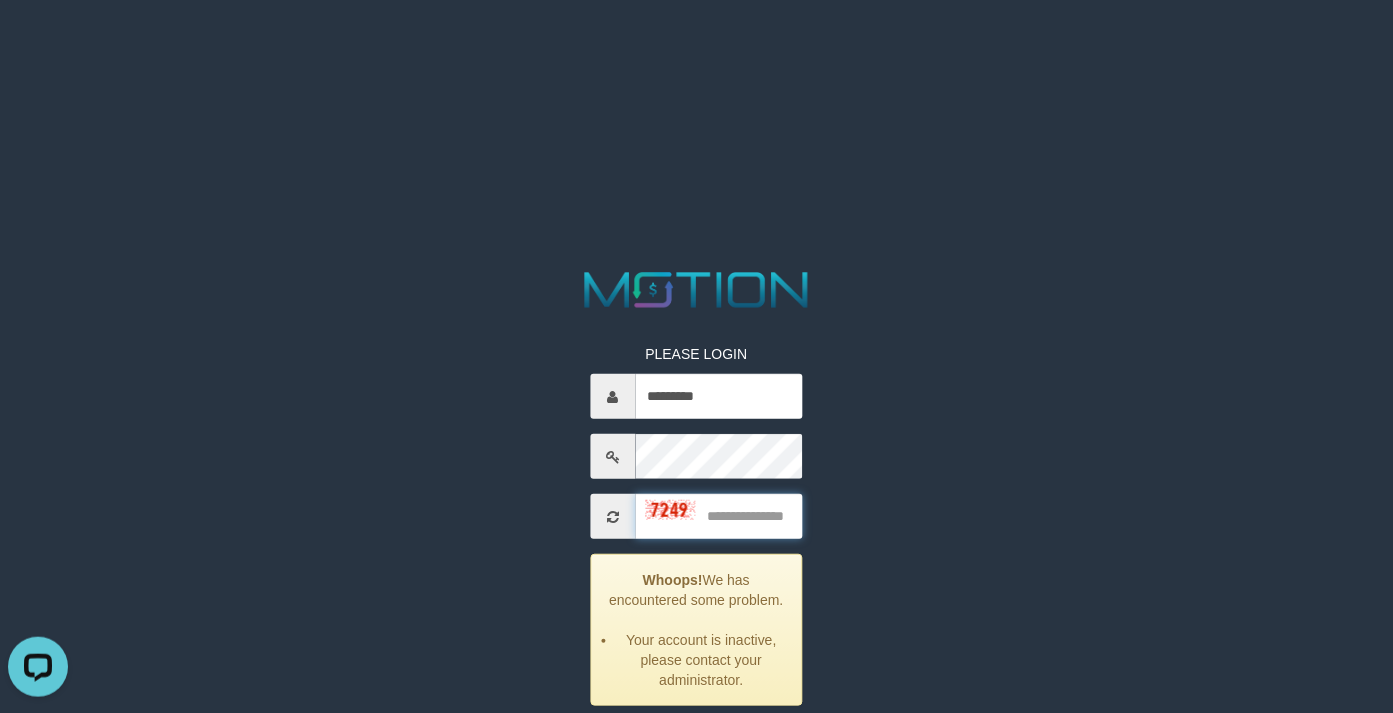 drag, startPoint x: 735, startPoint y: 512, endPoint x: 751, endPoint y: 513, distance: 16.03122 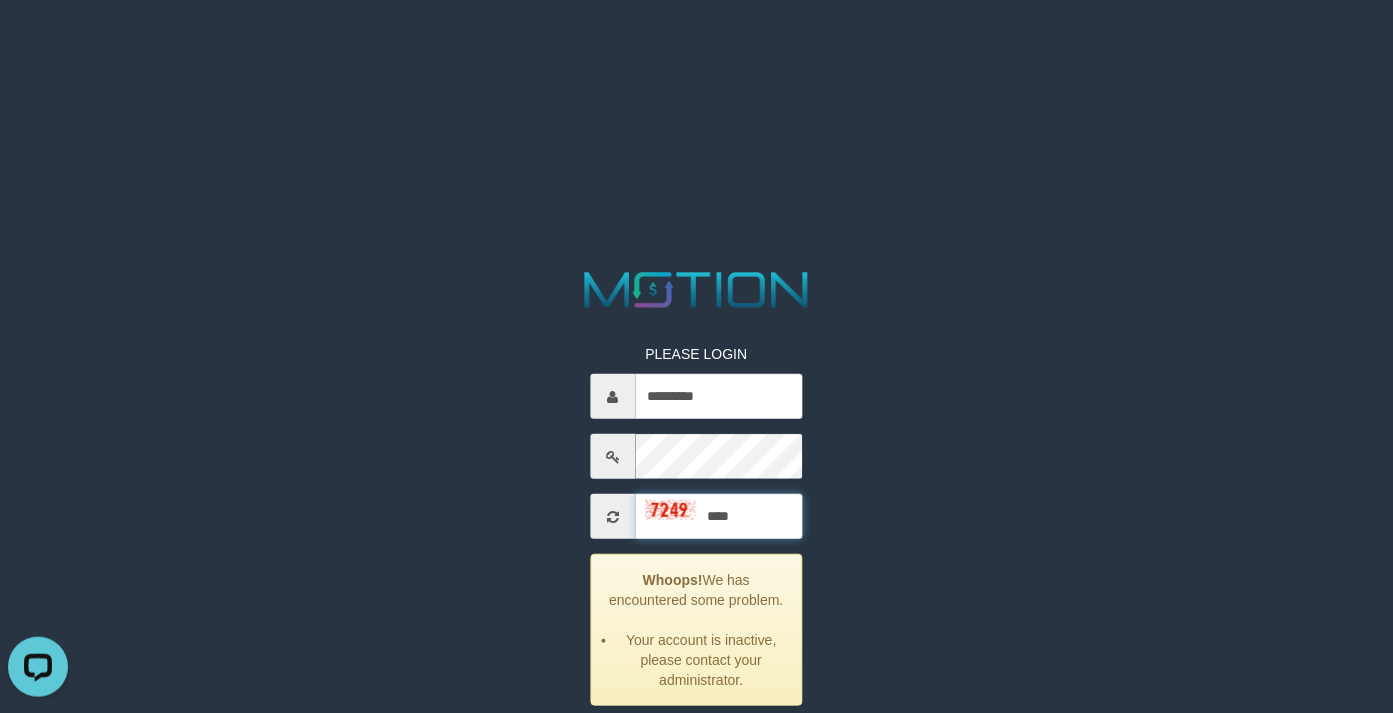 type on "****" 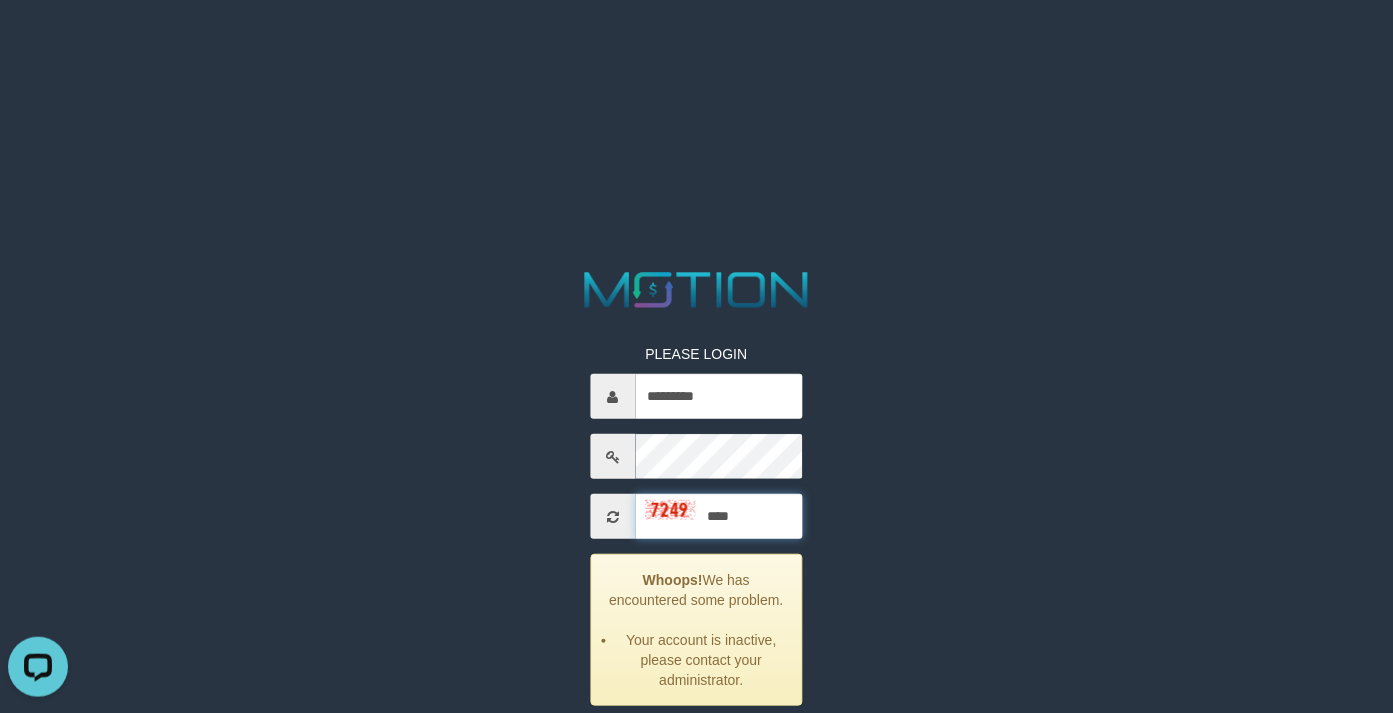 click on "*****" at bounding box center [696, 747] 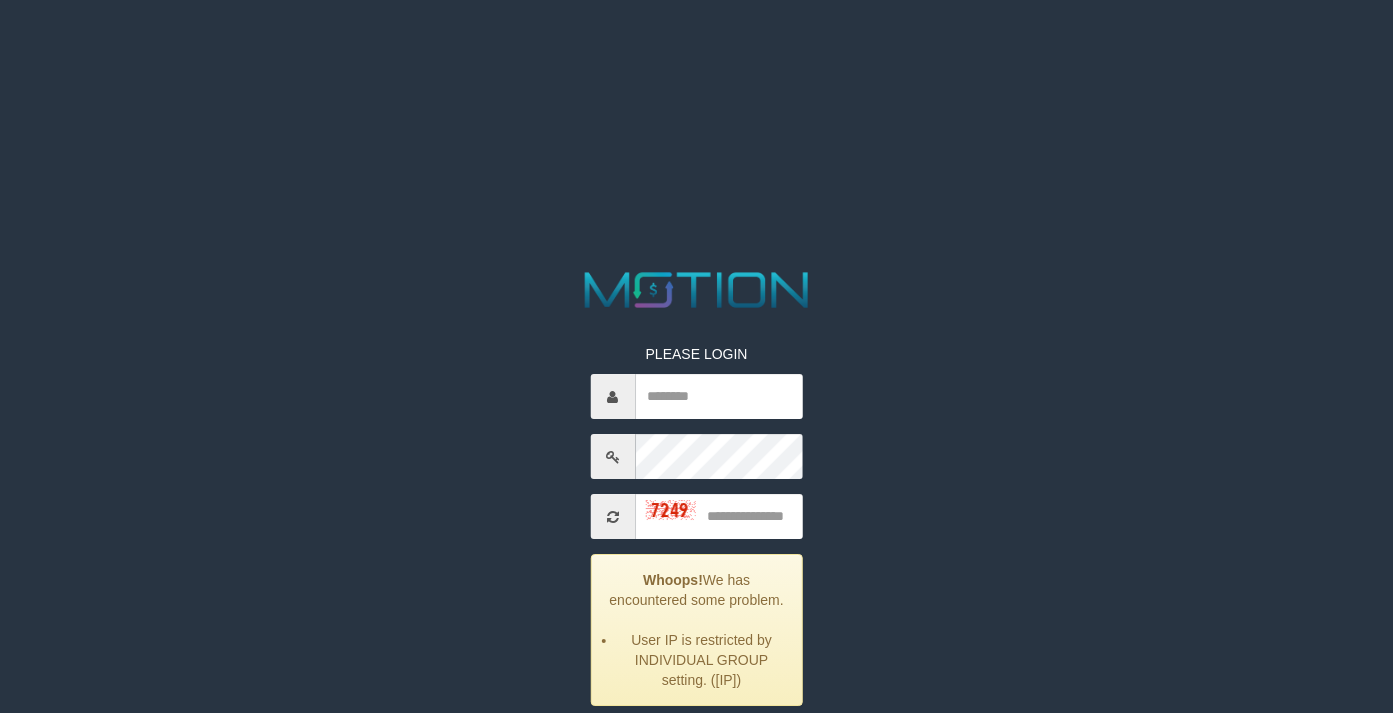 scroll, scrollTop: 0, scrollLeft: 0, axis: both 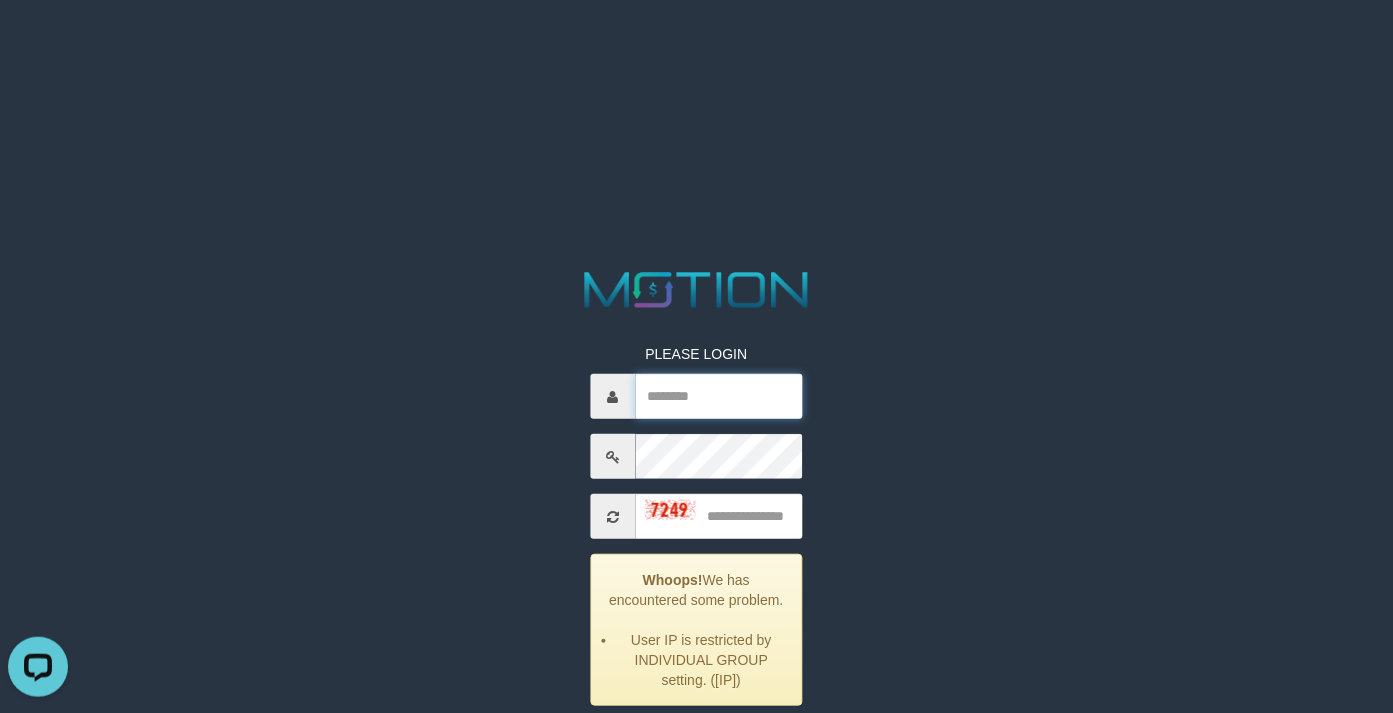type on "*********" 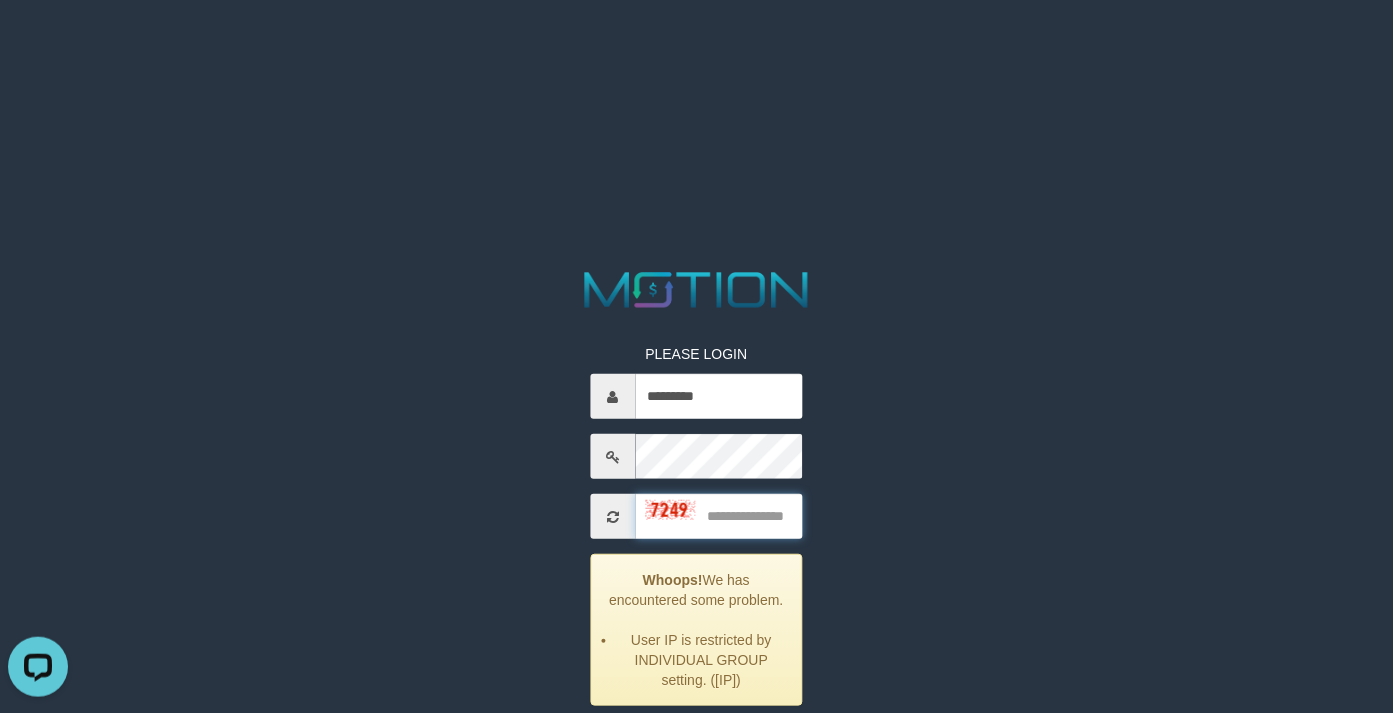 click at bounding box center (718, 516) 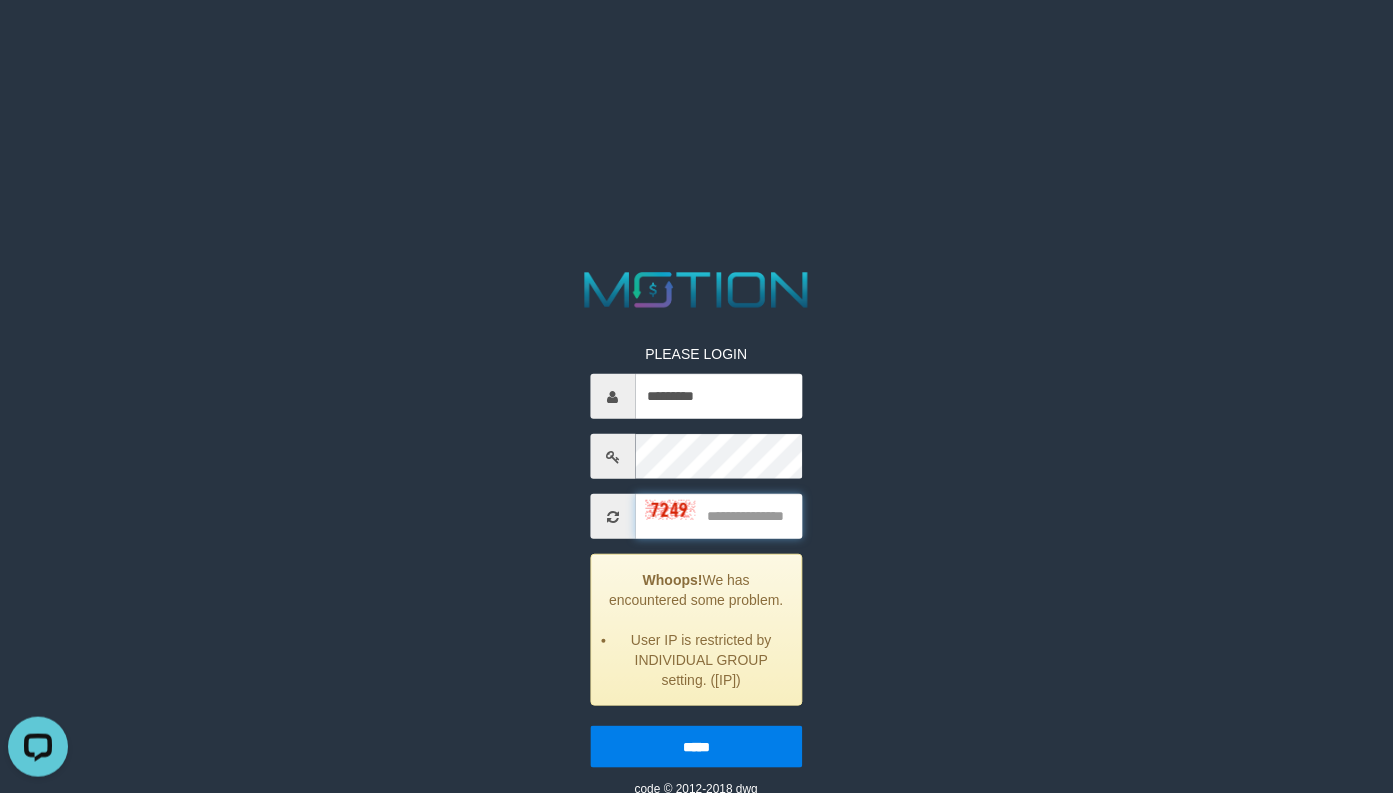 click at bounding box center [718, 516] 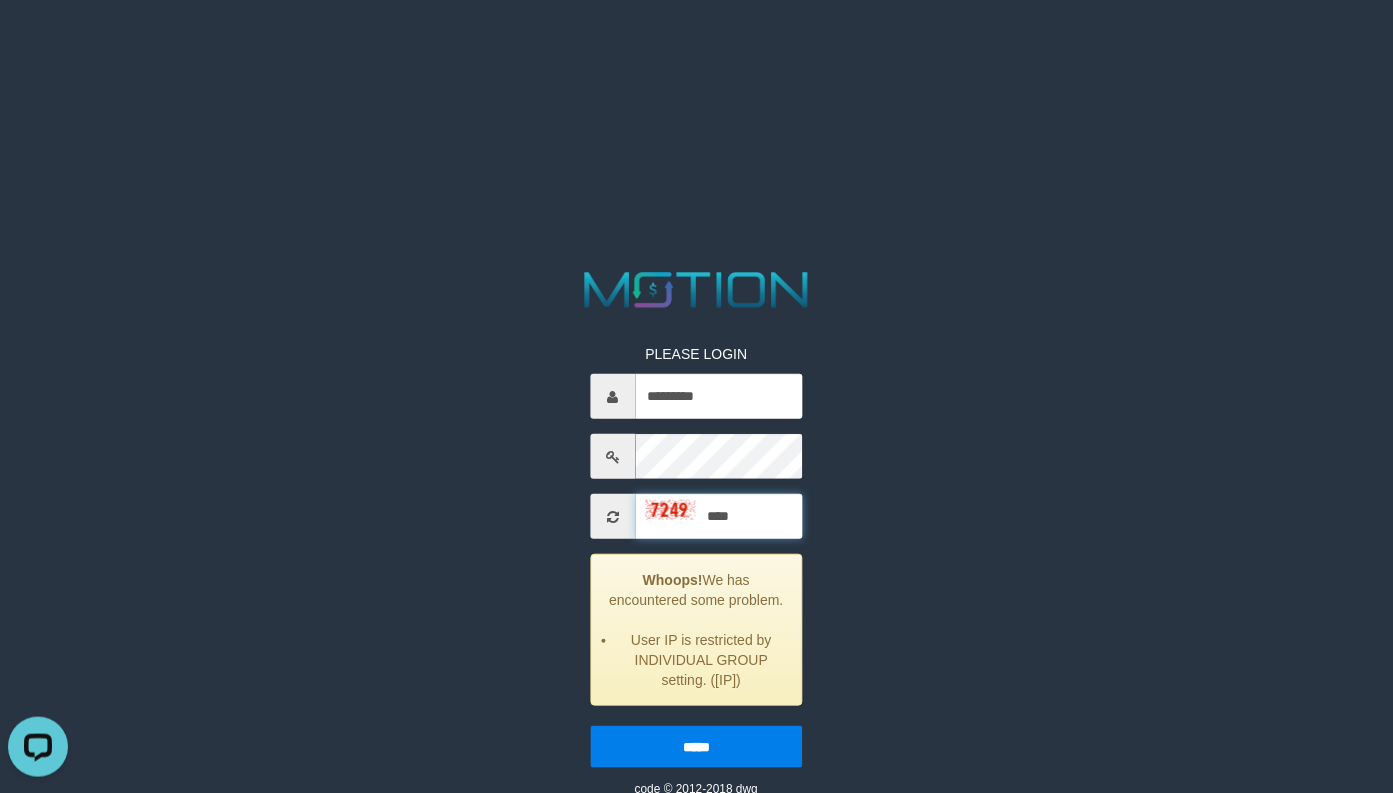 type on "****" 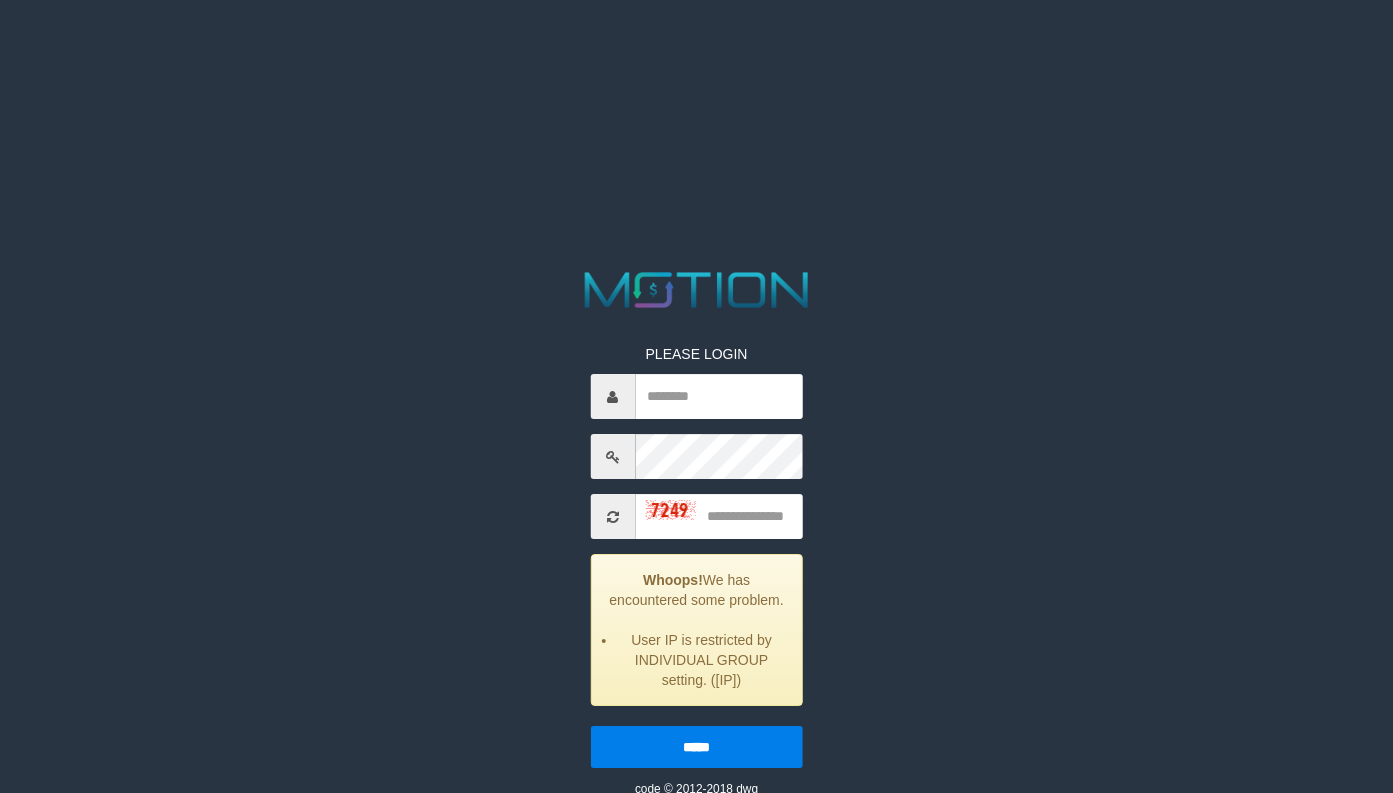 scroll, scrollTop: 0, scrollLeft: 0, axis: both 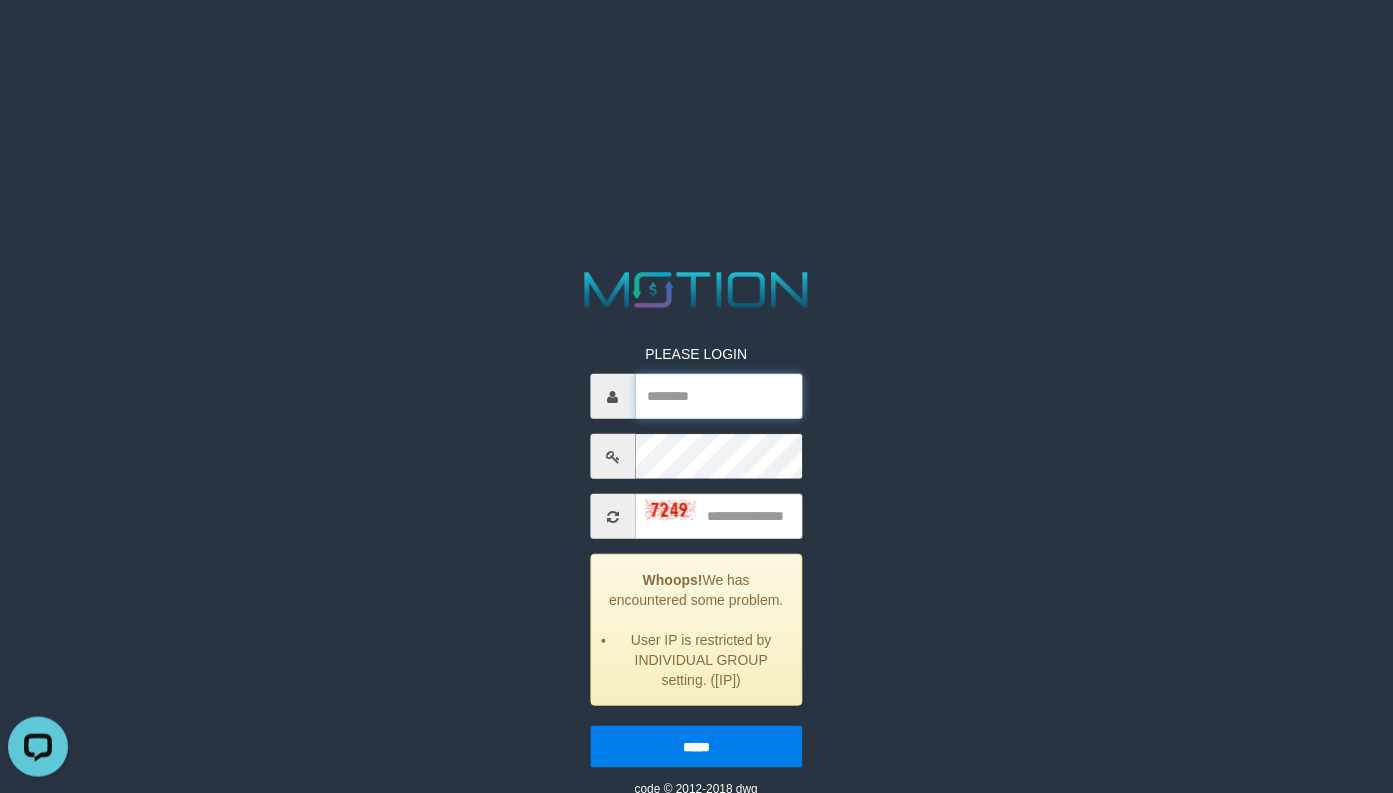 type on "*********" 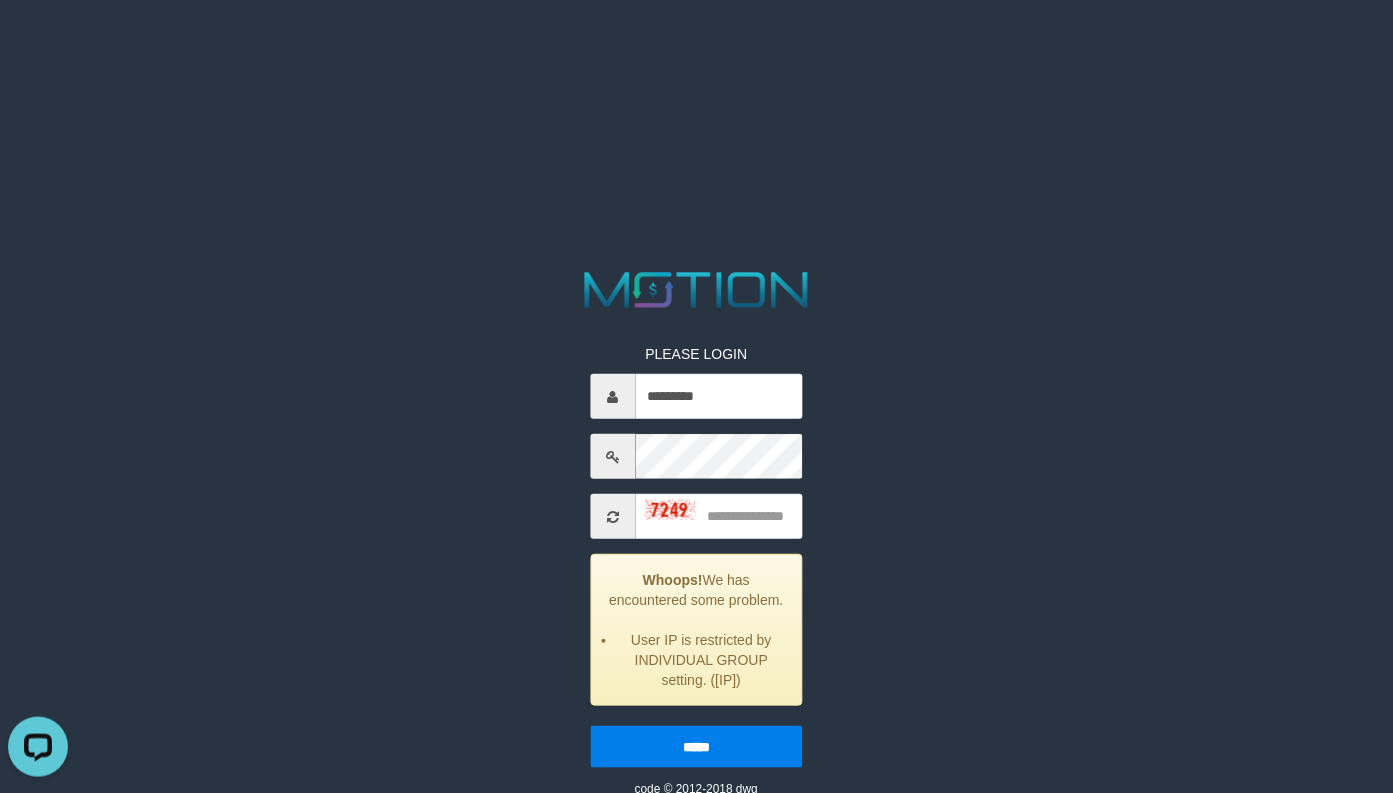click on "PLEASE LOGIN
*********
Whoops!  We has encountered some problem.
User IP is restricted by INDIVIDUAL GROUP setting. ([IP])
*****
code © 2012-2018 dwg" at bounding box center (696, 532) 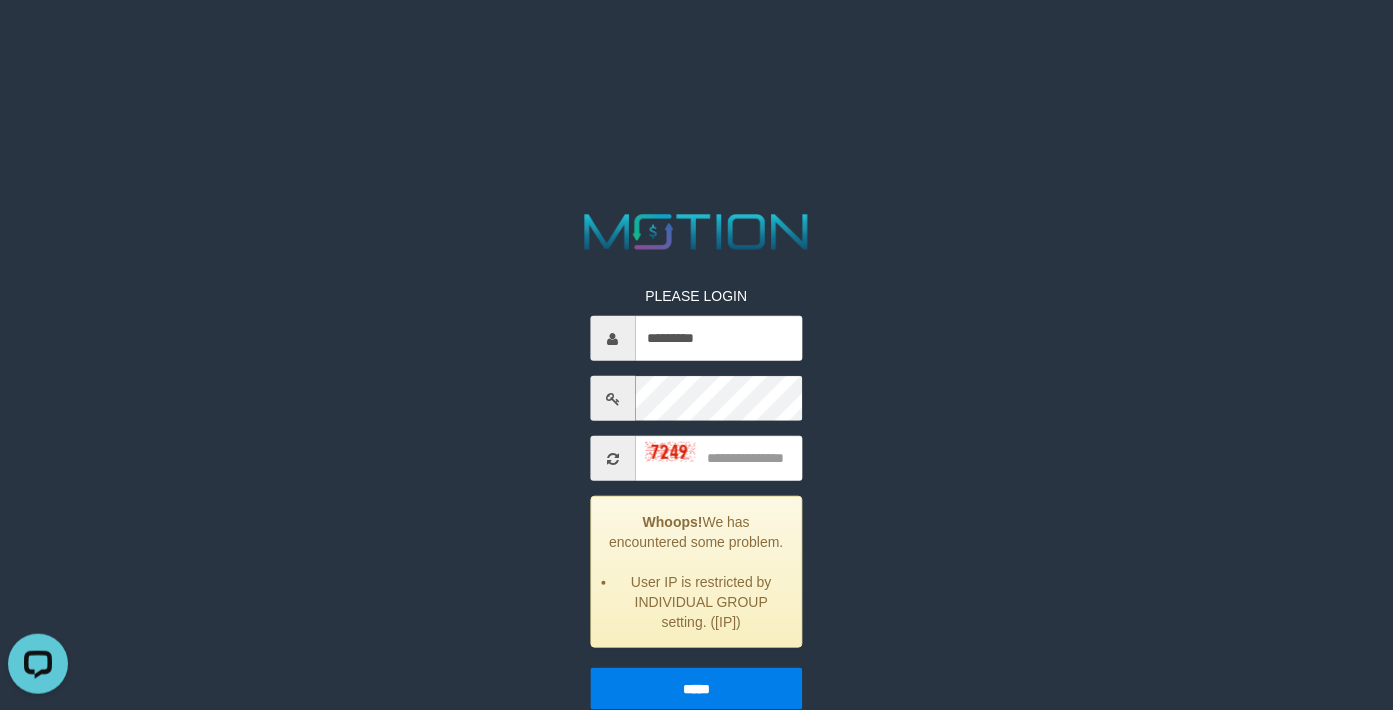 scroll, scrollTop: 90, scrollLeft: 0, axis: vertical 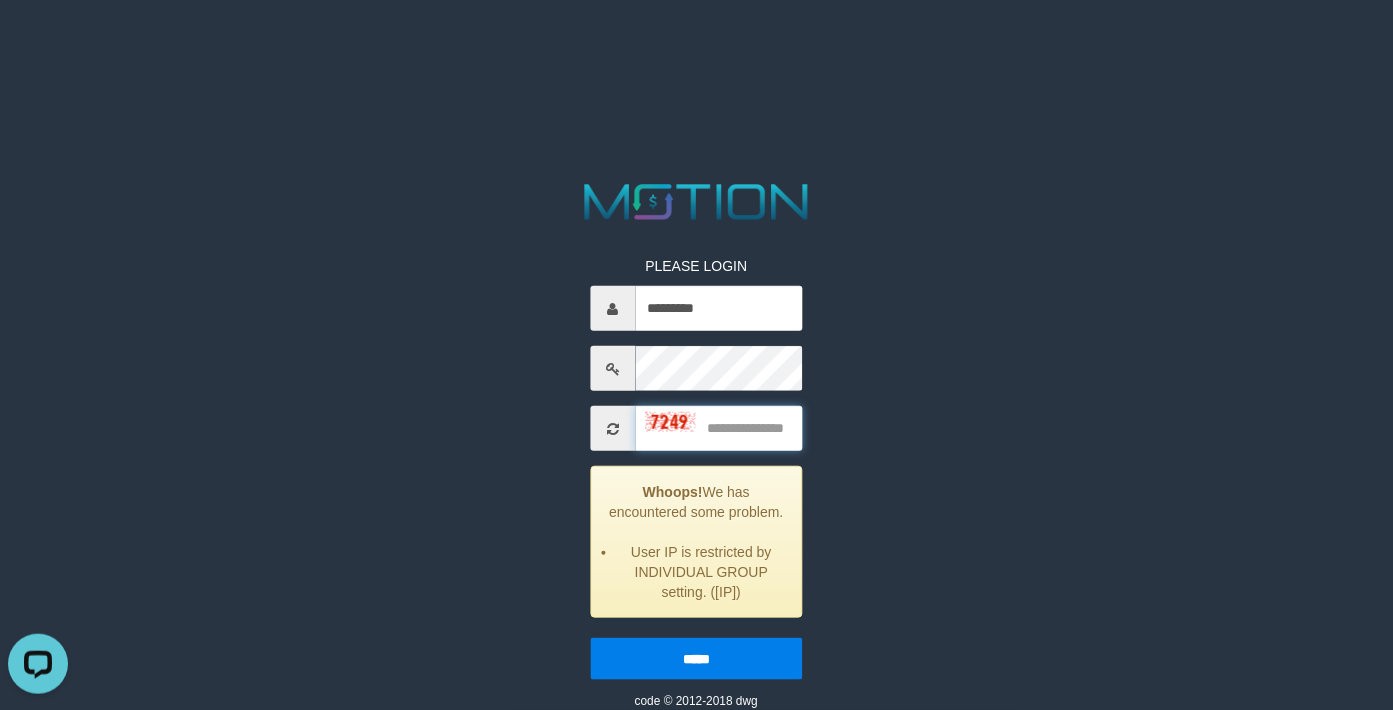 click at bounding box center [718, 428] 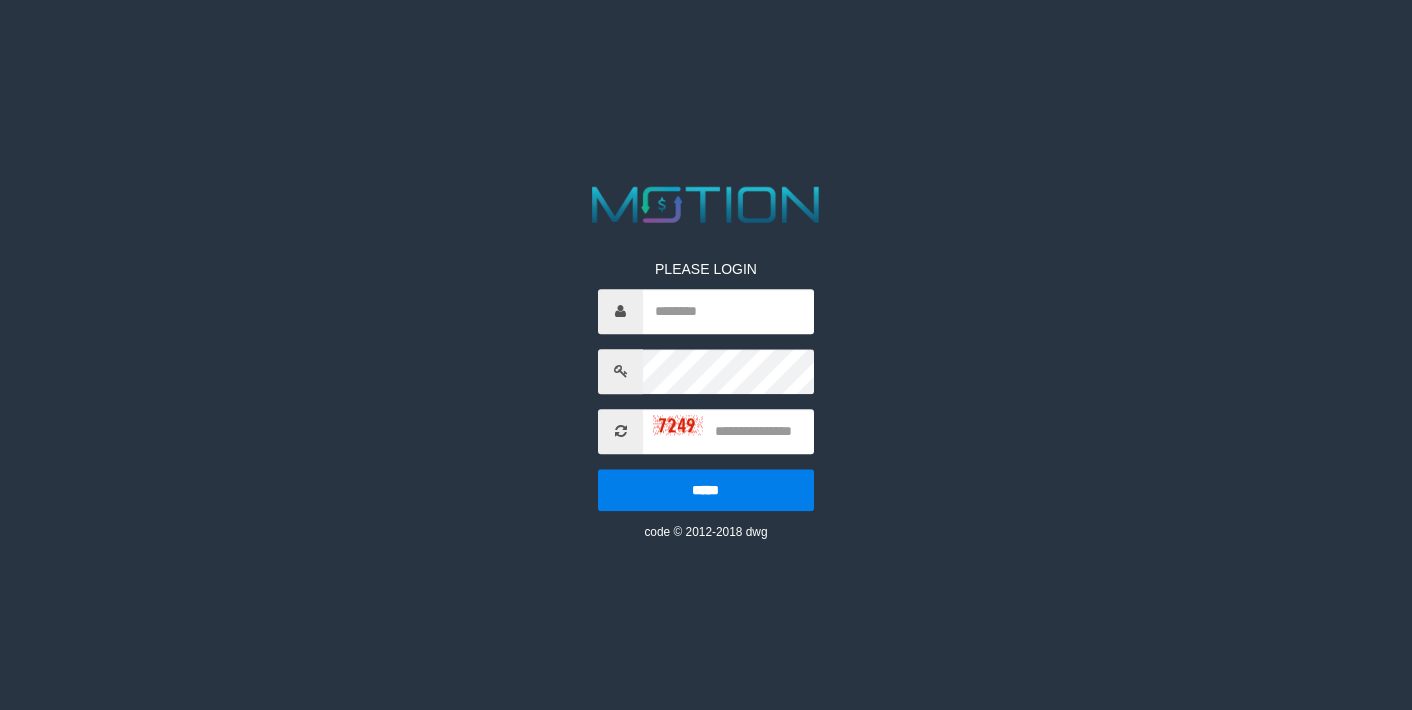 scroll, scrollTop: 0, scrollLeft: 0, axis: both 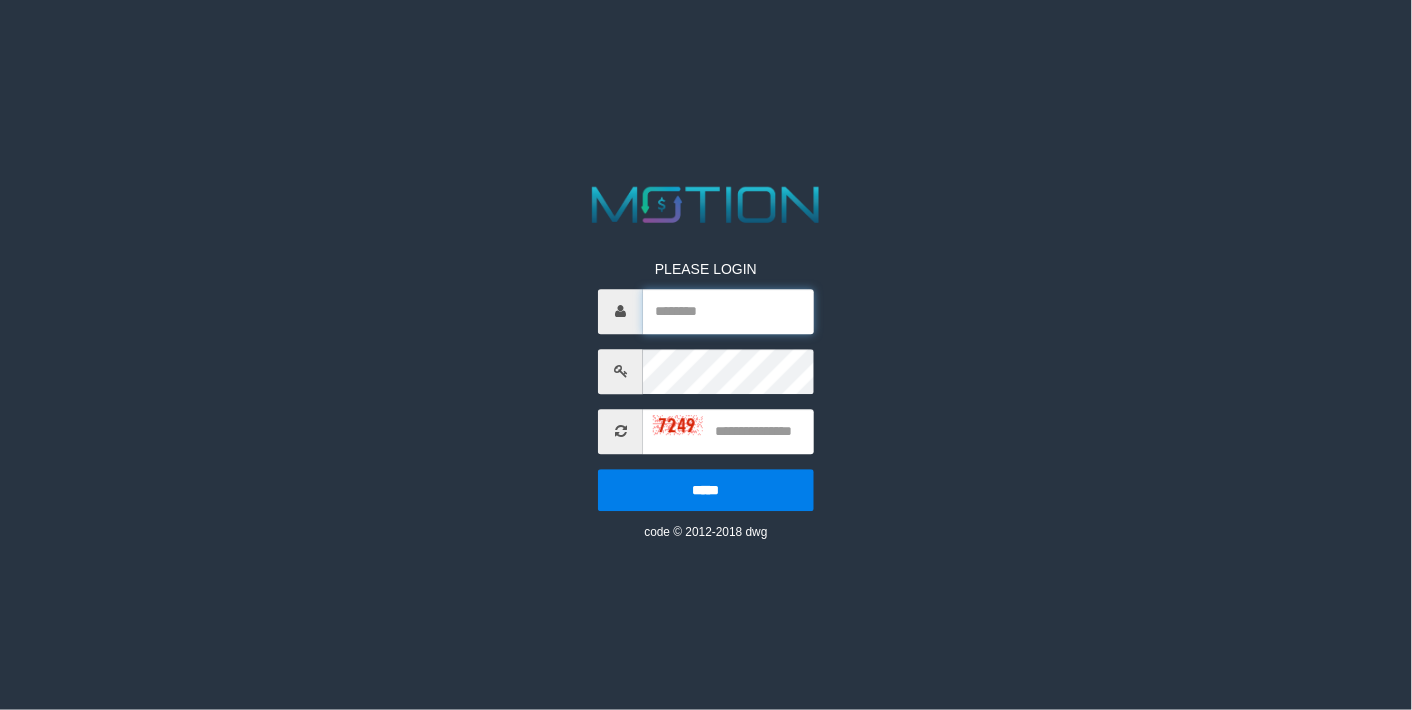 type on "*********" 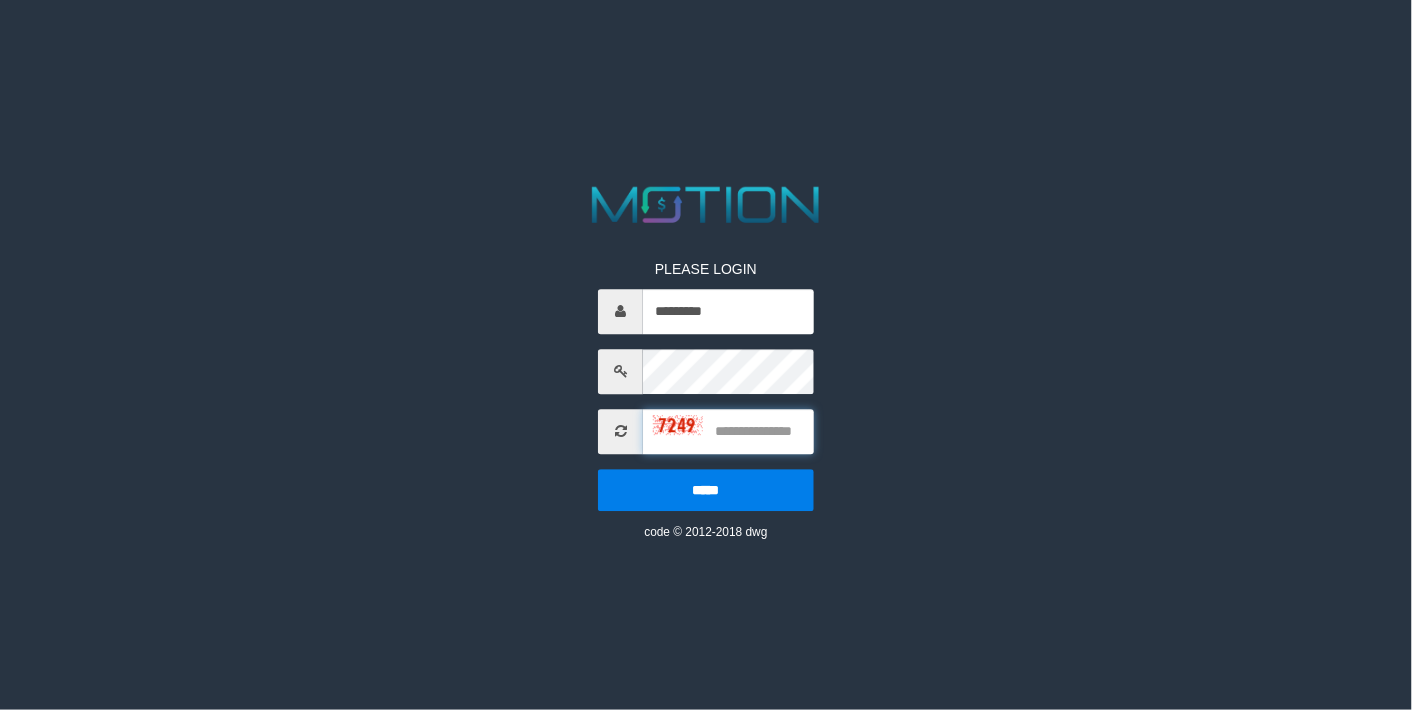 click at bounding box center [728, 431] 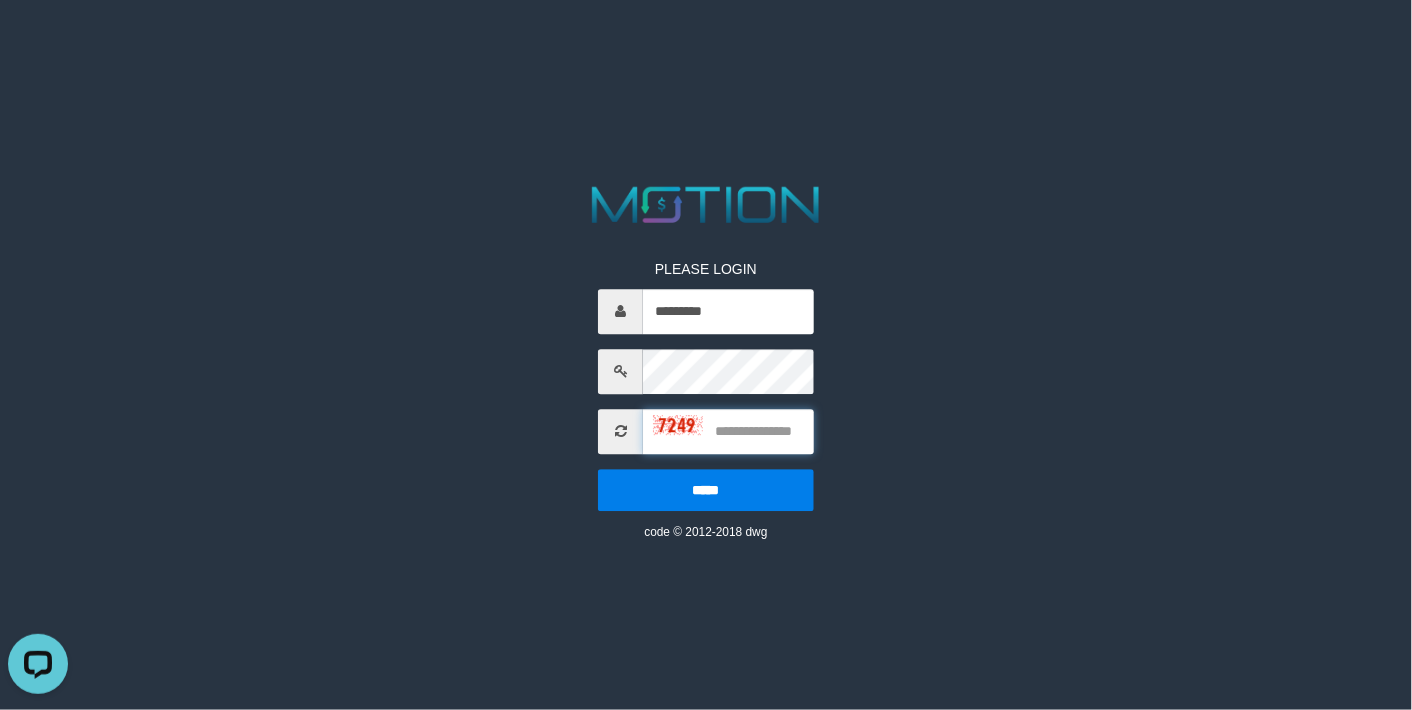 scroll, scrollTop: 0, scrollLeft: 0, axis: both 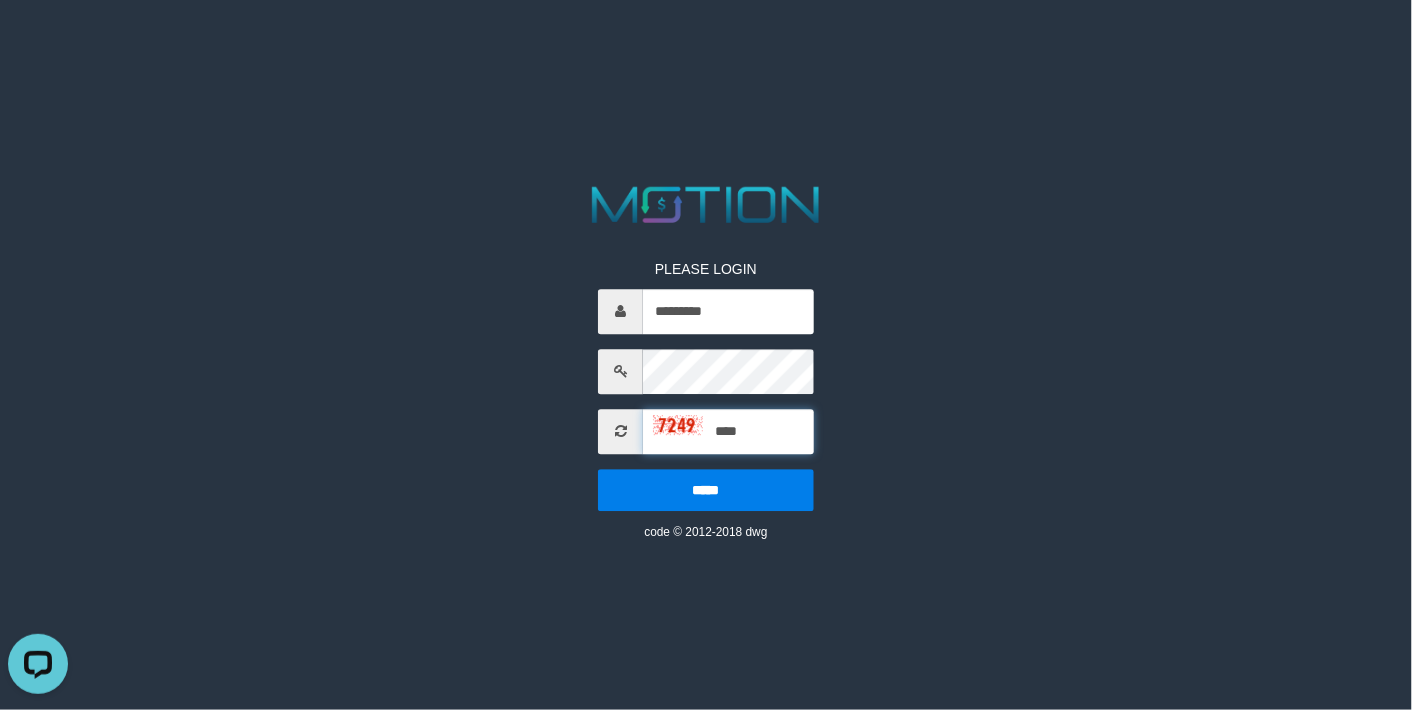 type on "****" 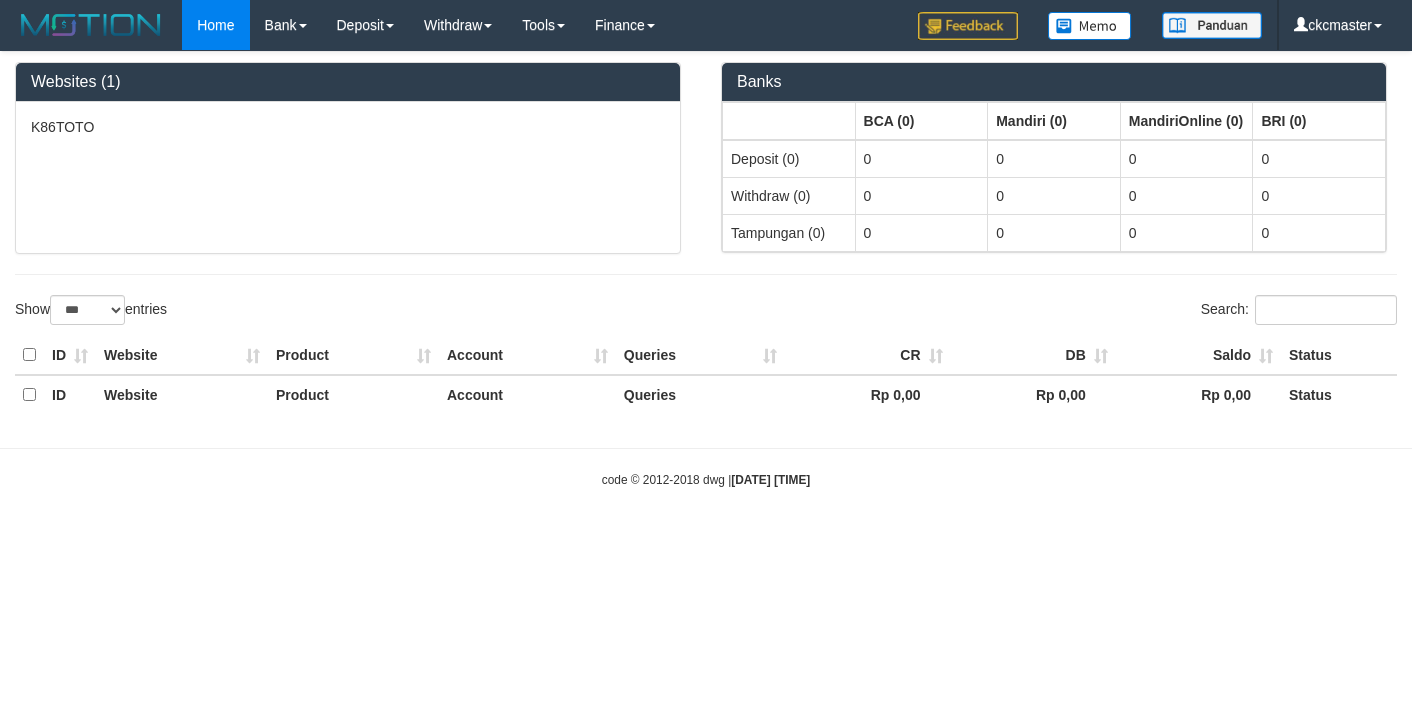 select on "***" 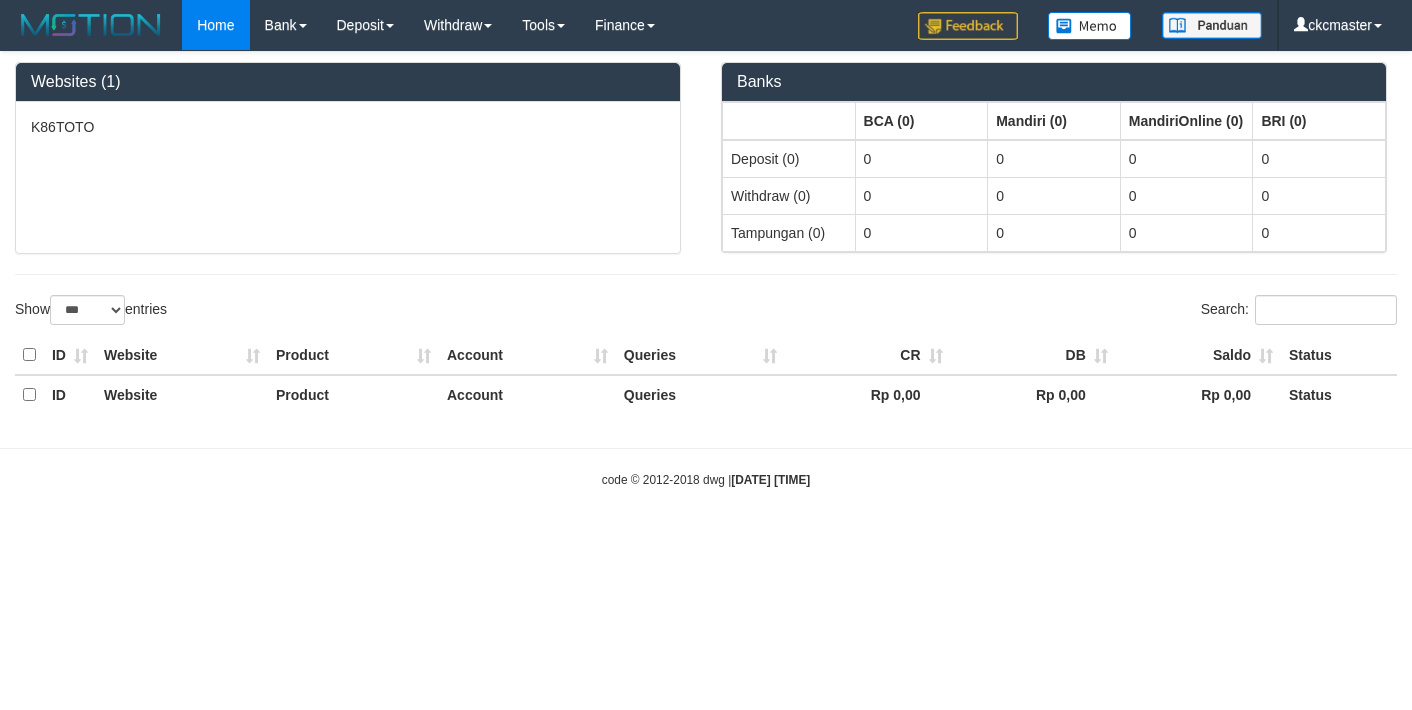 scroll, scrollTop: 0, scrollLeft: 0, axis: both 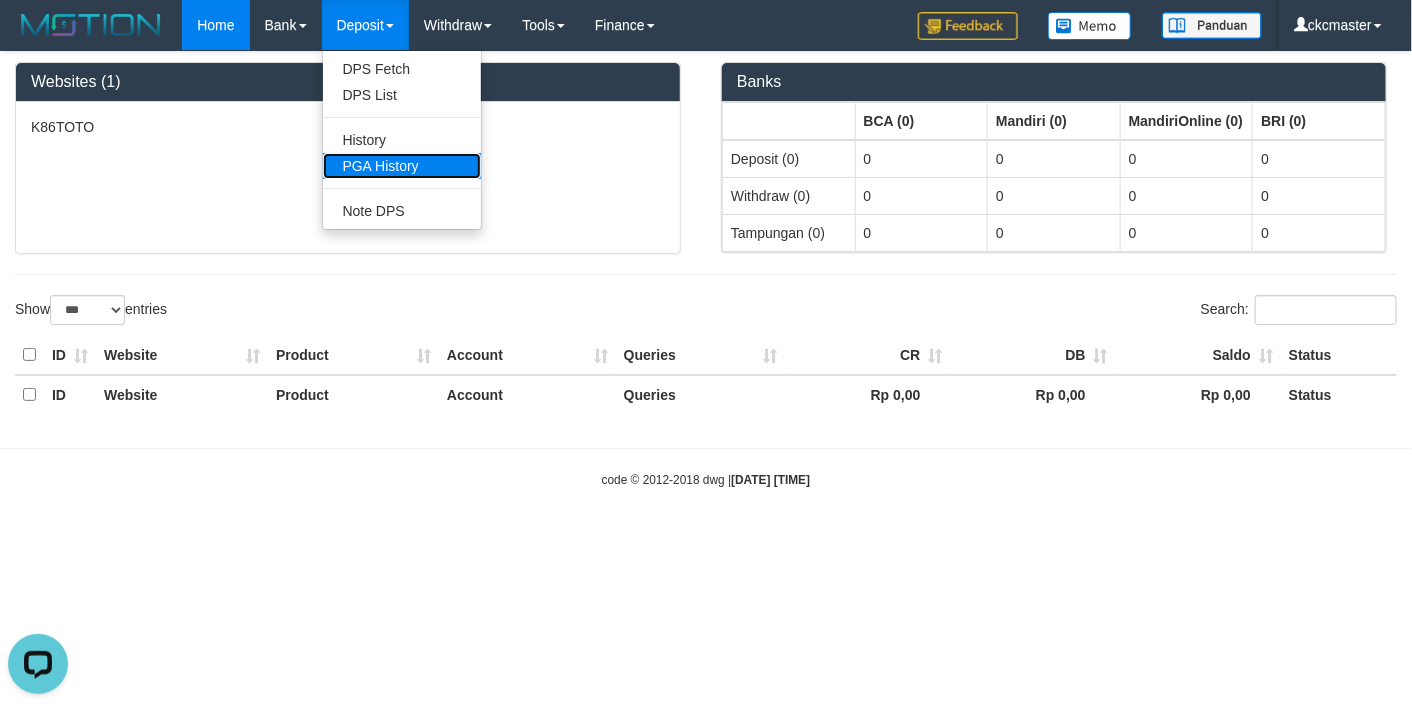click on "PGA History" at bounding box center (402, 166) 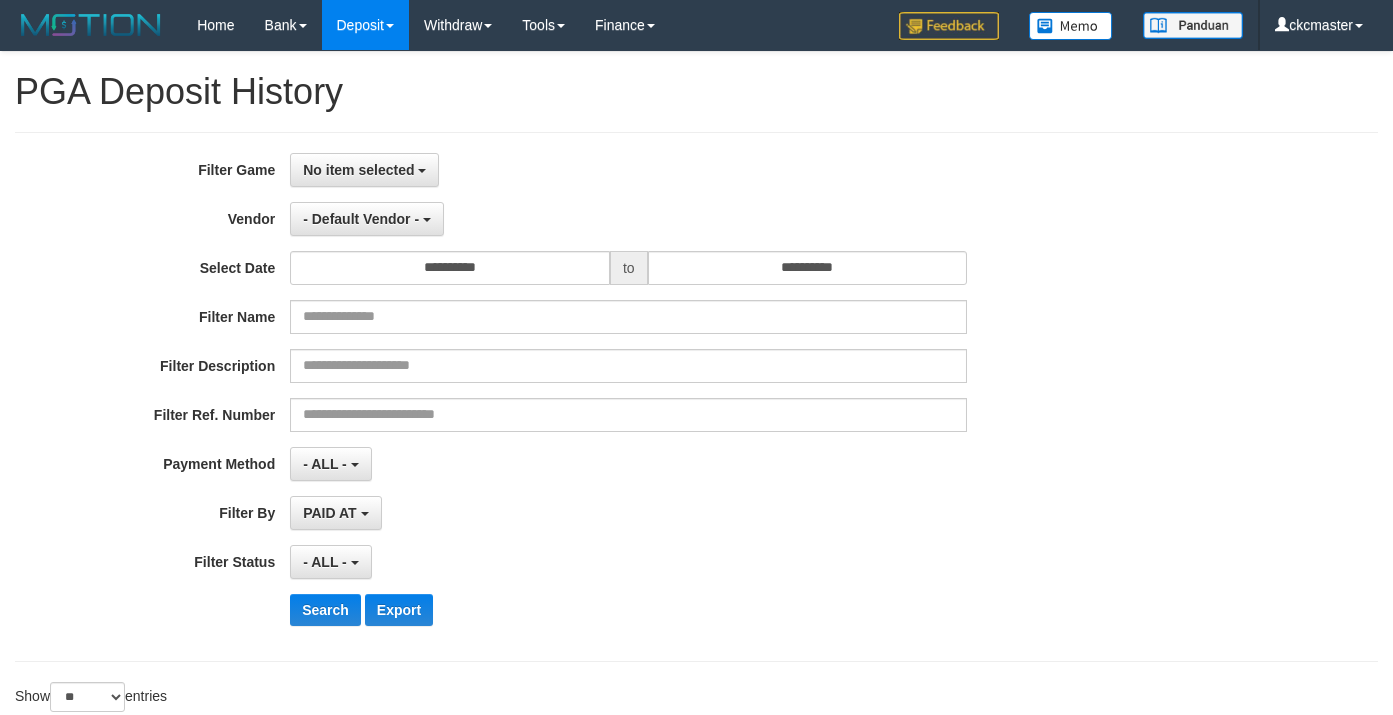 select 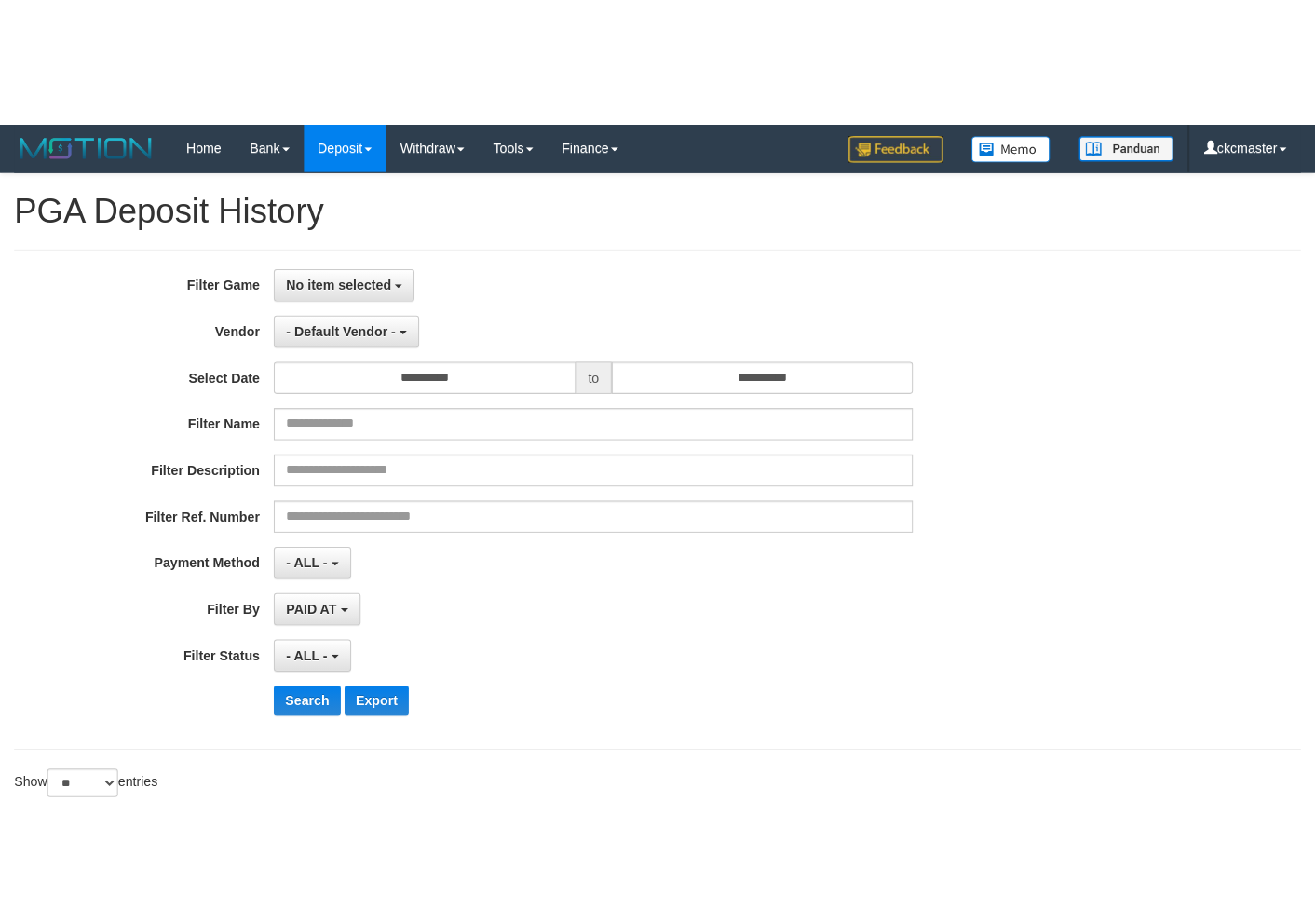 scroll, scrollTop: 0, scrollLeft: 0, axis: both 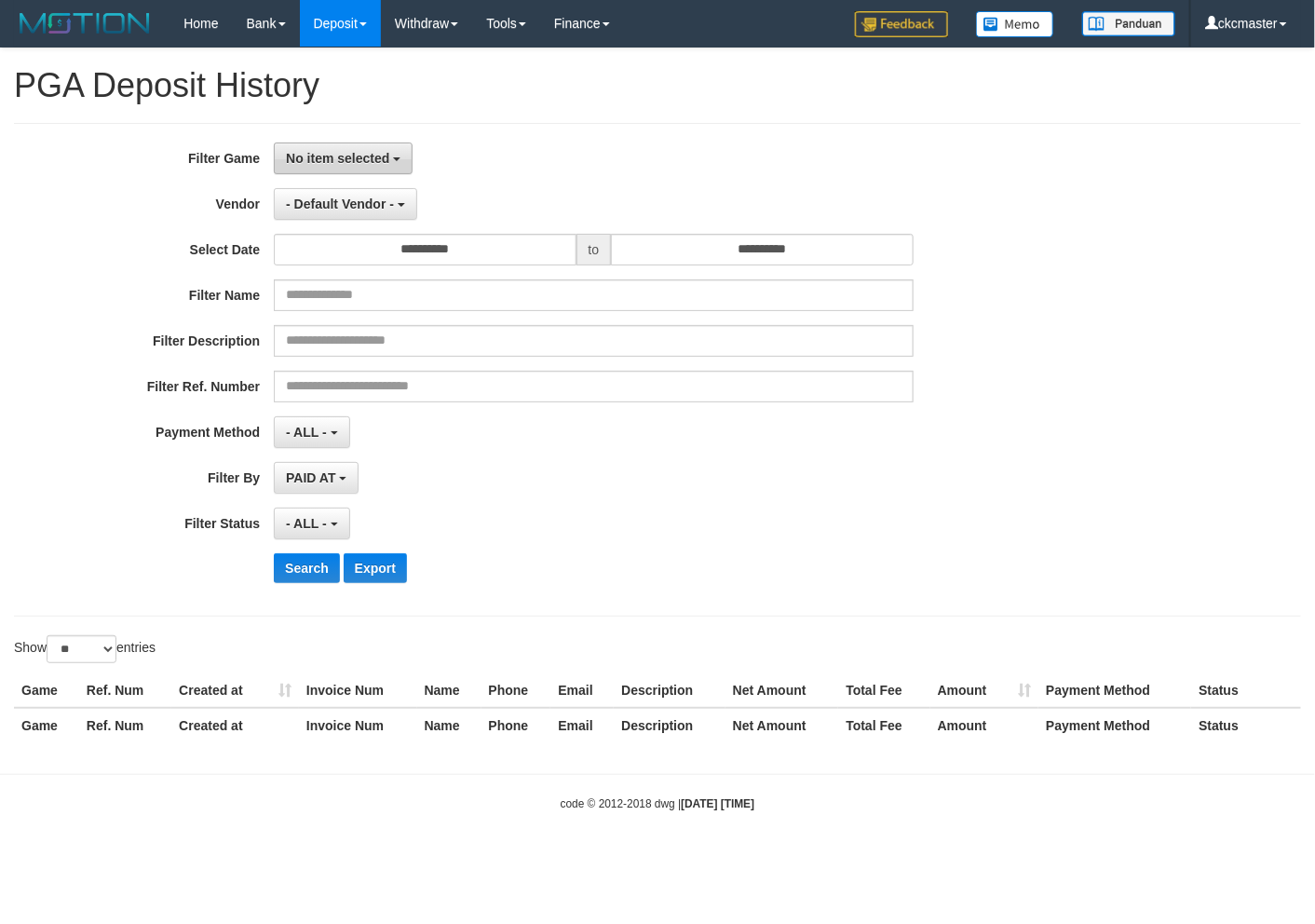 click on "No item selected" at bounding box center (337, 158) 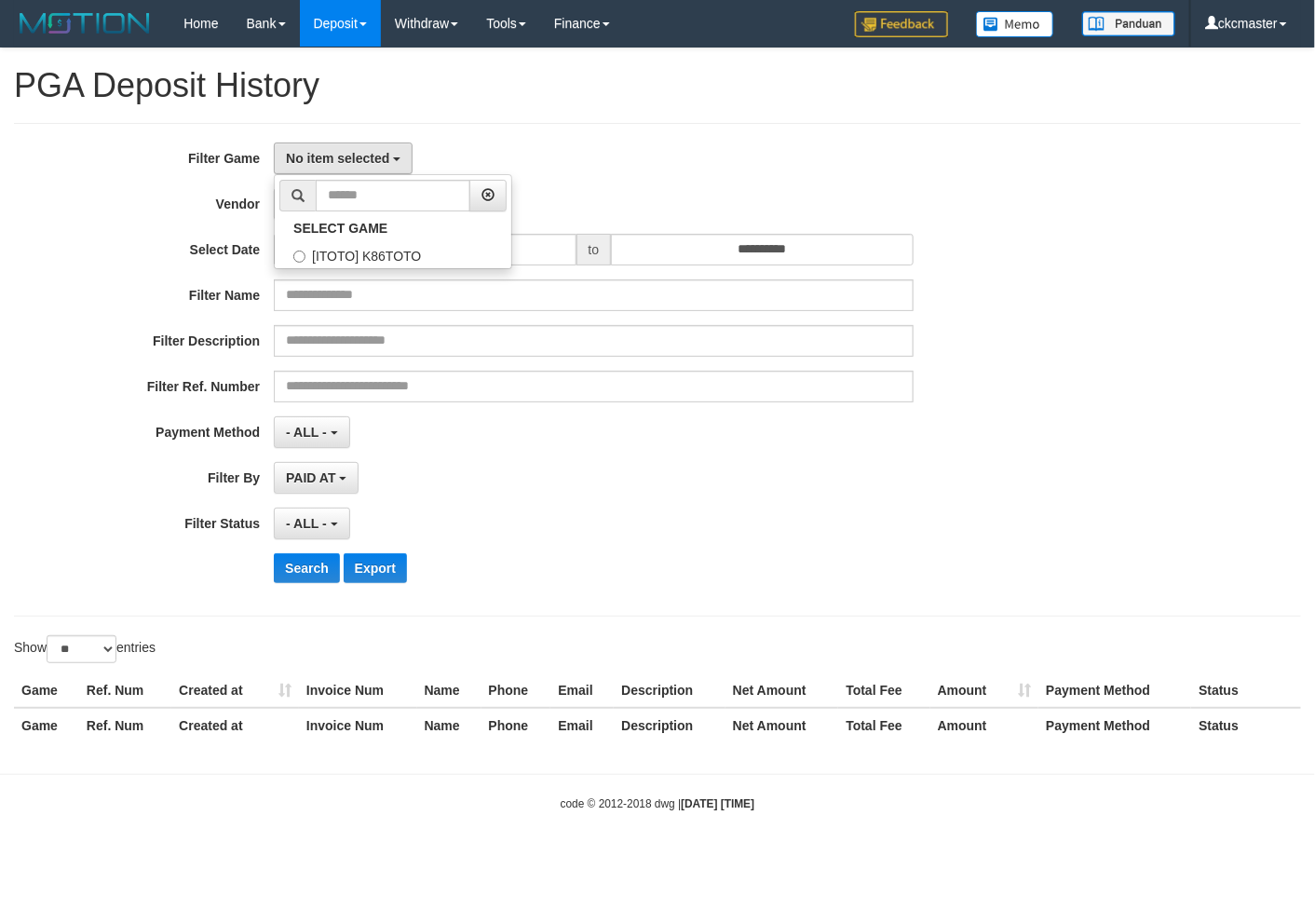click on "Select Date" at bounding box center (137, 246) 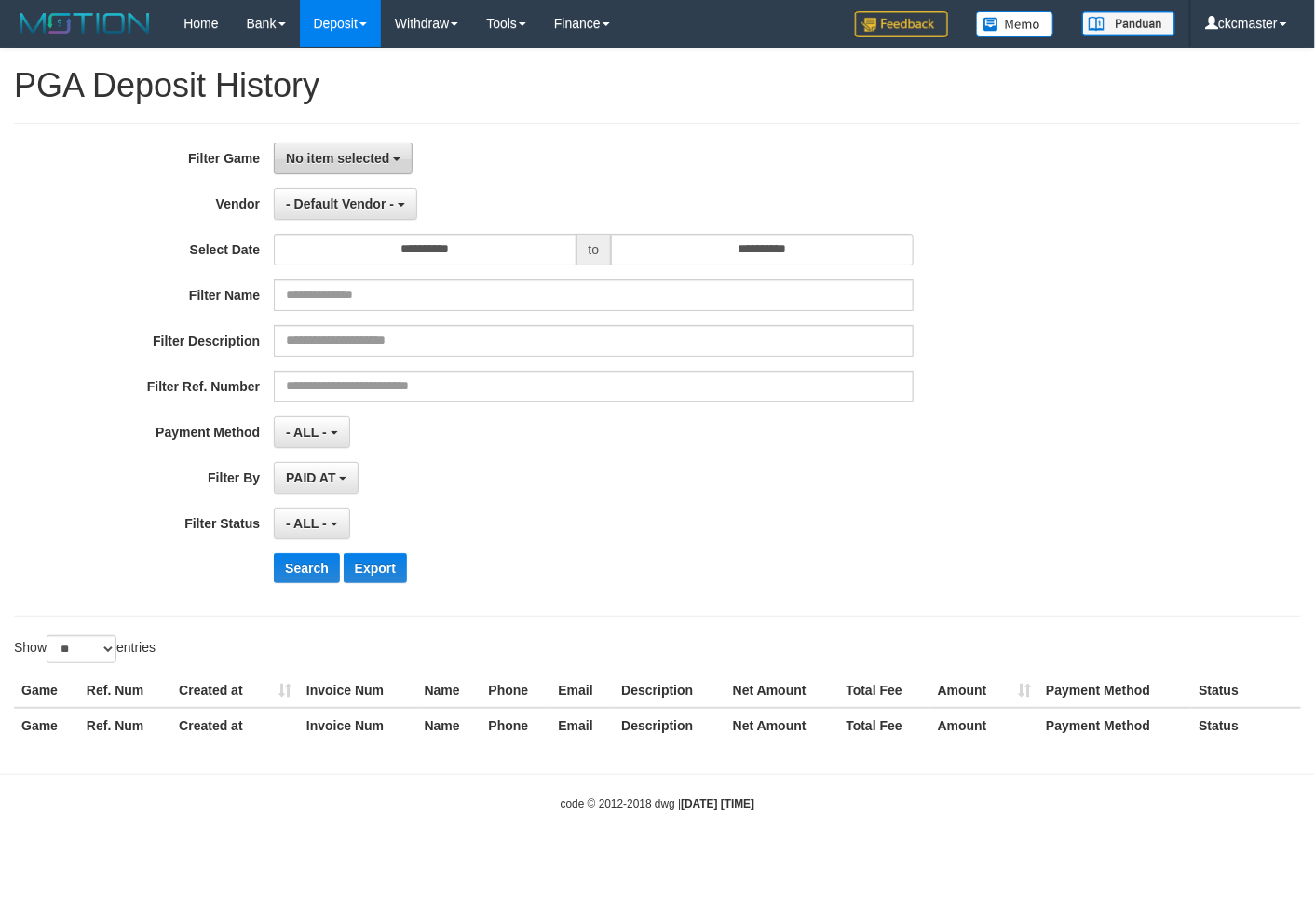 drag, startPoint x: 401, startPoint y: 163, endPoint x: 349, endPoint y: 221, distance: 77.897368 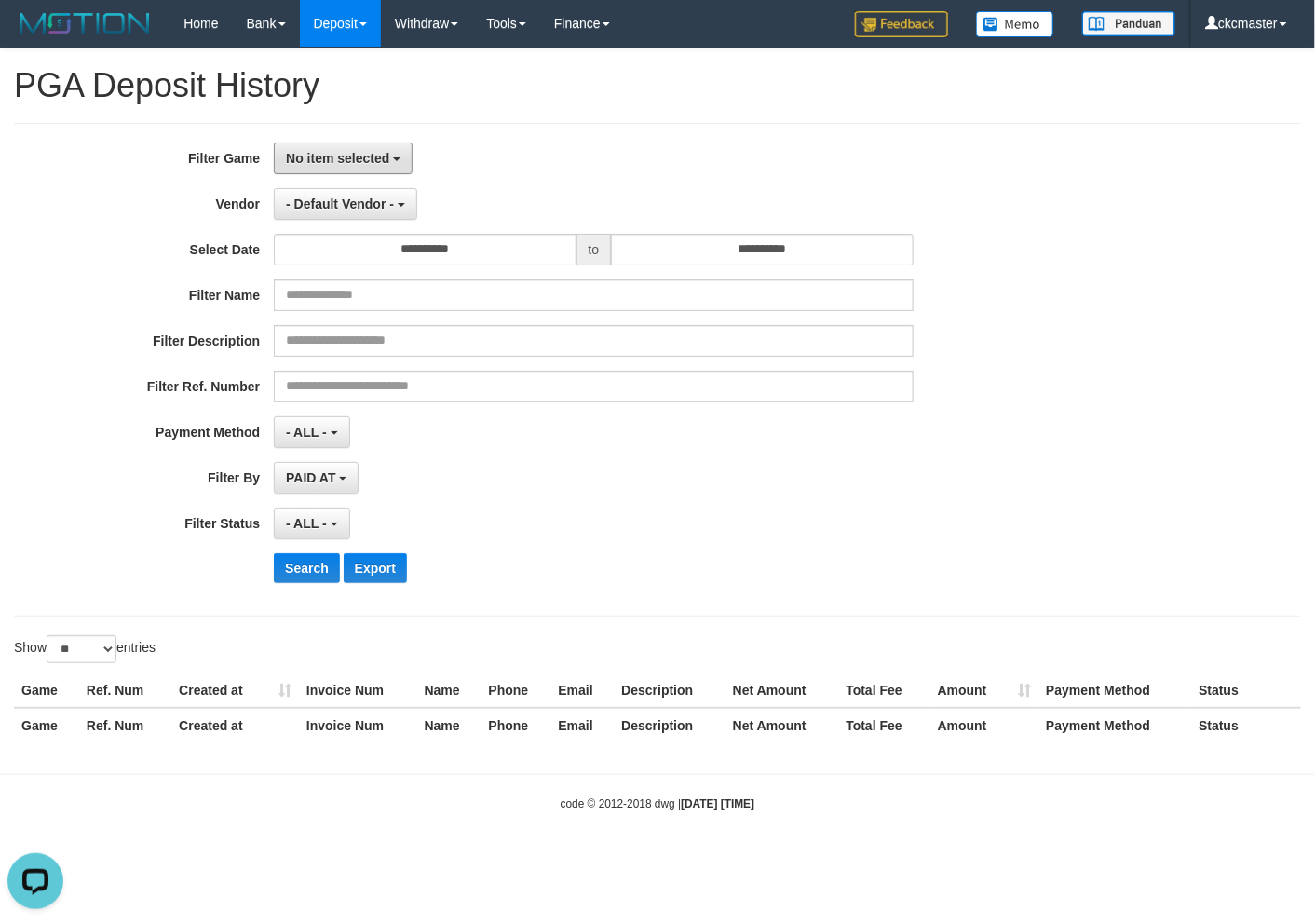 scroll, scrollTop: 0, scrollLeft: 0, axis: both 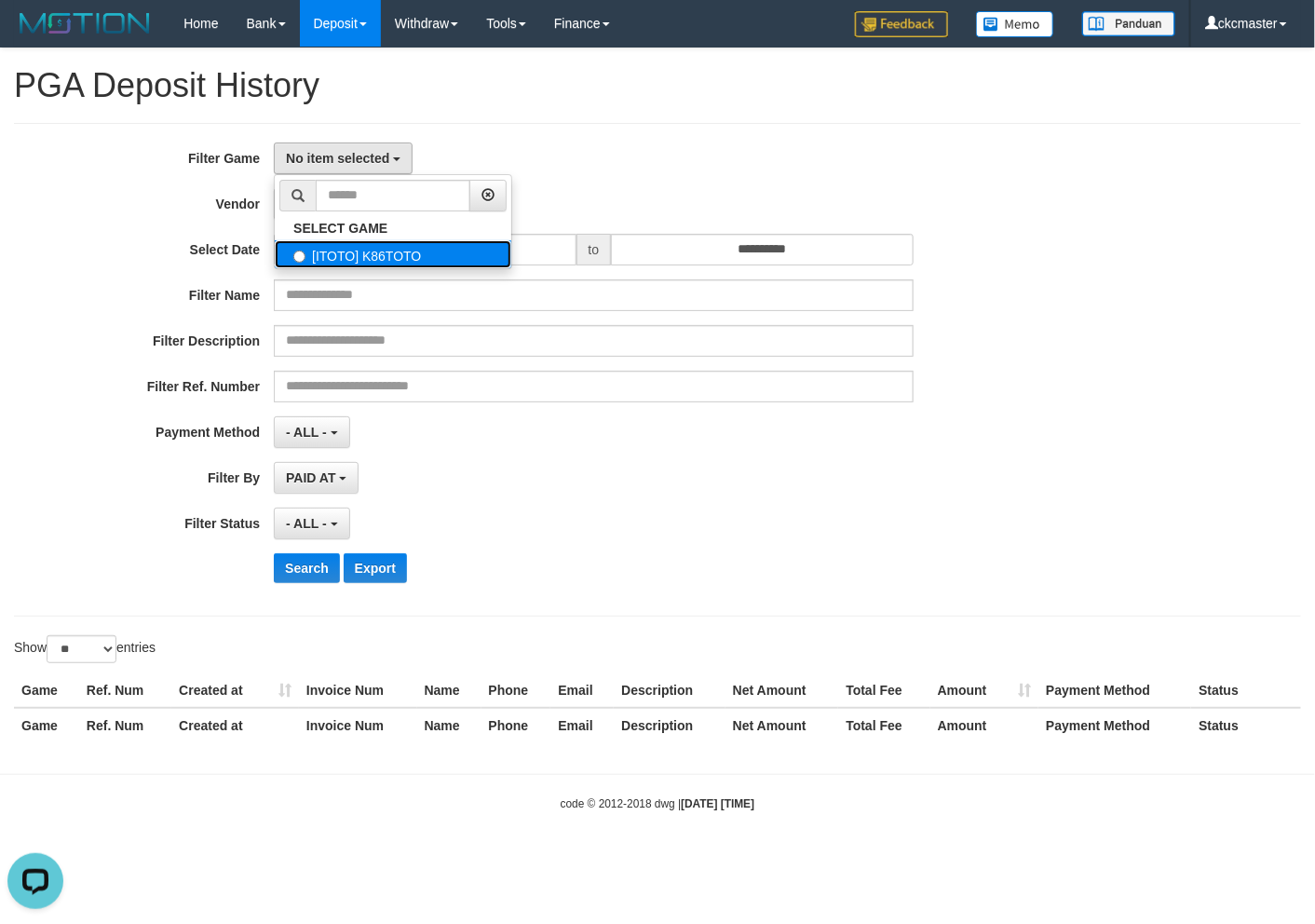 click on "[ITOTO] K86TOTO" at bounding box center (393, 254) 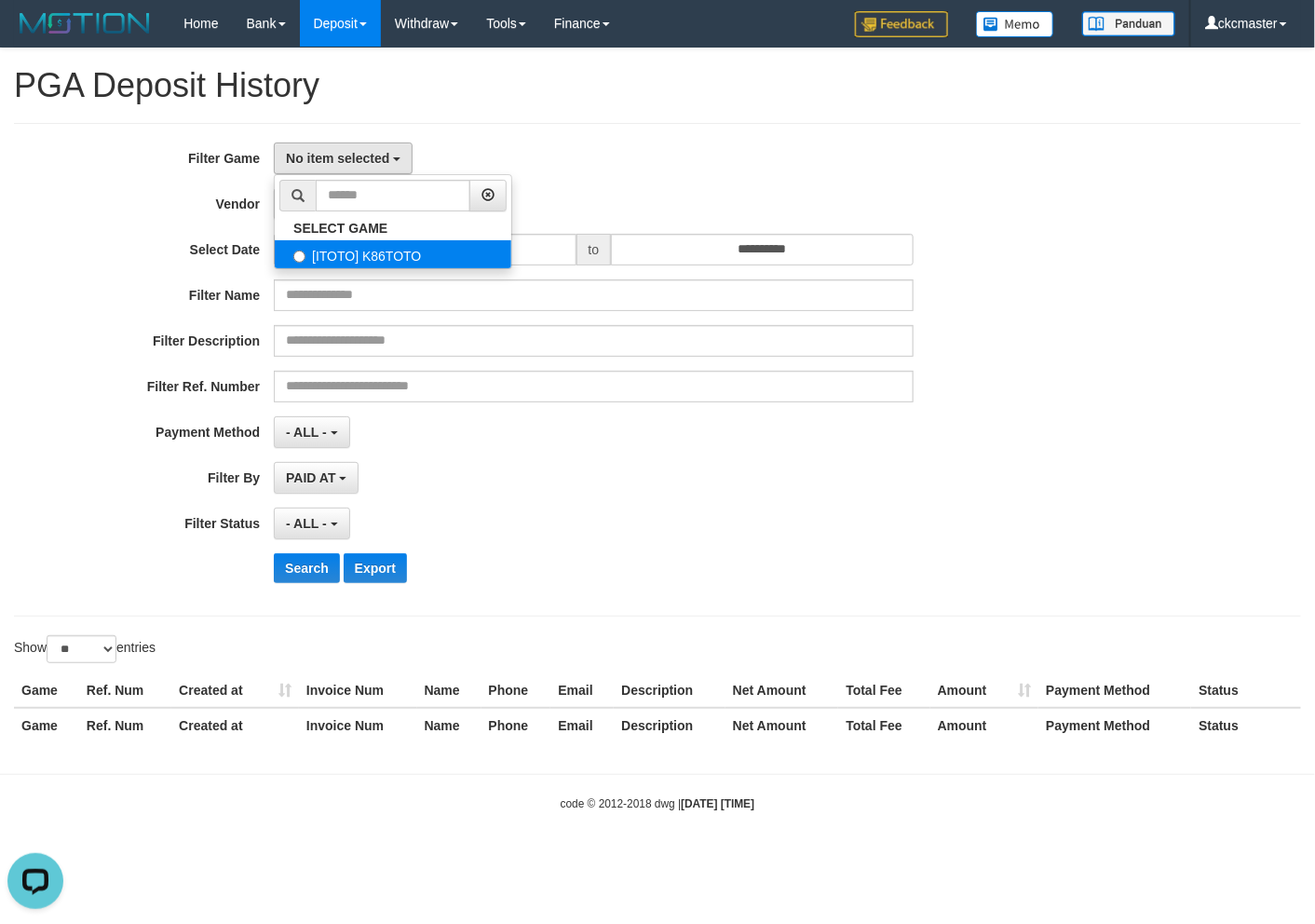 select on "****" 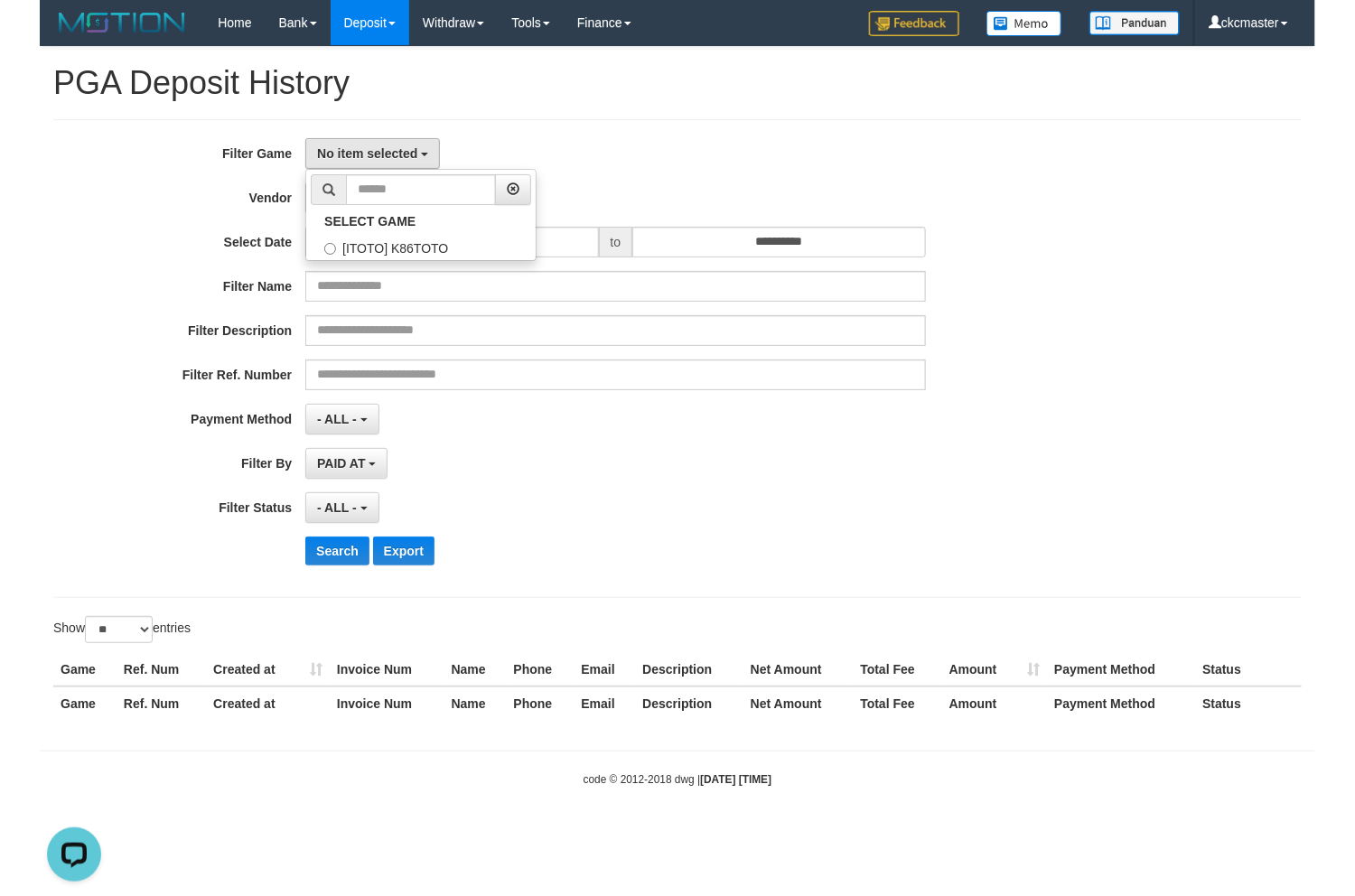 scroll, scrollTop: 15, scrollLeft: 0, axis: vertical 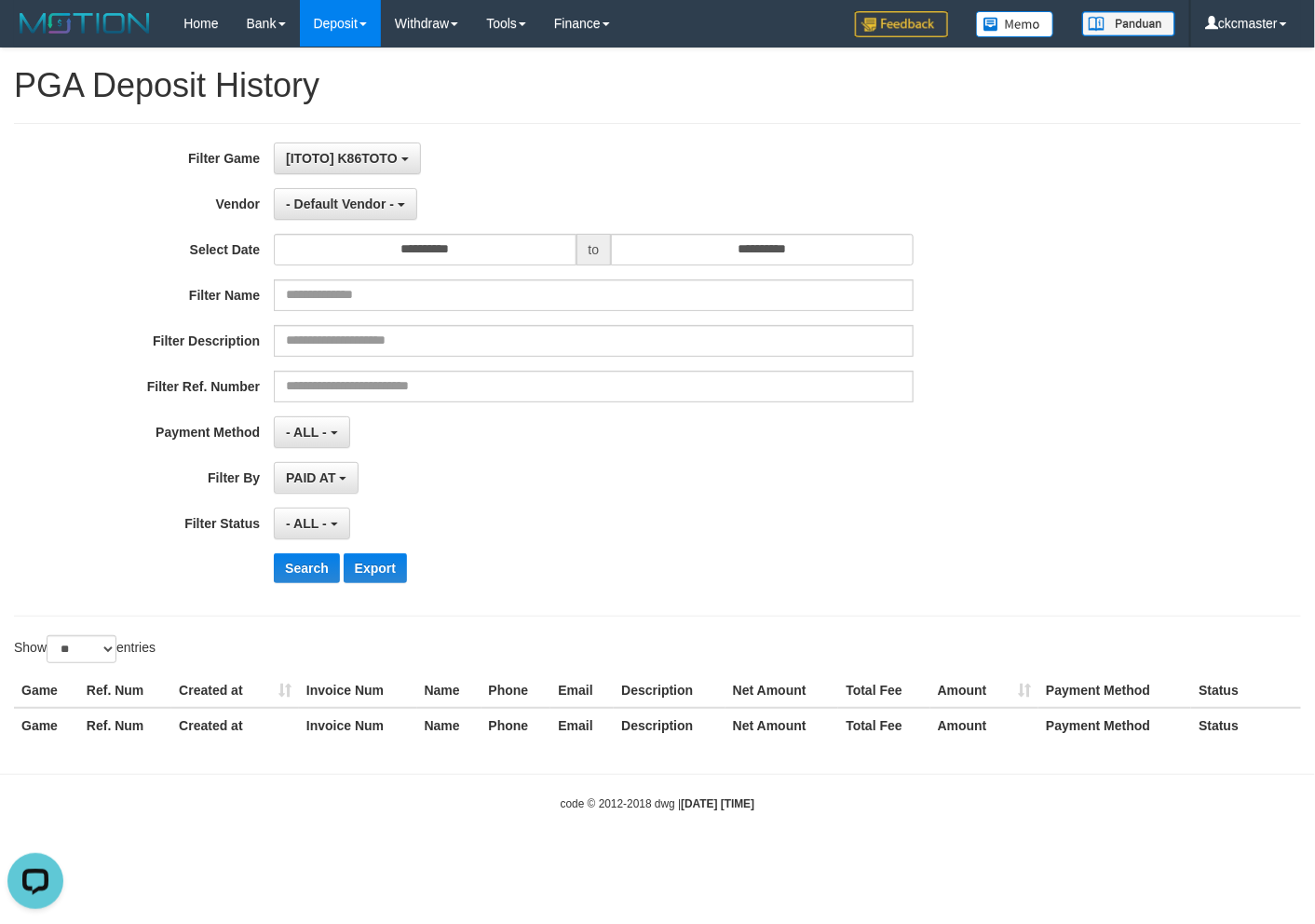 click on "**********" at bounding box center [548, 370] 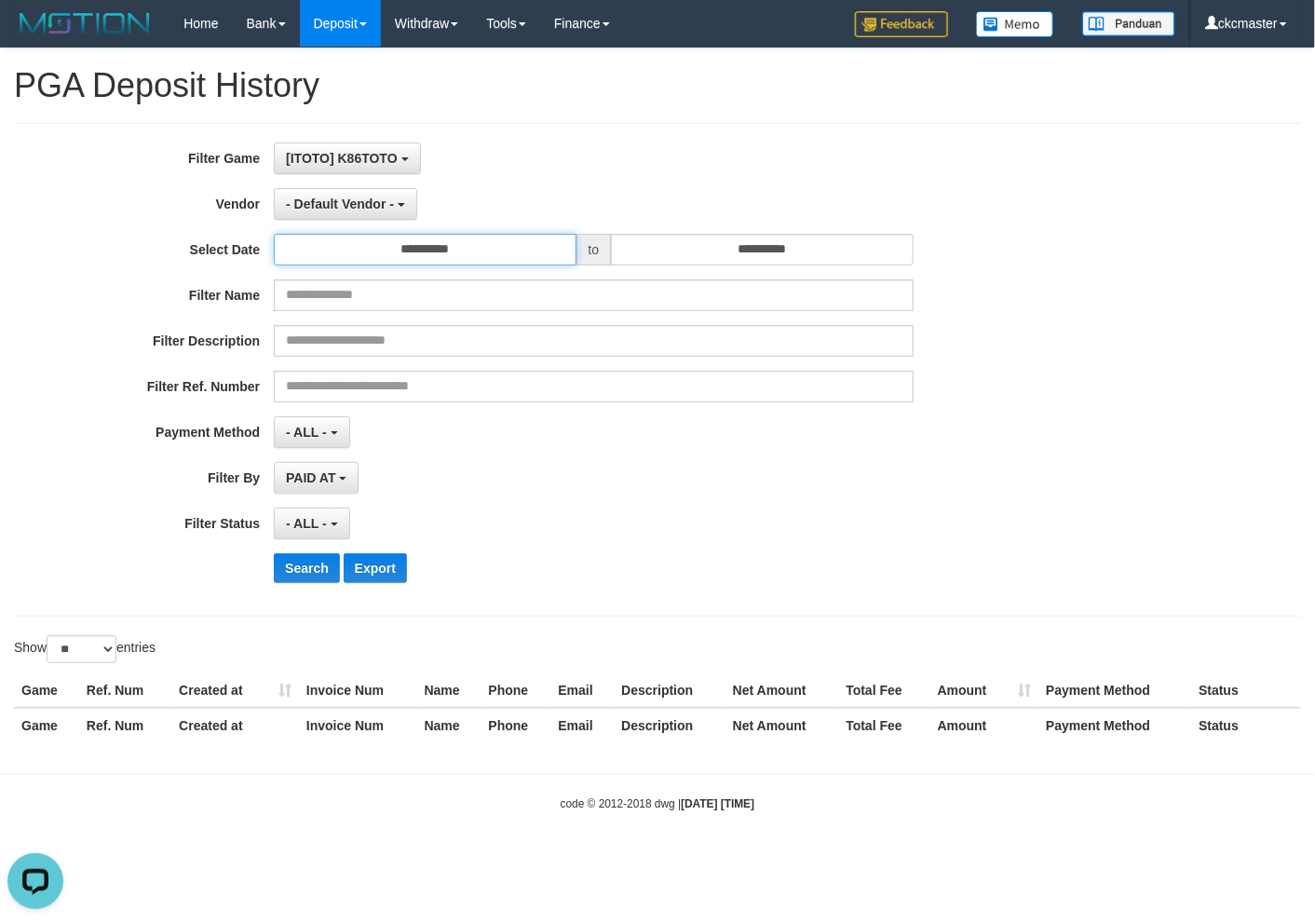 click on "**********" at bounding box center [425, 250] 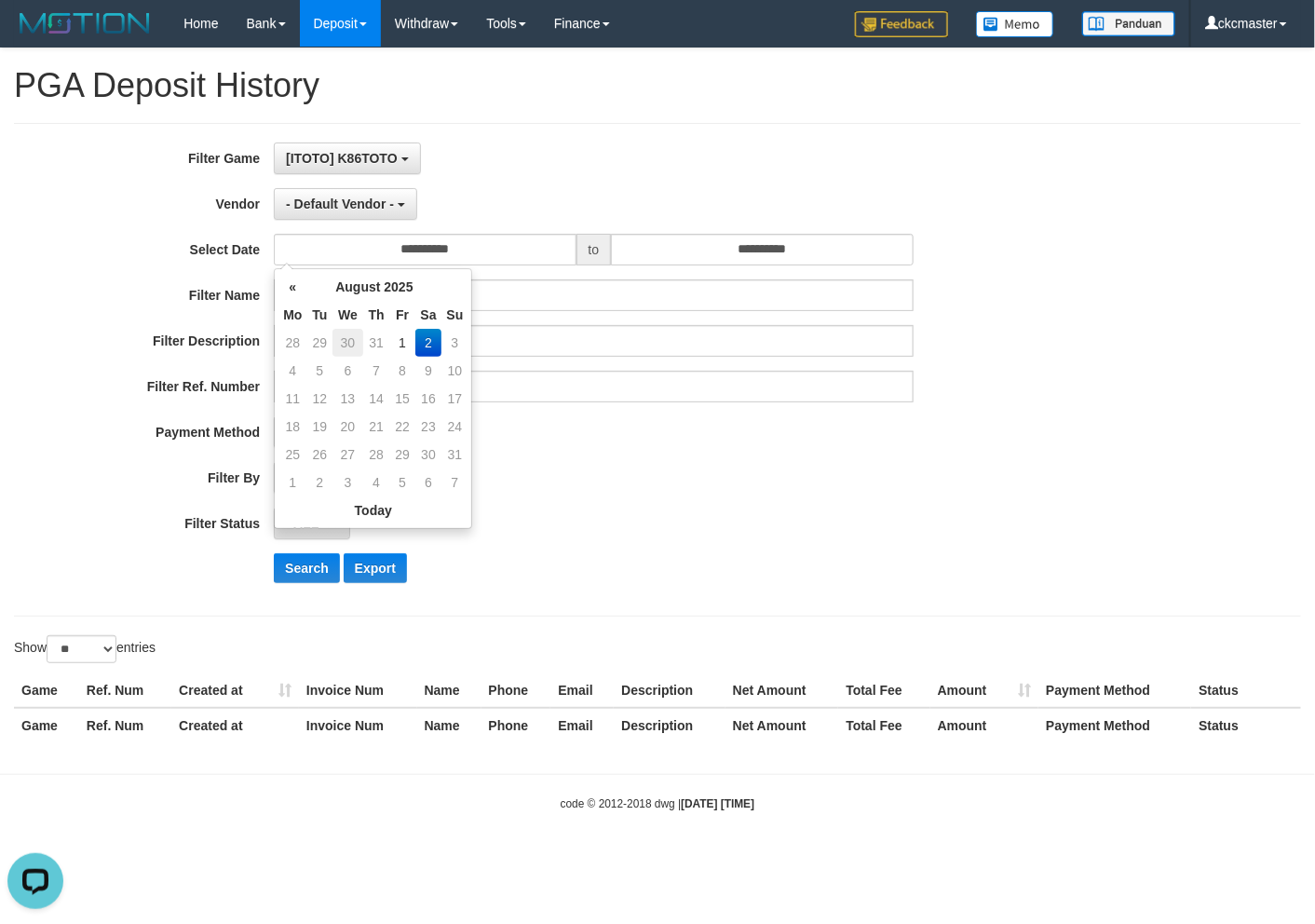 click on "30" at bounding box center (347, 343) 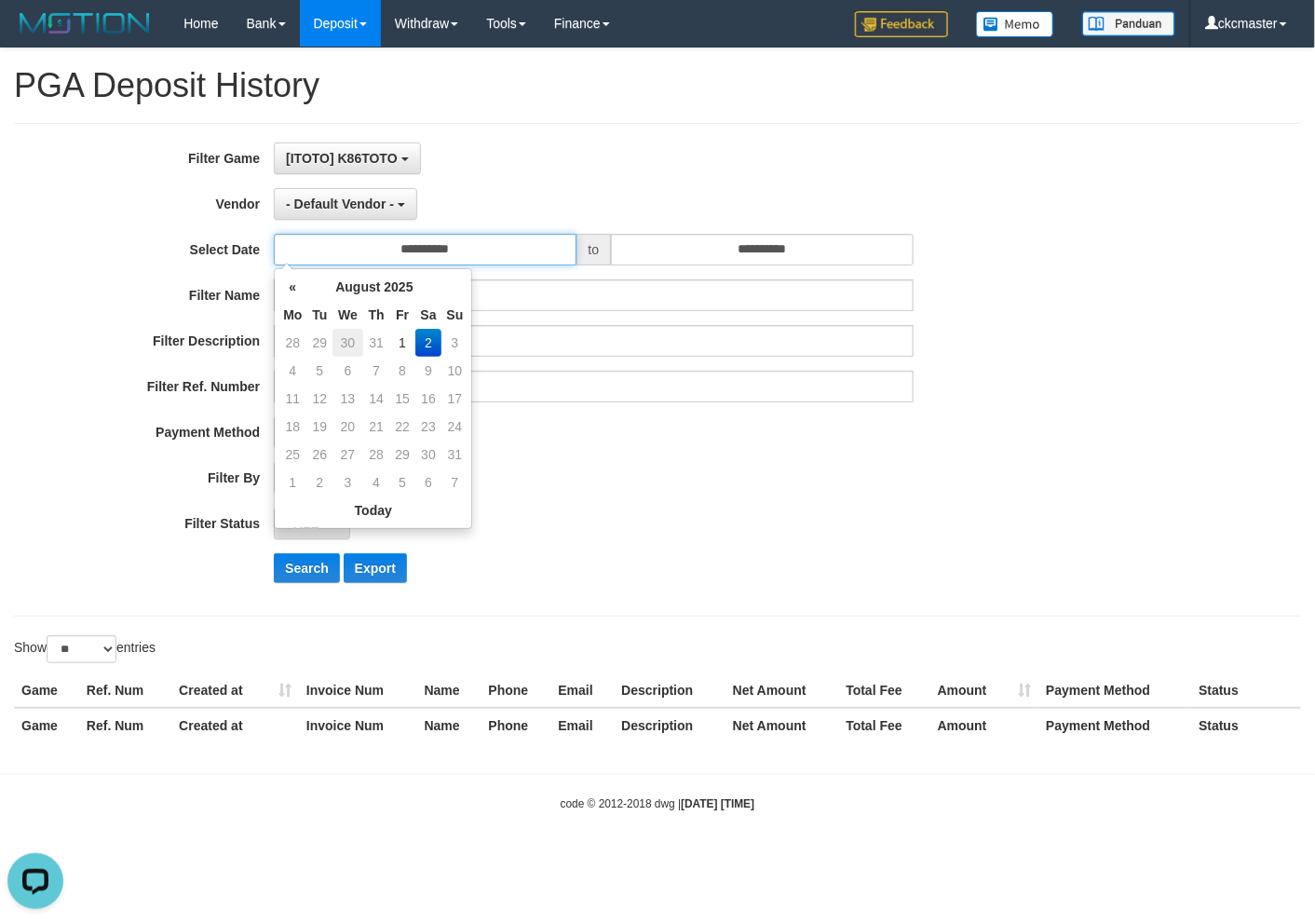 type on "**********" 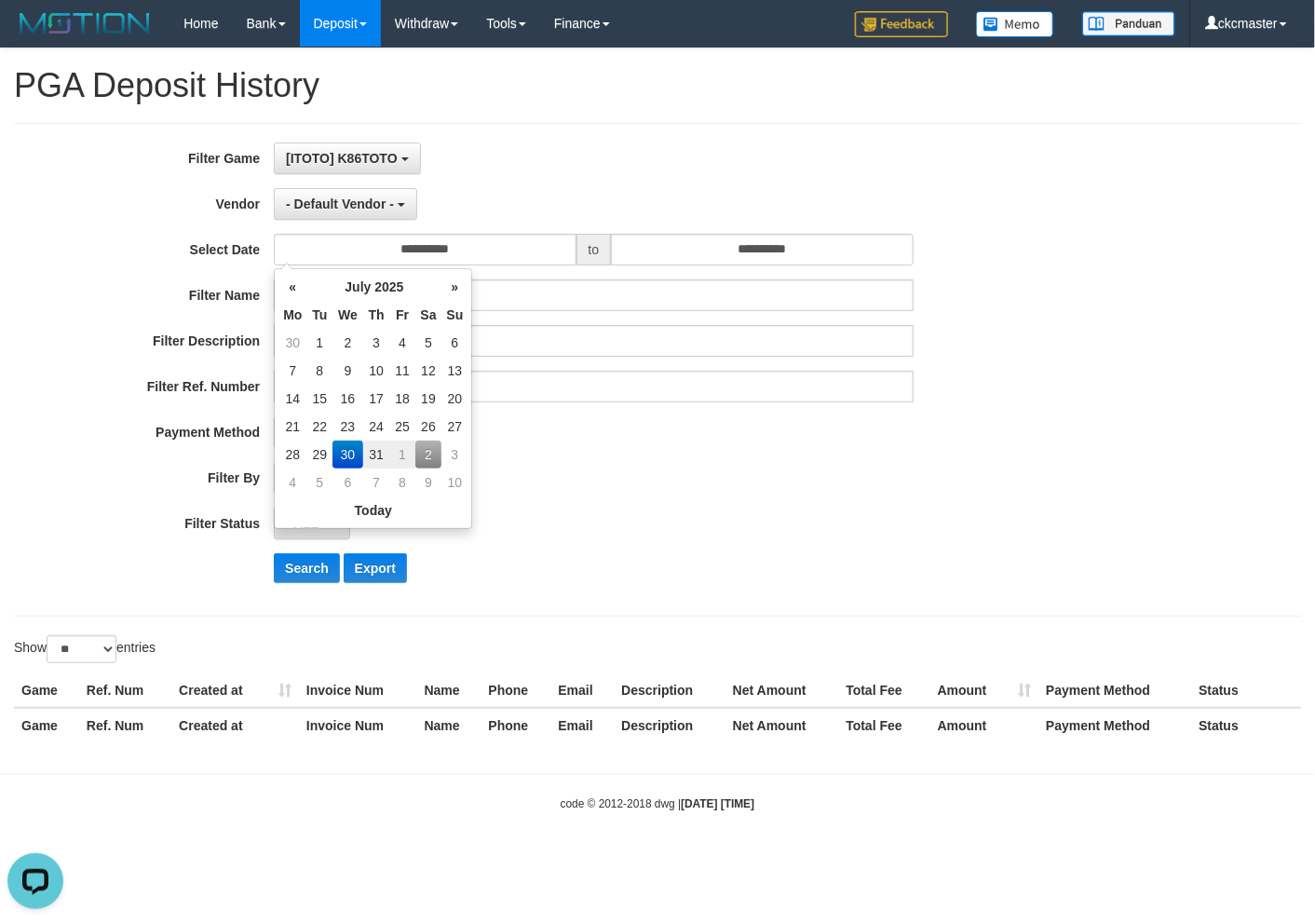drag, startPoint x: 727, startPoint y: 448, endPoint x: 673, endPoint y: 363, distance: 100.703 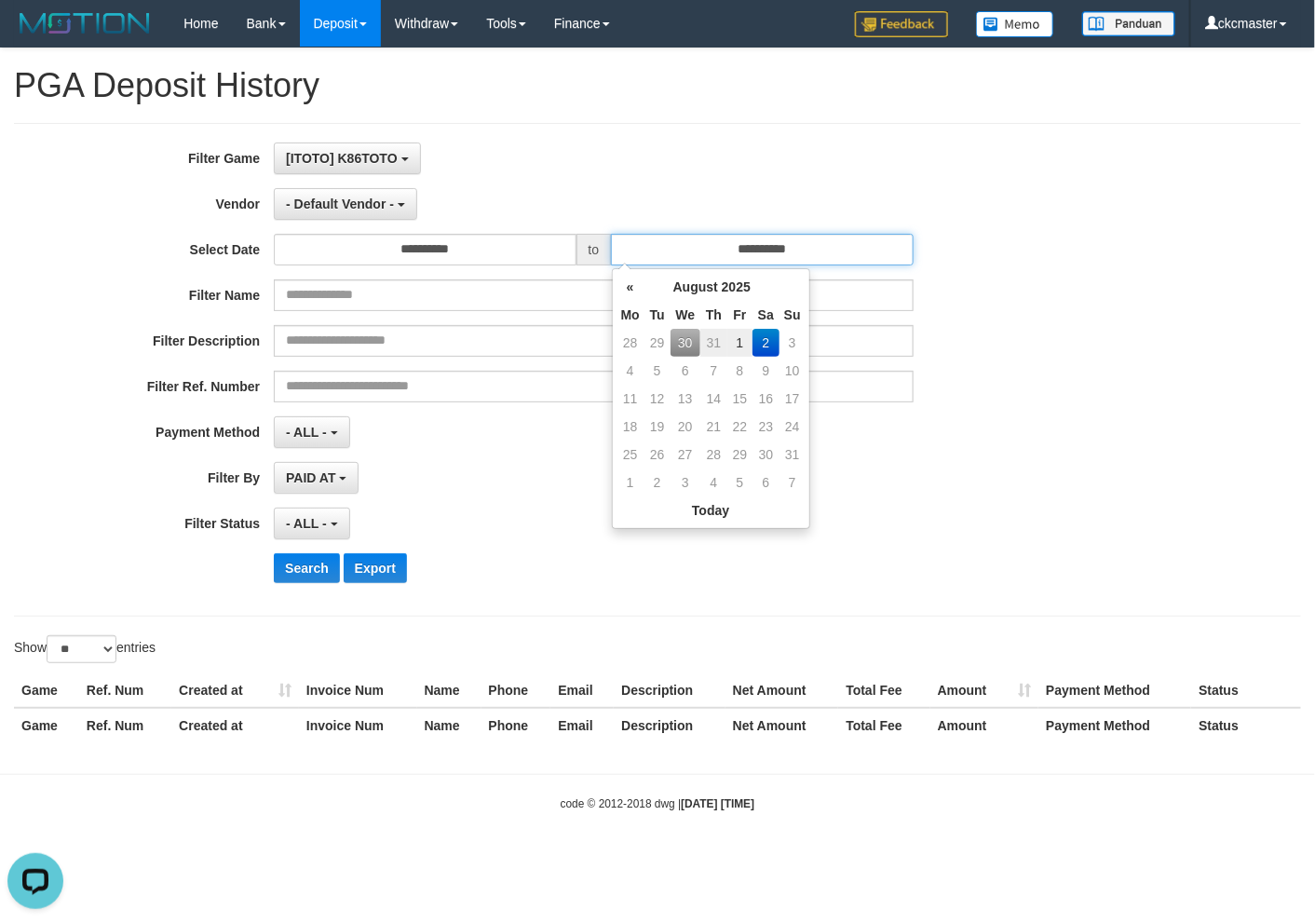 click on "**********" at bounding box center (762, 250) 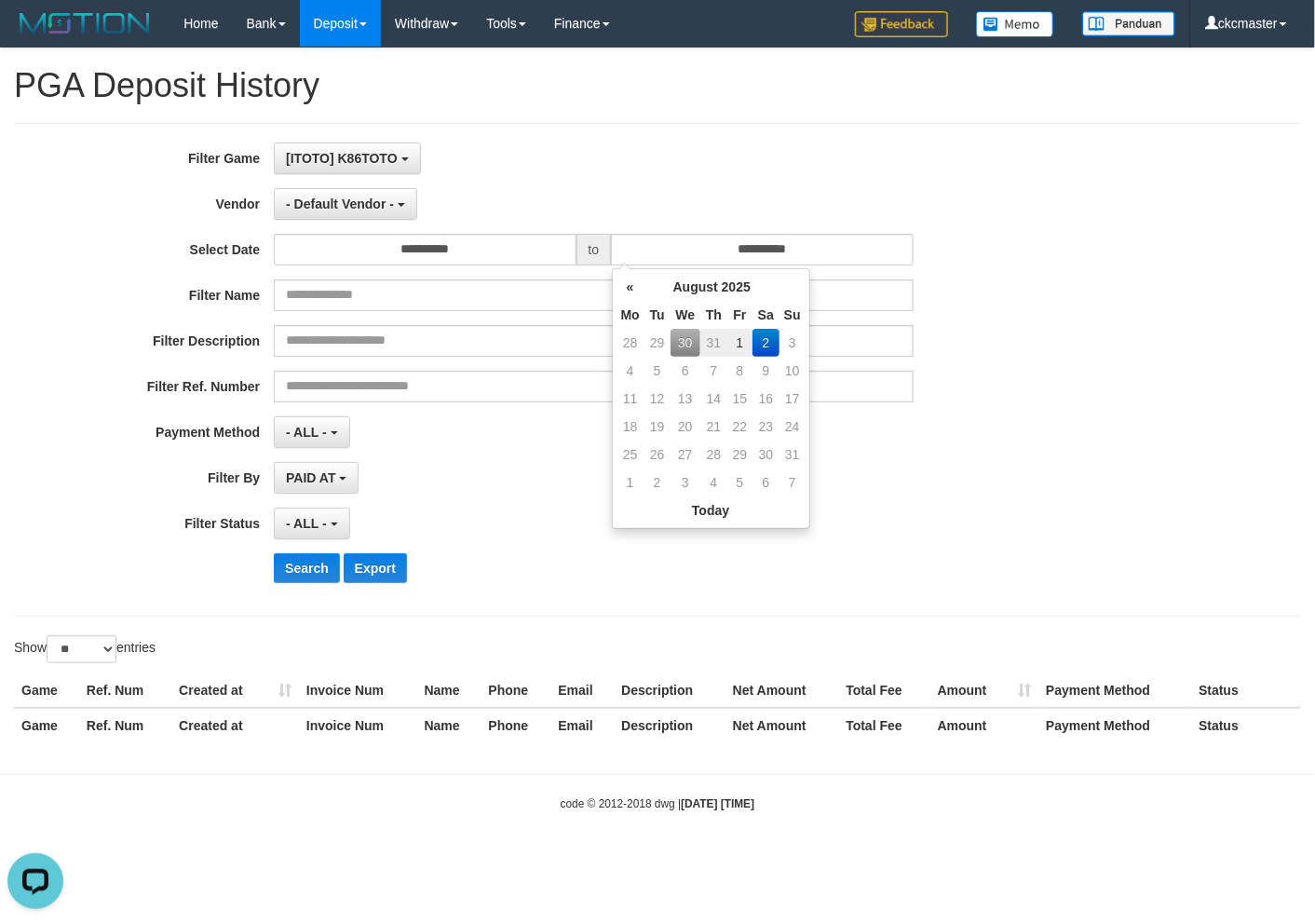 click on "30" at bounding box center (685, 343) 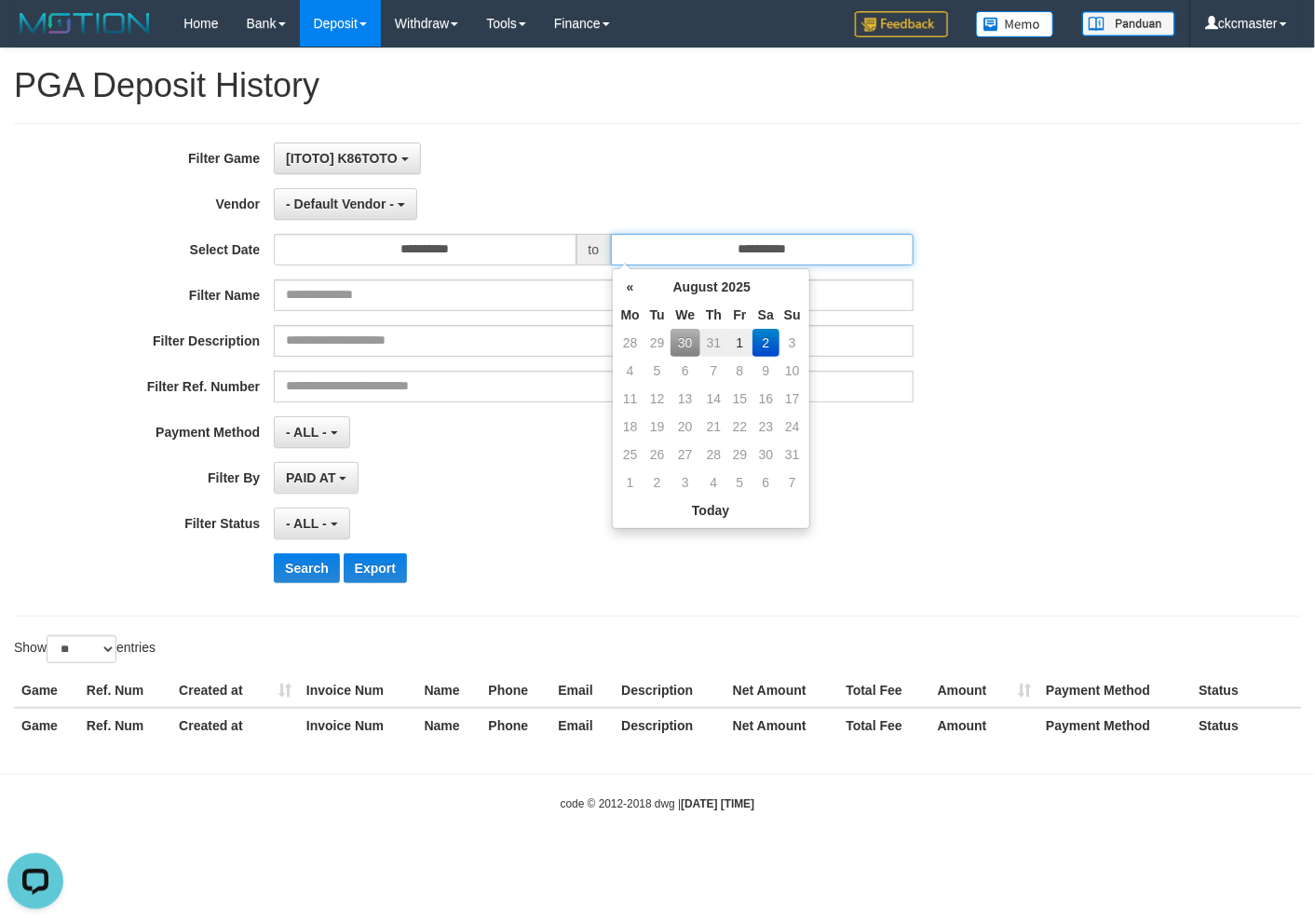 type on "**********" 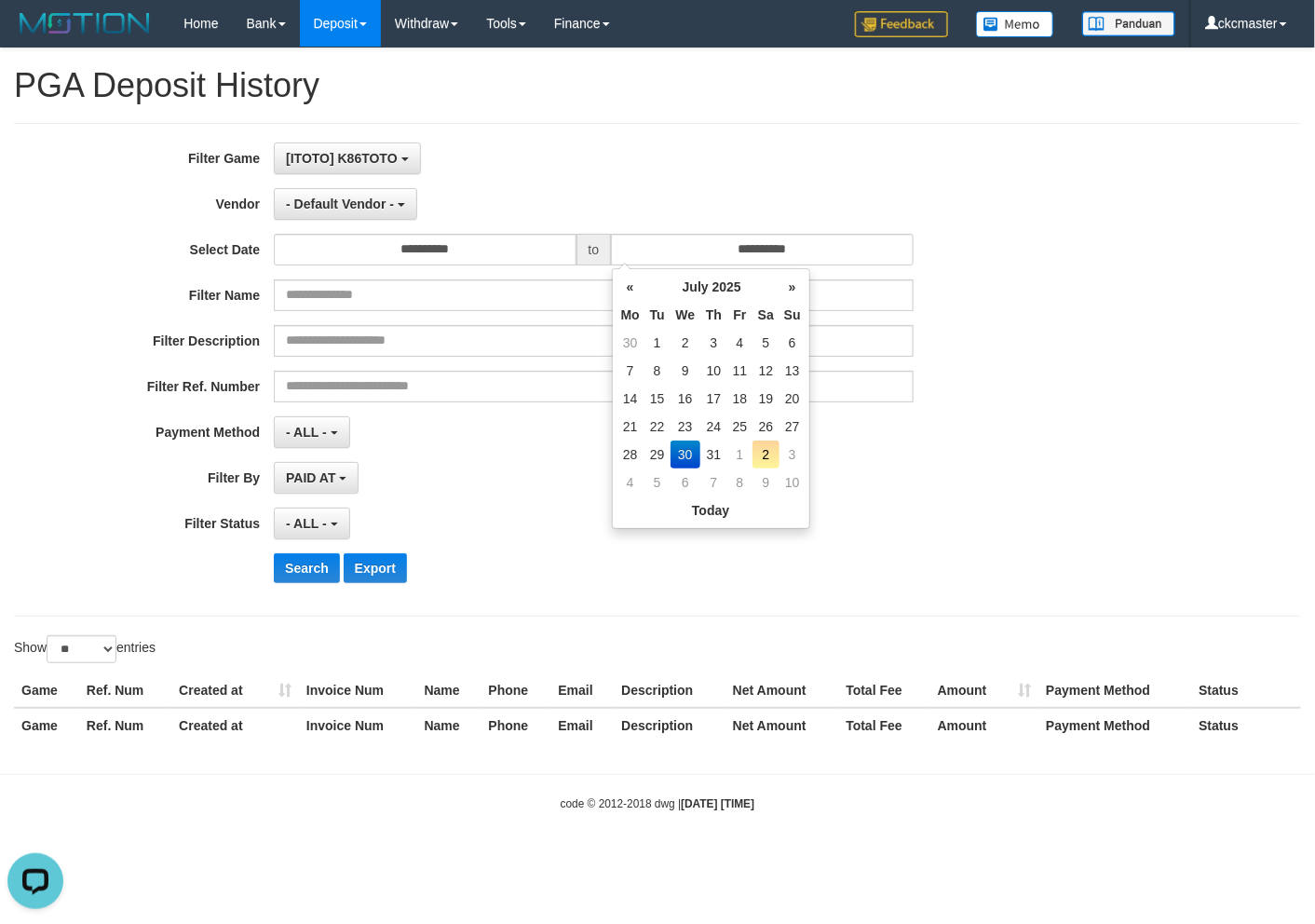 click on "Filter Ref. Number" at bounding box center (548, 387) 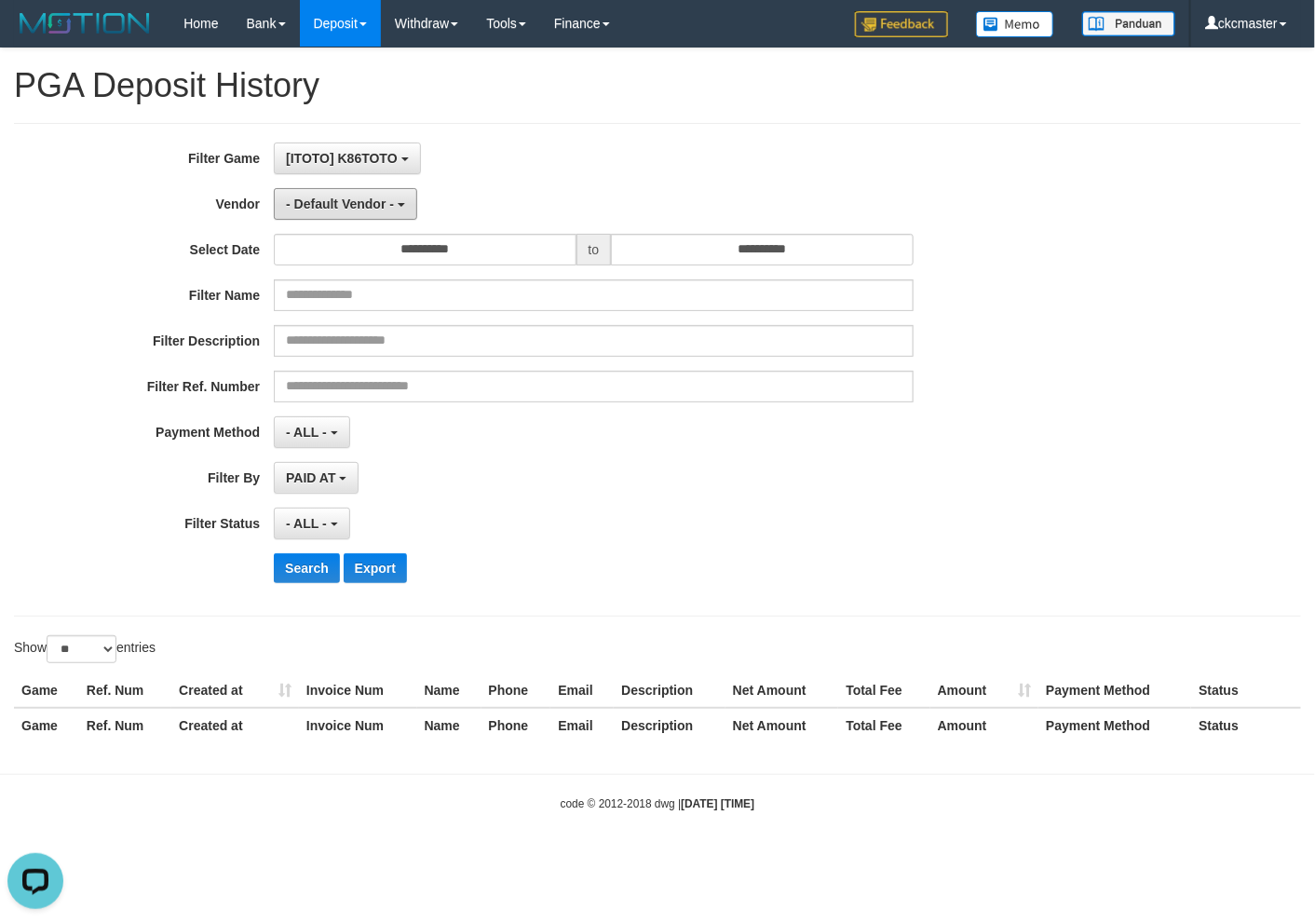 drag, startPoint x: 345, startPoint y: 202, endPoint x: 287, endPoint y: 234, distance: 66.24198 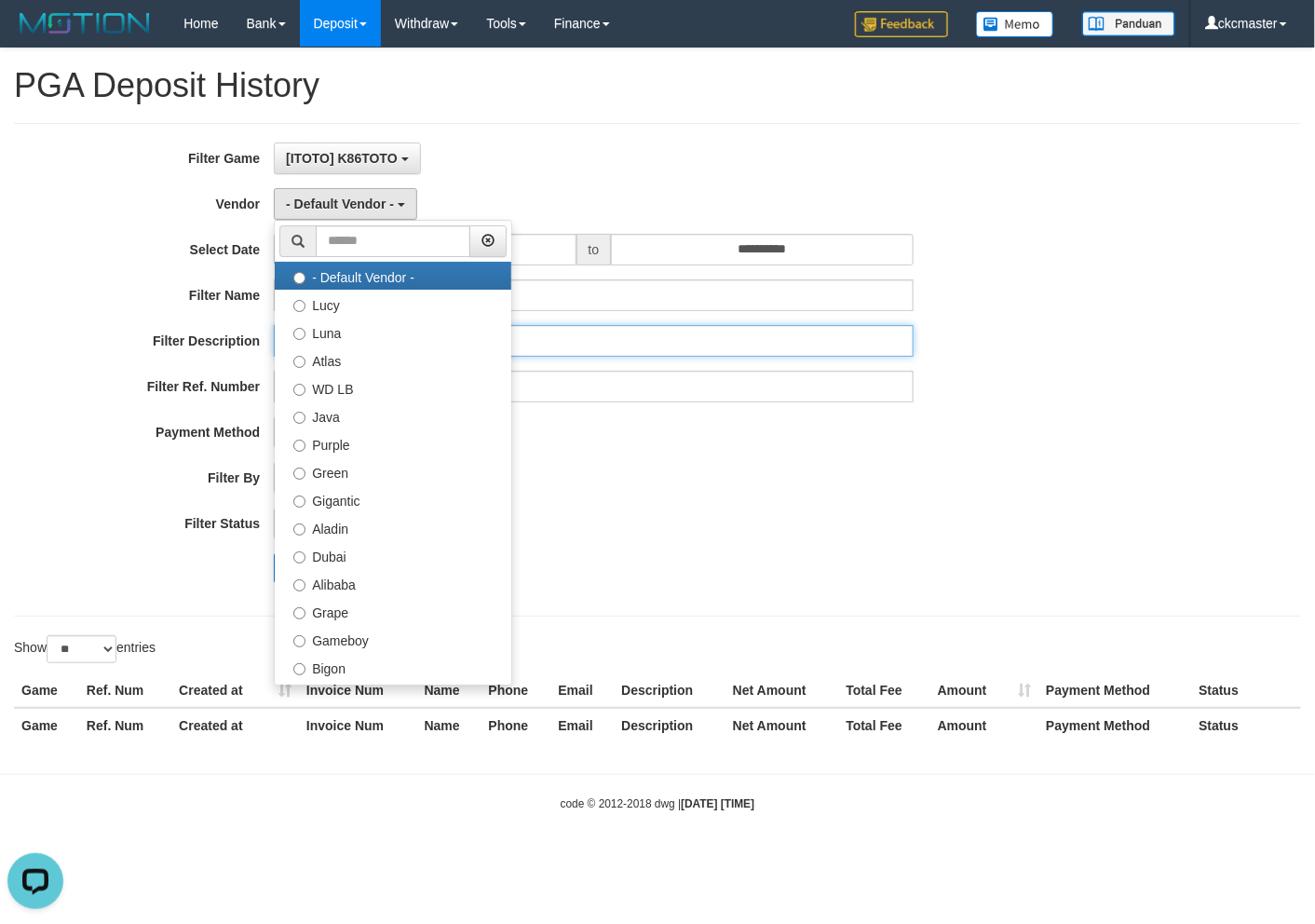 click at bounding box center [593, 341] 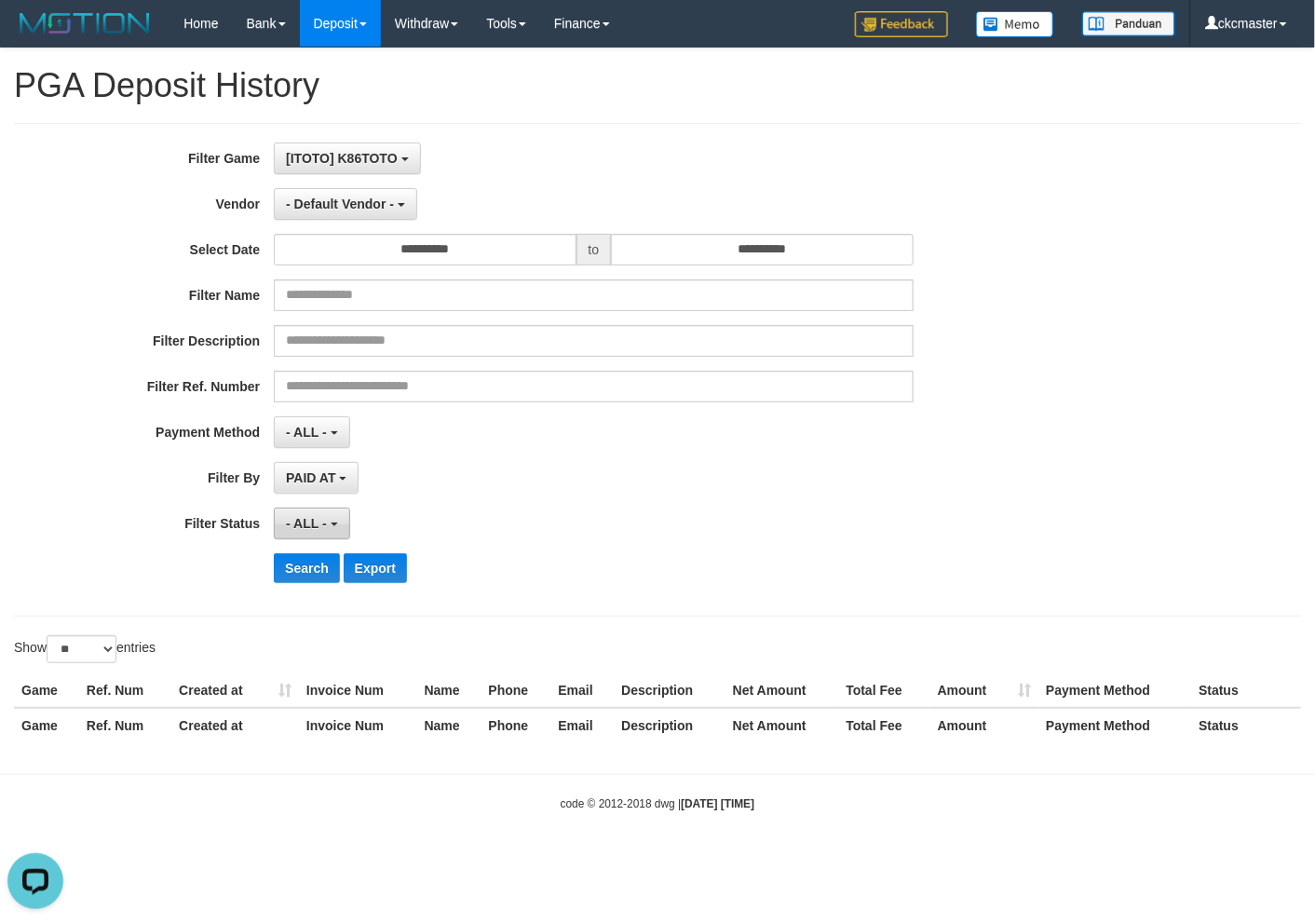 click on "- ALL -" at bounding box center [311, 523] 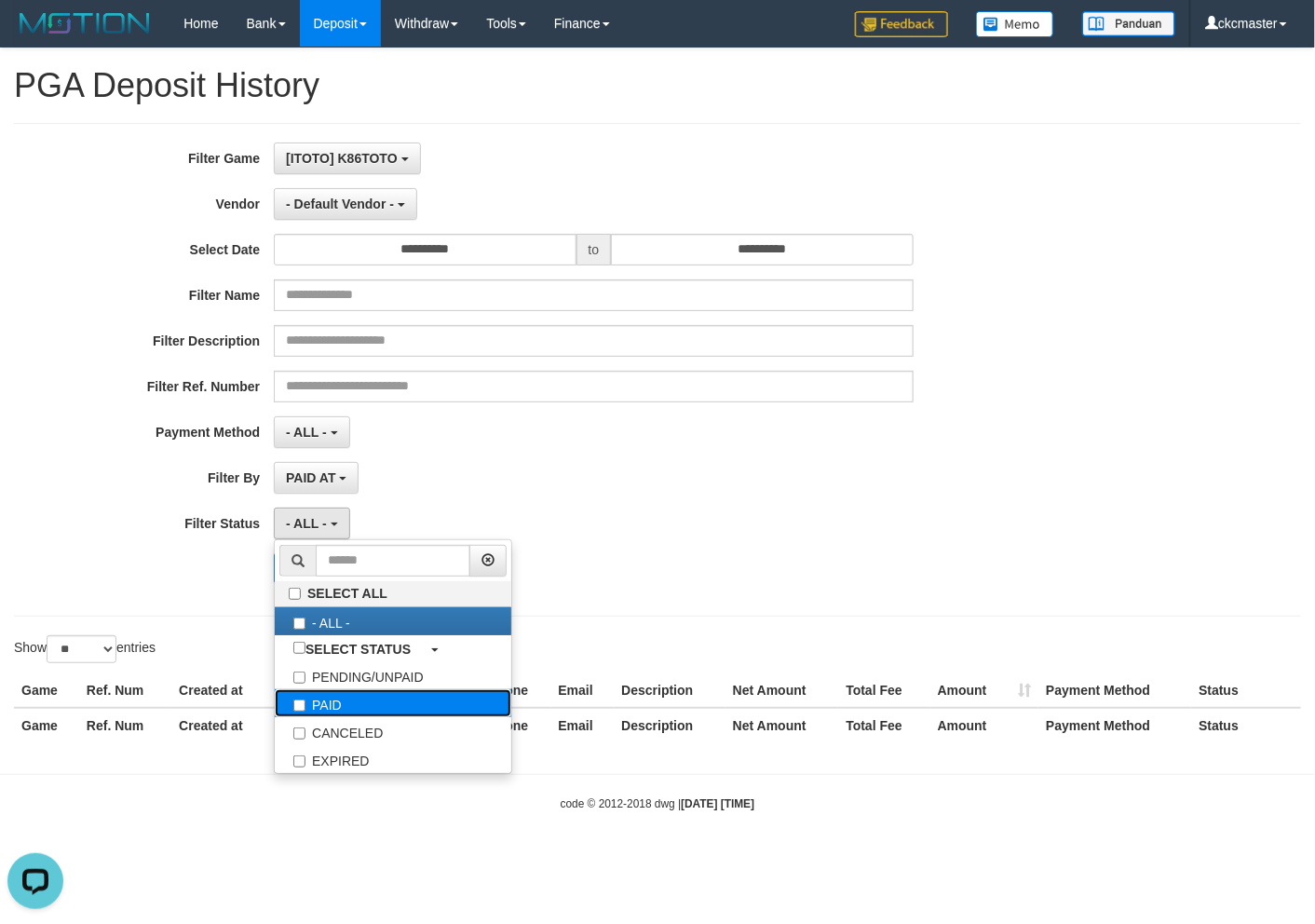 click on "PAID" at bounding box center (393, 703) 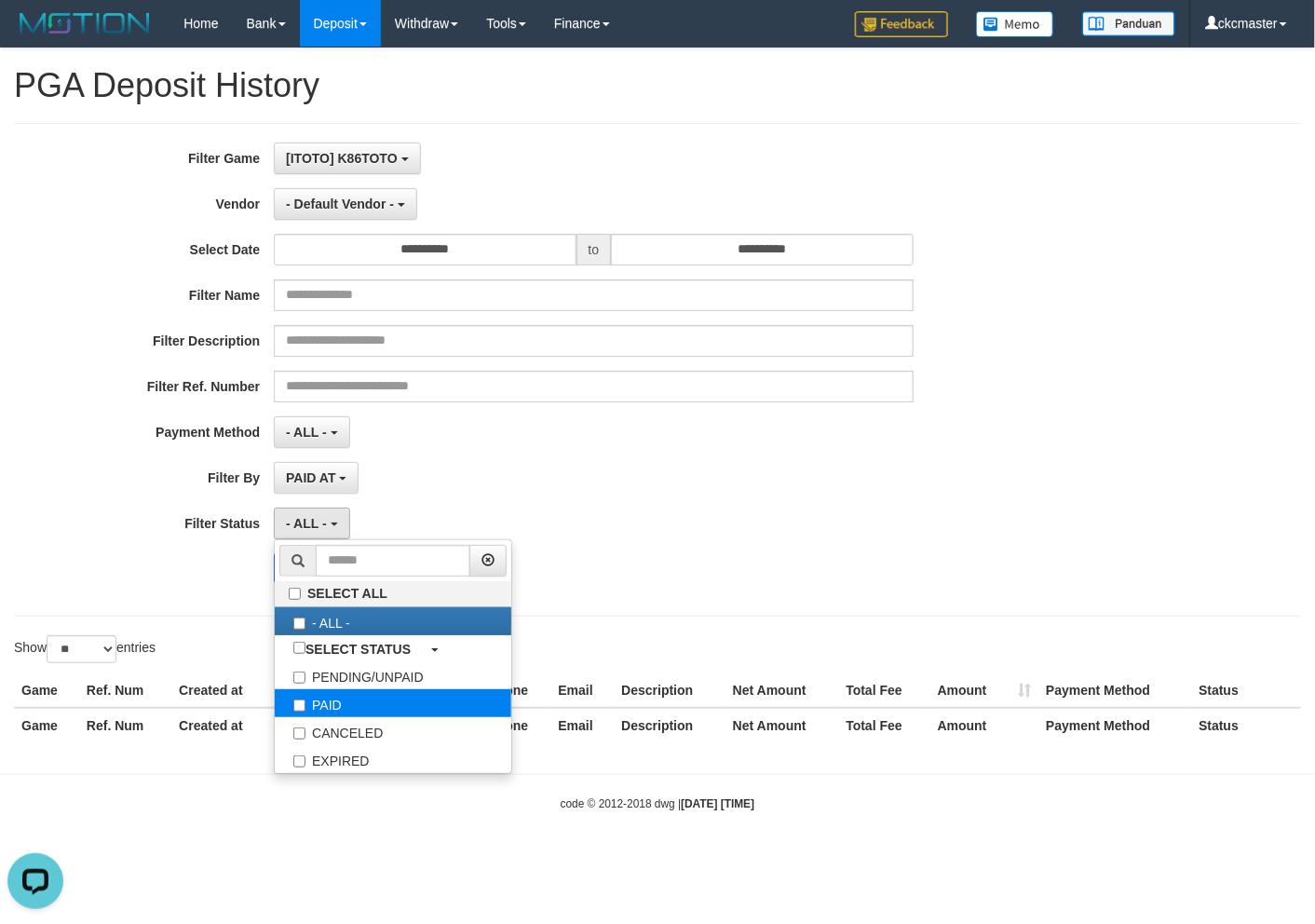 select on "*" 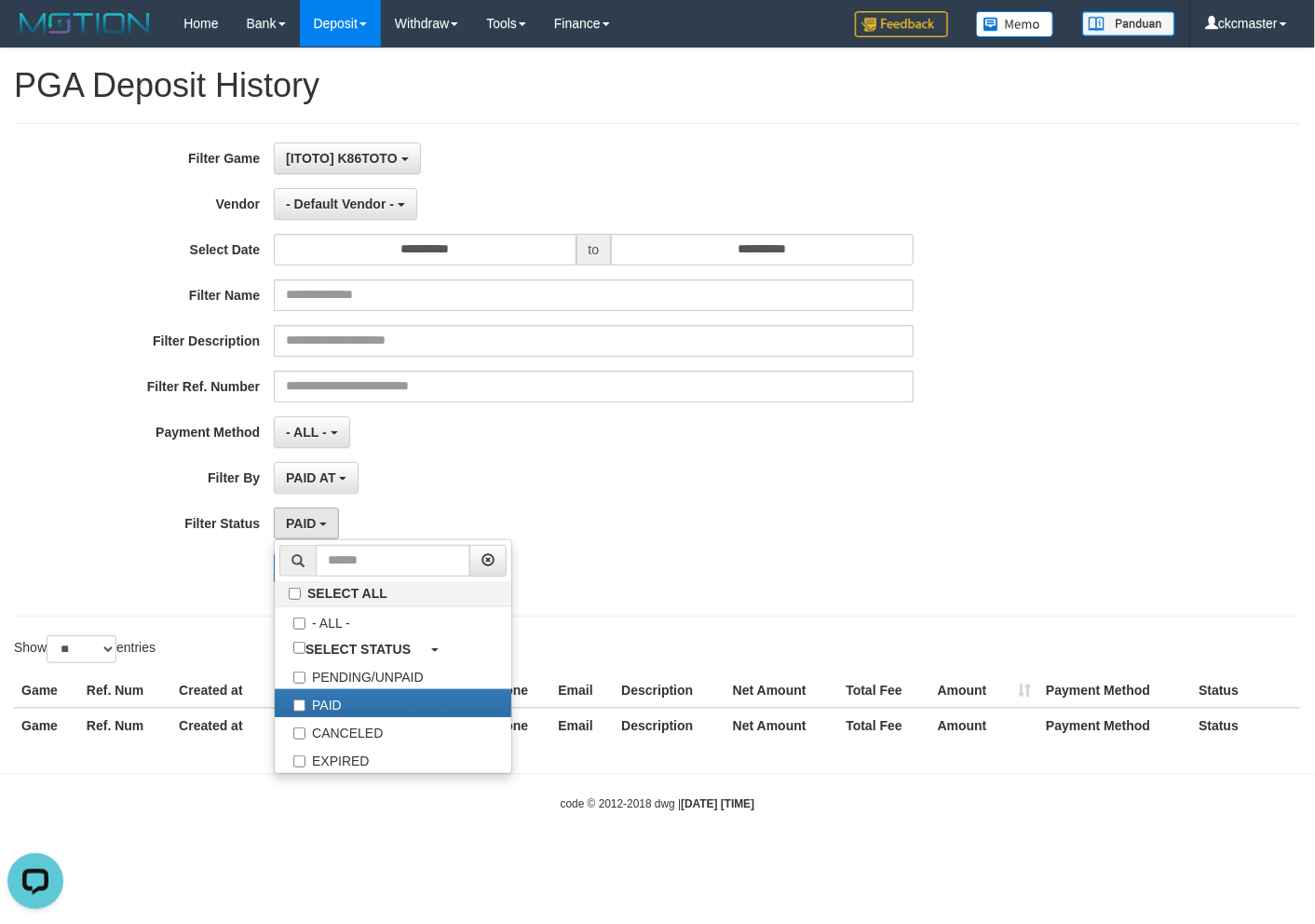 click on "**********" at bounding box center [548, 370] 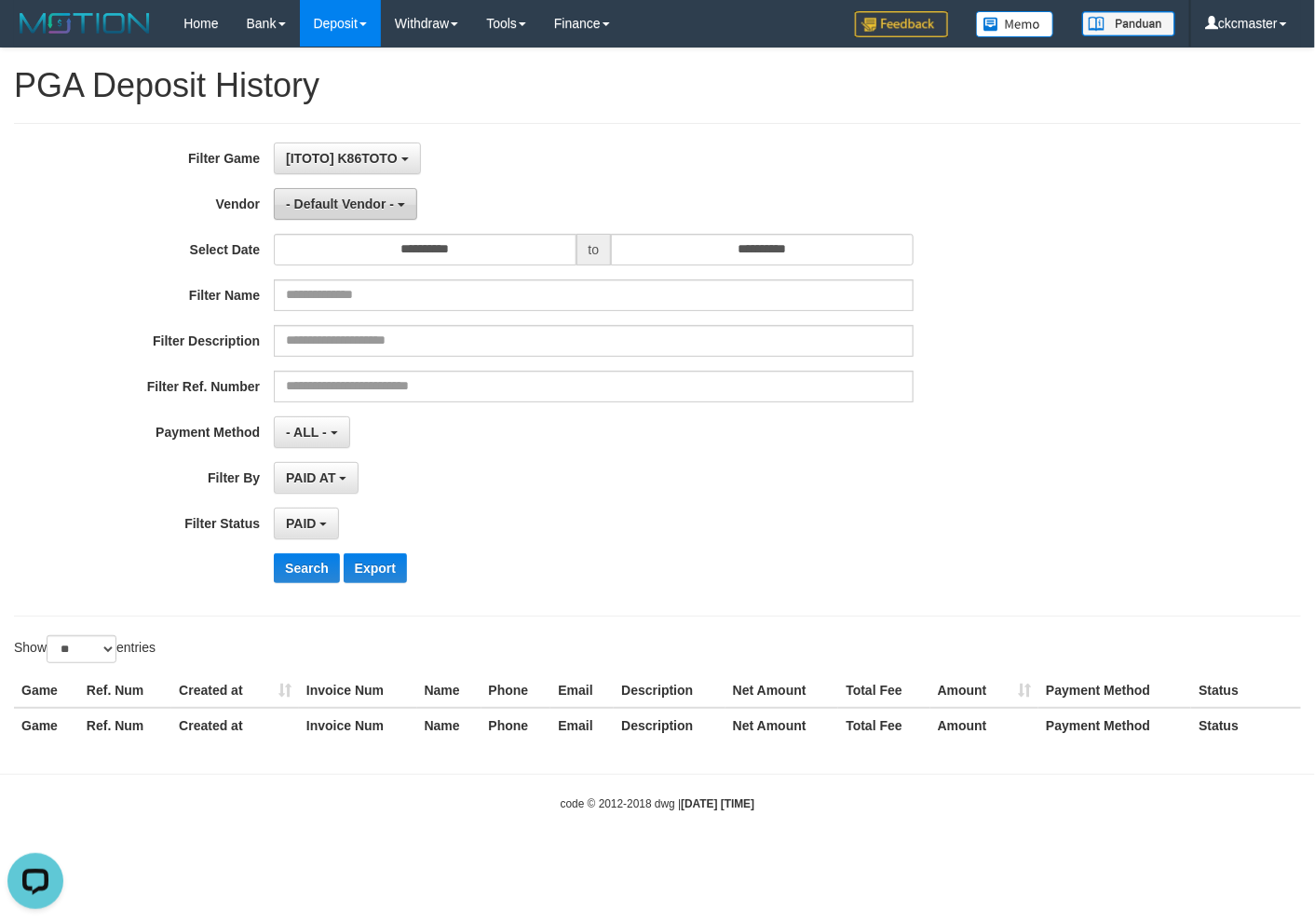 click on "- Default Vendor -" at bounding box center [346, 204] 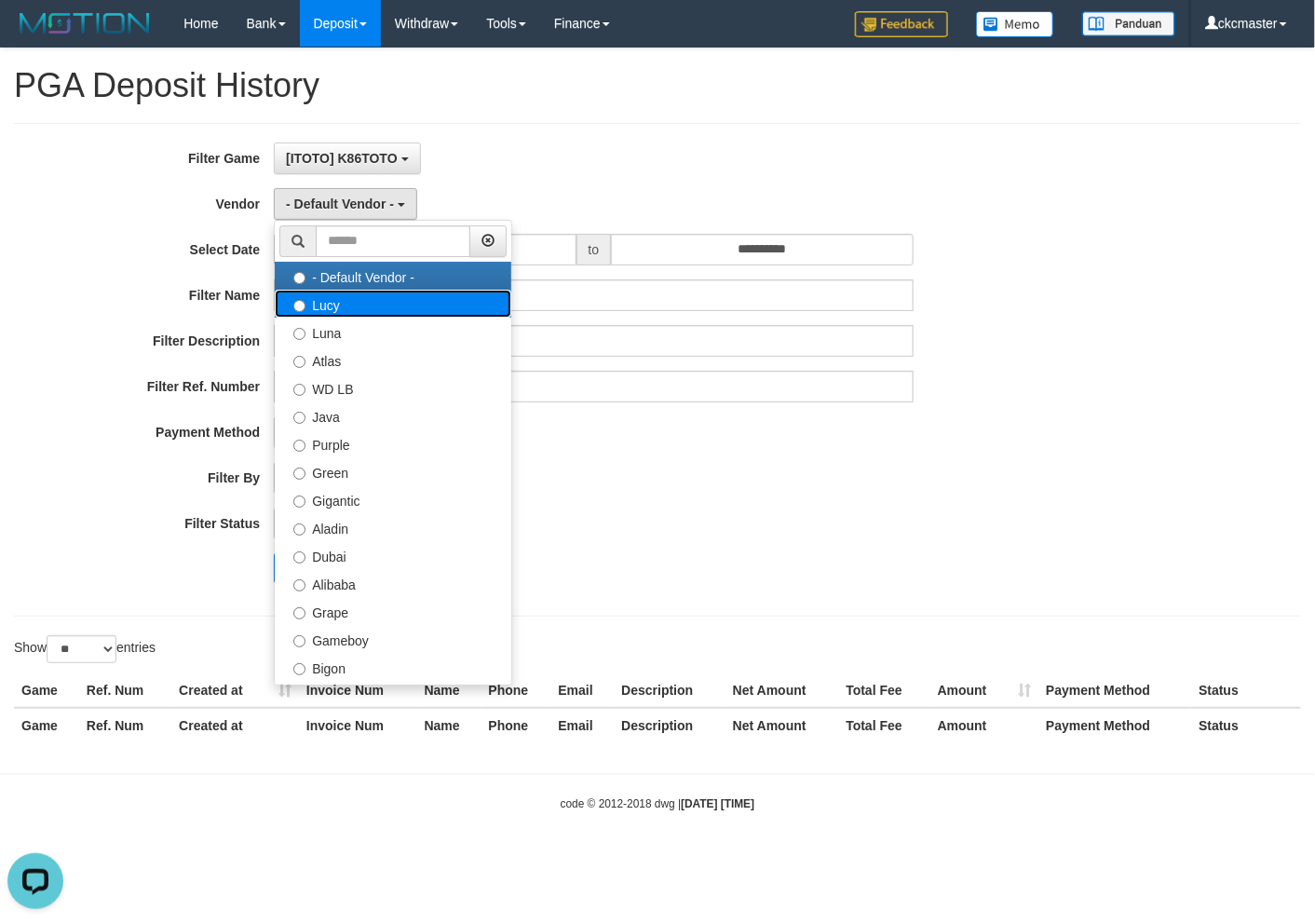 click on "Lucy" at bounding box center (393, 304) 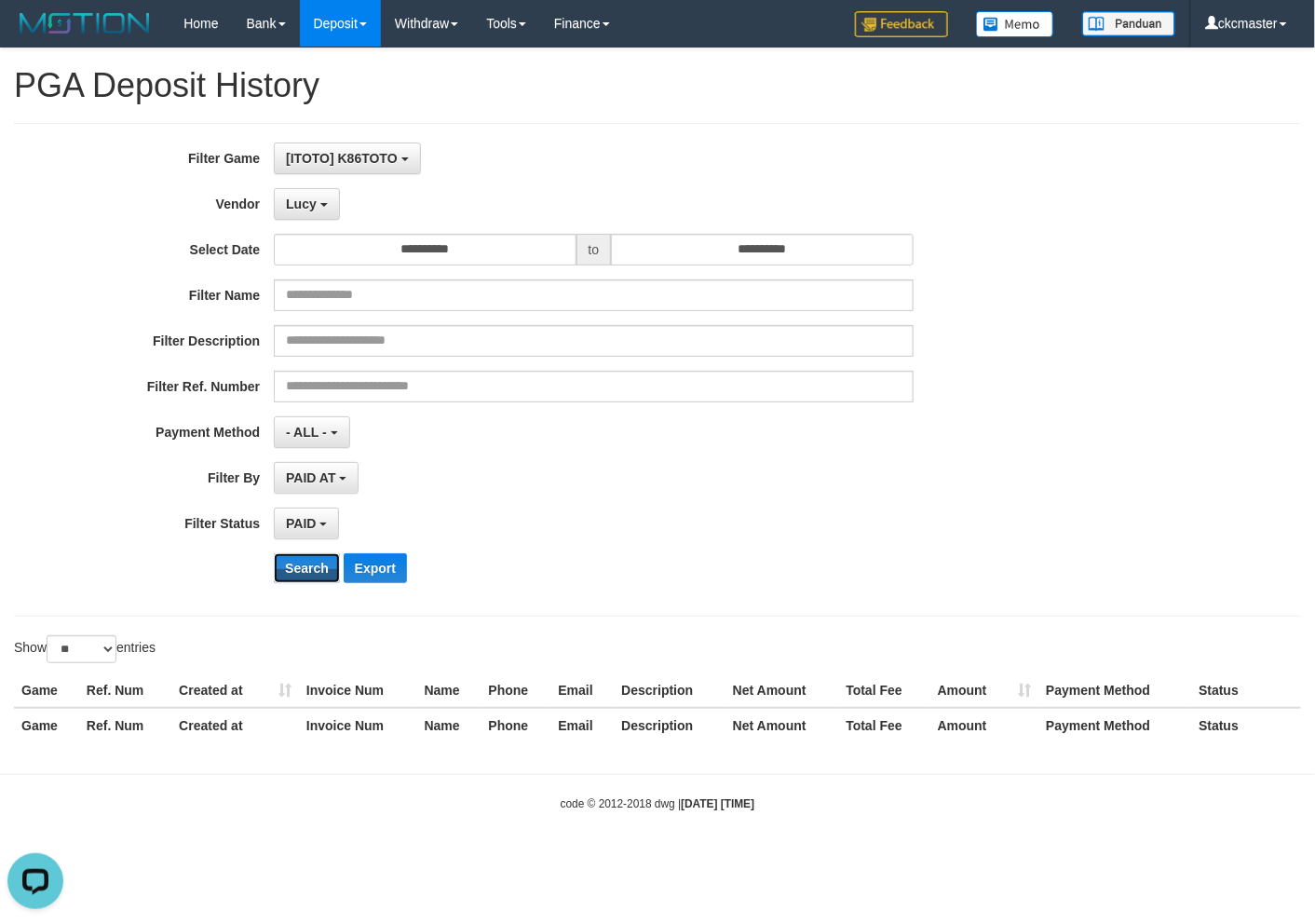 drag, startPoint x: 294, startPoint y: 585, endPoint x: 577, endPoint y: 602, distance: 283.51014 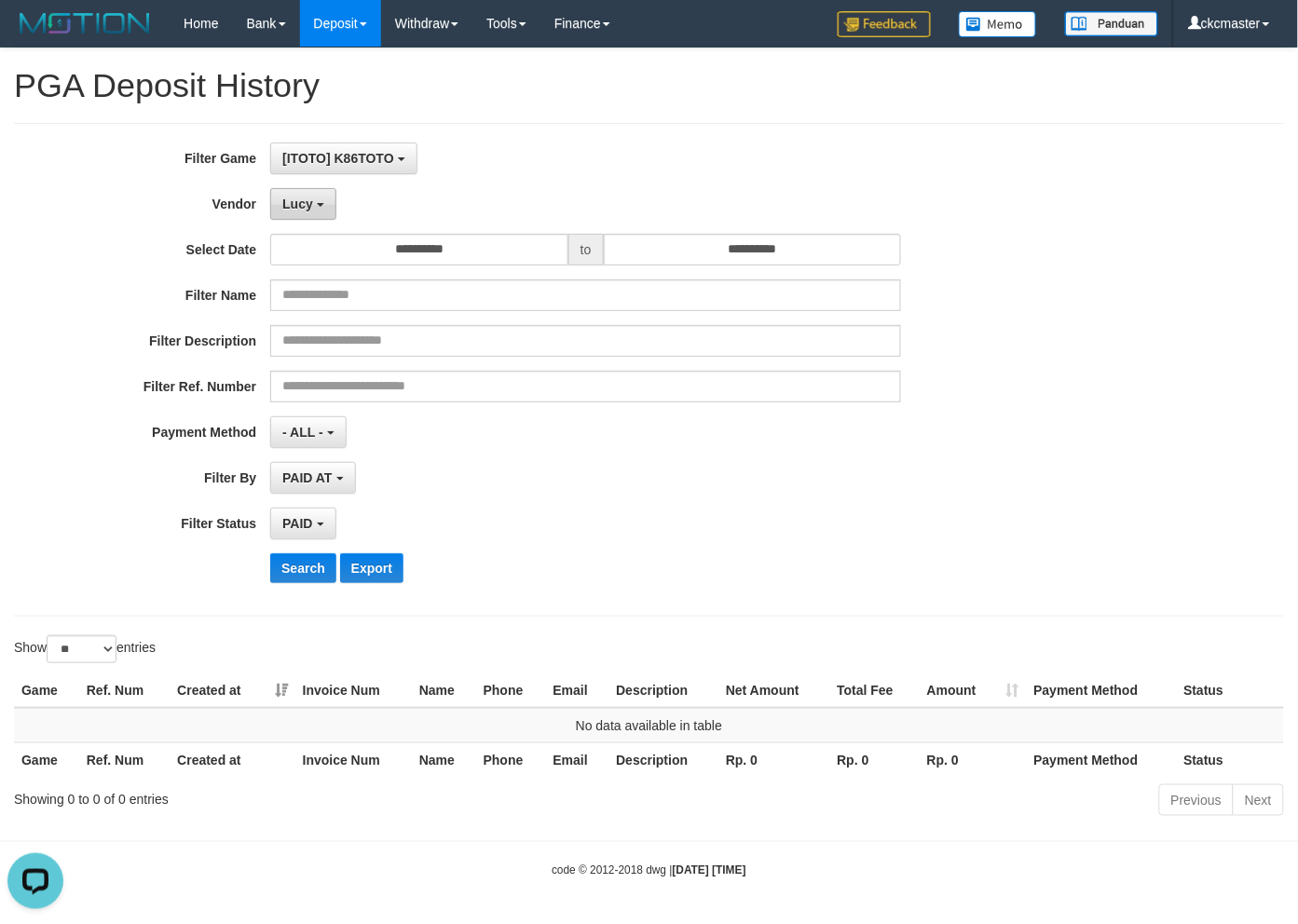 click on "Lucy" at bounding box center (303, 204) 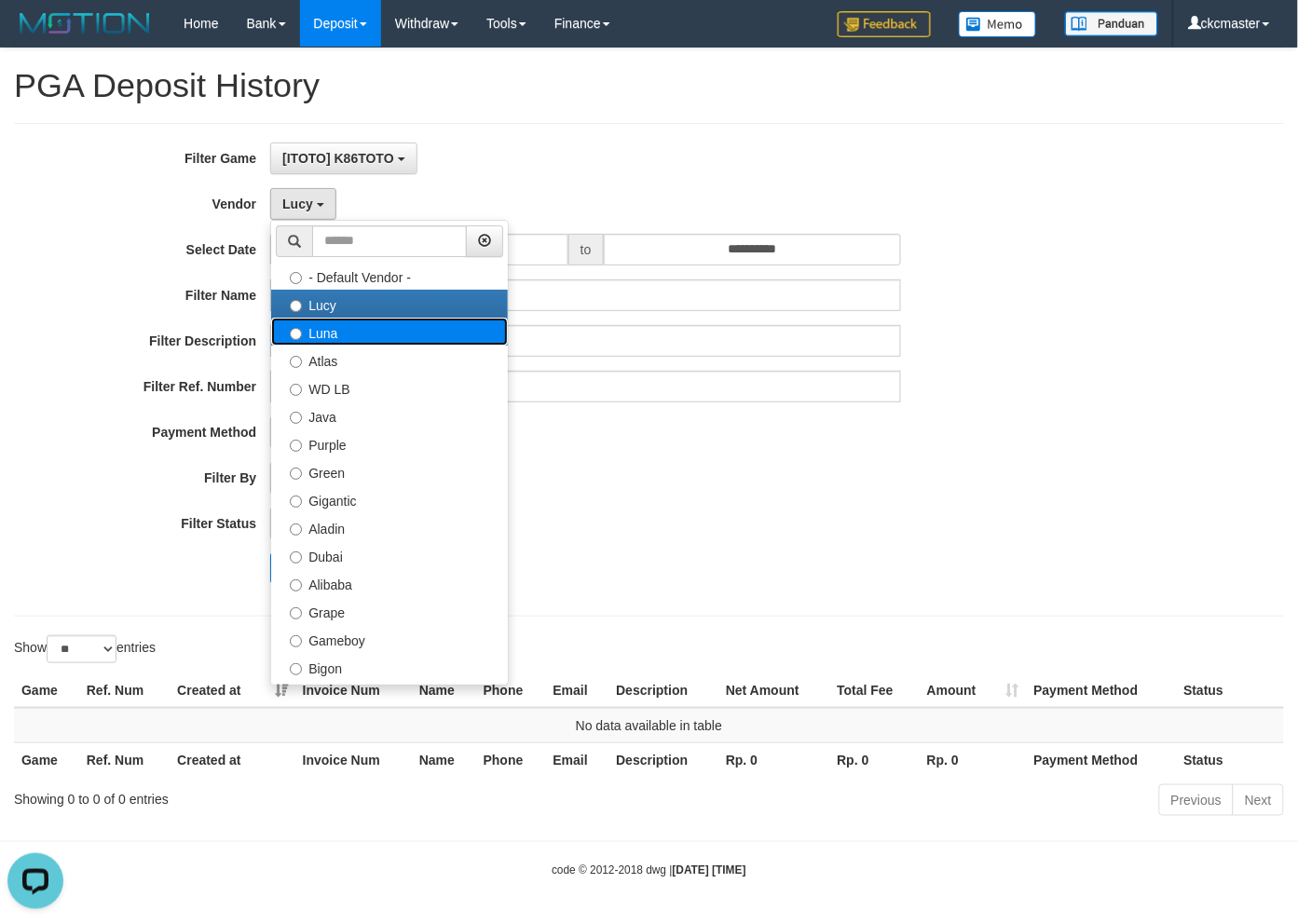 click on "Luna" at bounding box center (389, 332) 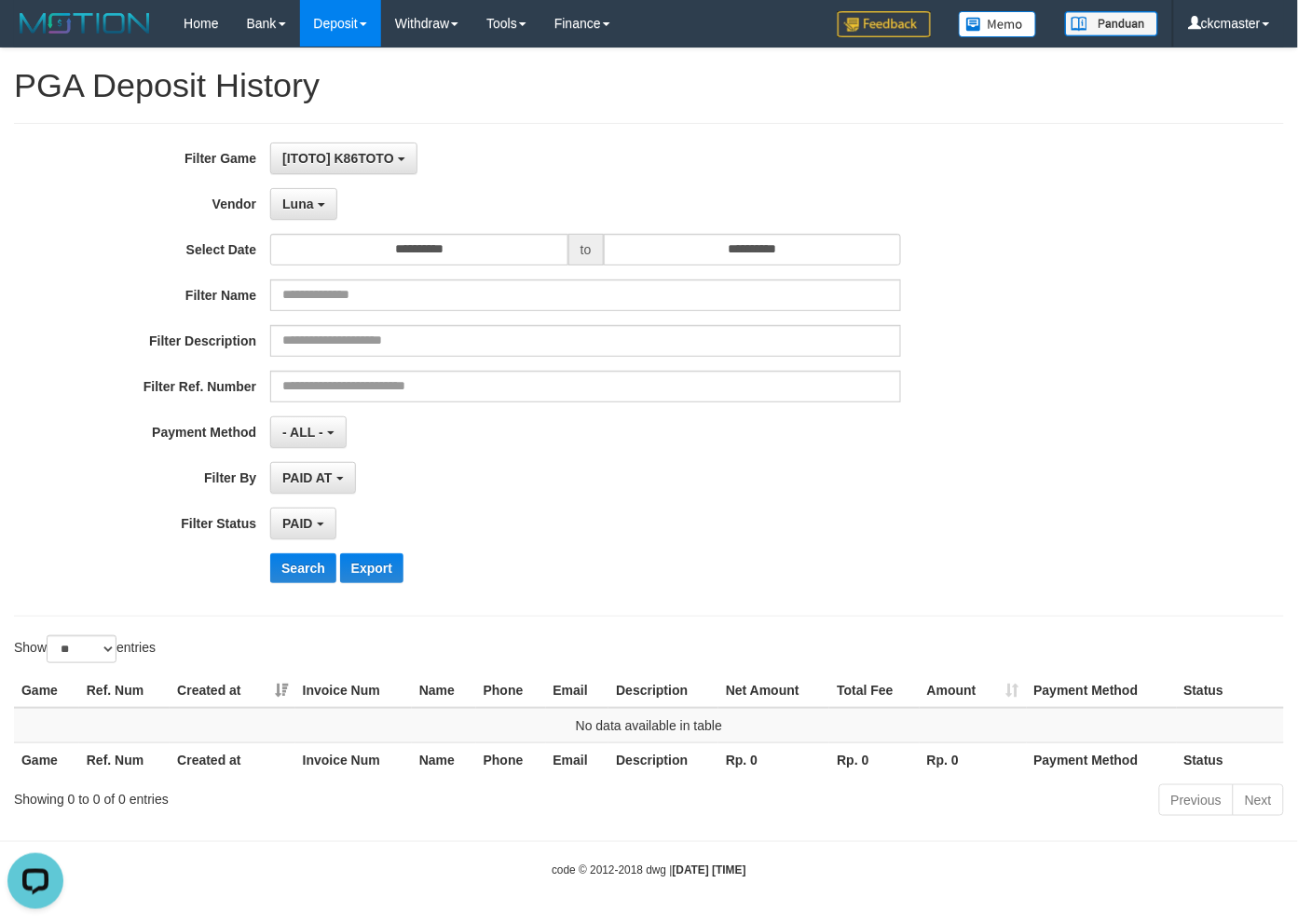 drag, startPoint x: 690, startPoint y: 426, endPoint x: 426, endPoint y: 512, distance: 277.65446 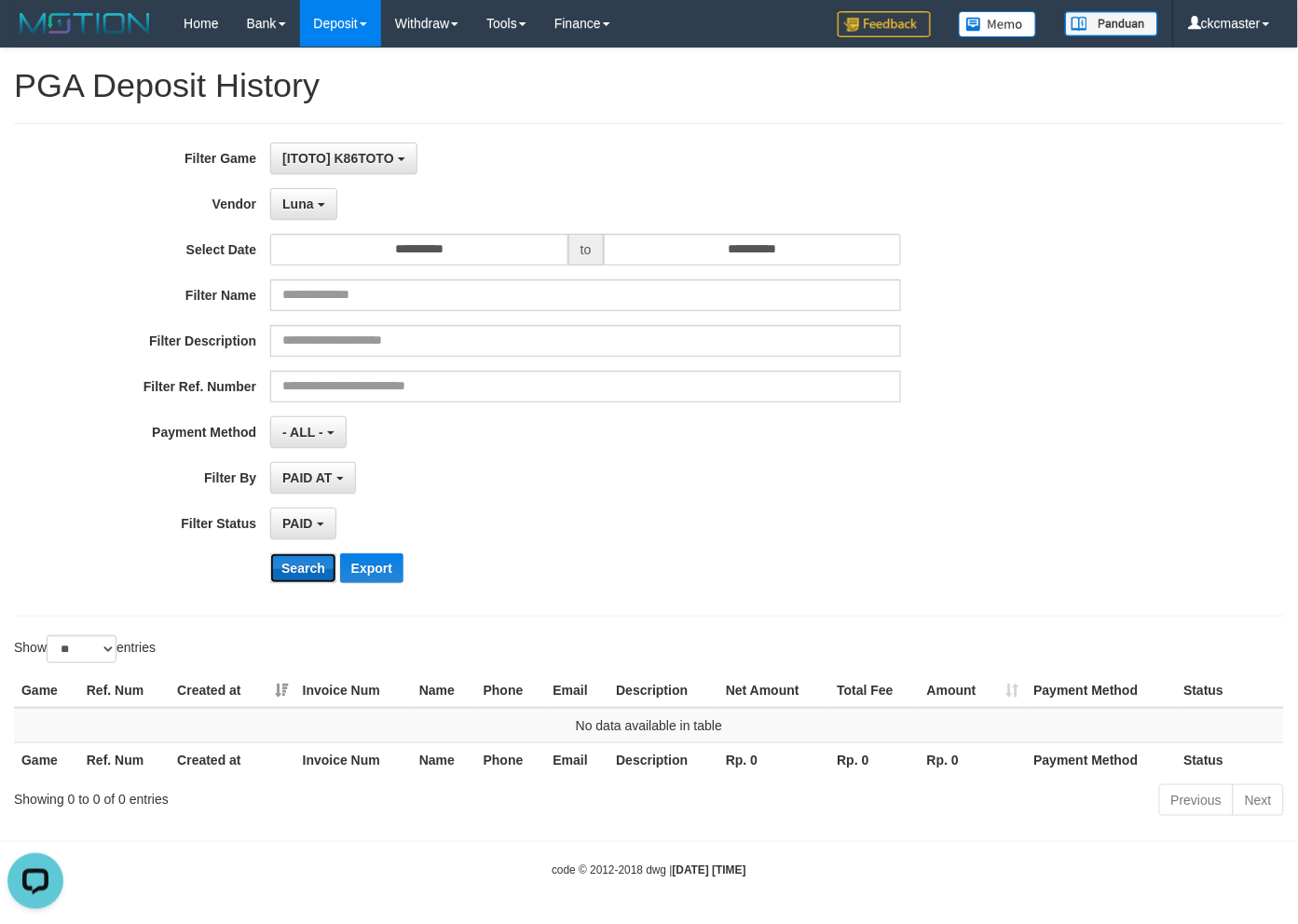 click on "Search" at bounding box center [303, 568] 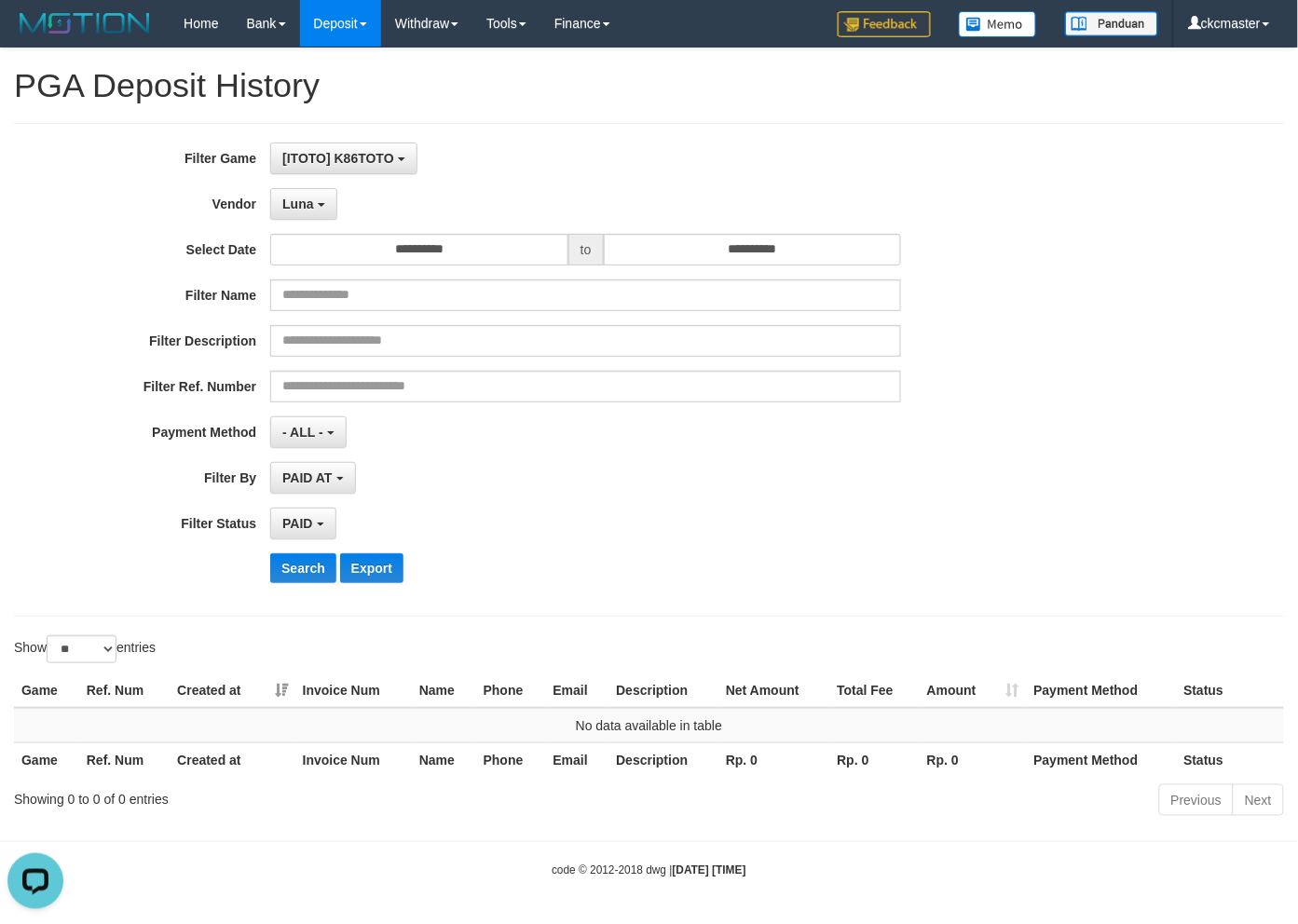 click on "**********" at bounding box center [540, 370] 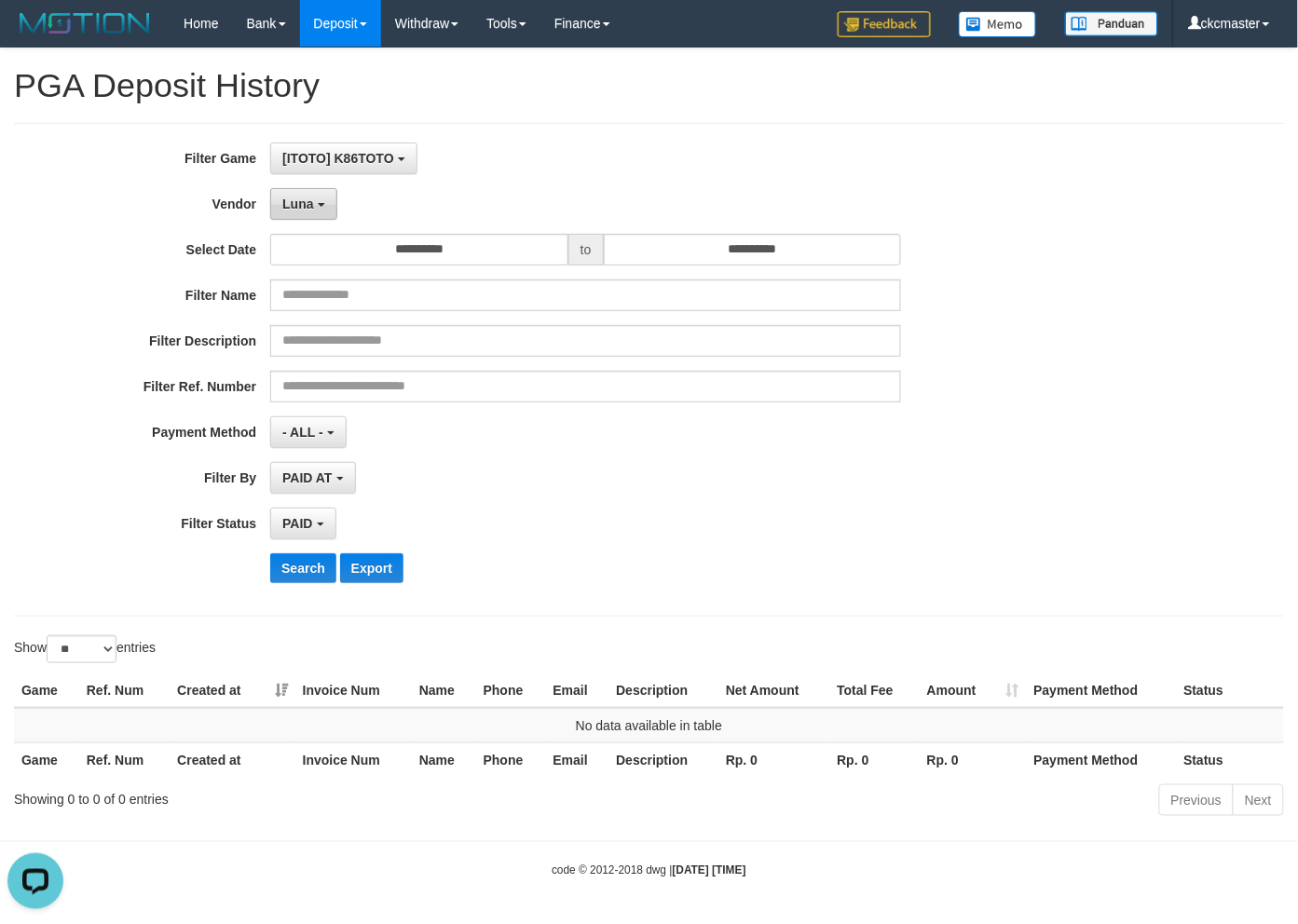 click on "Luna" at bounding box center [303, 204] 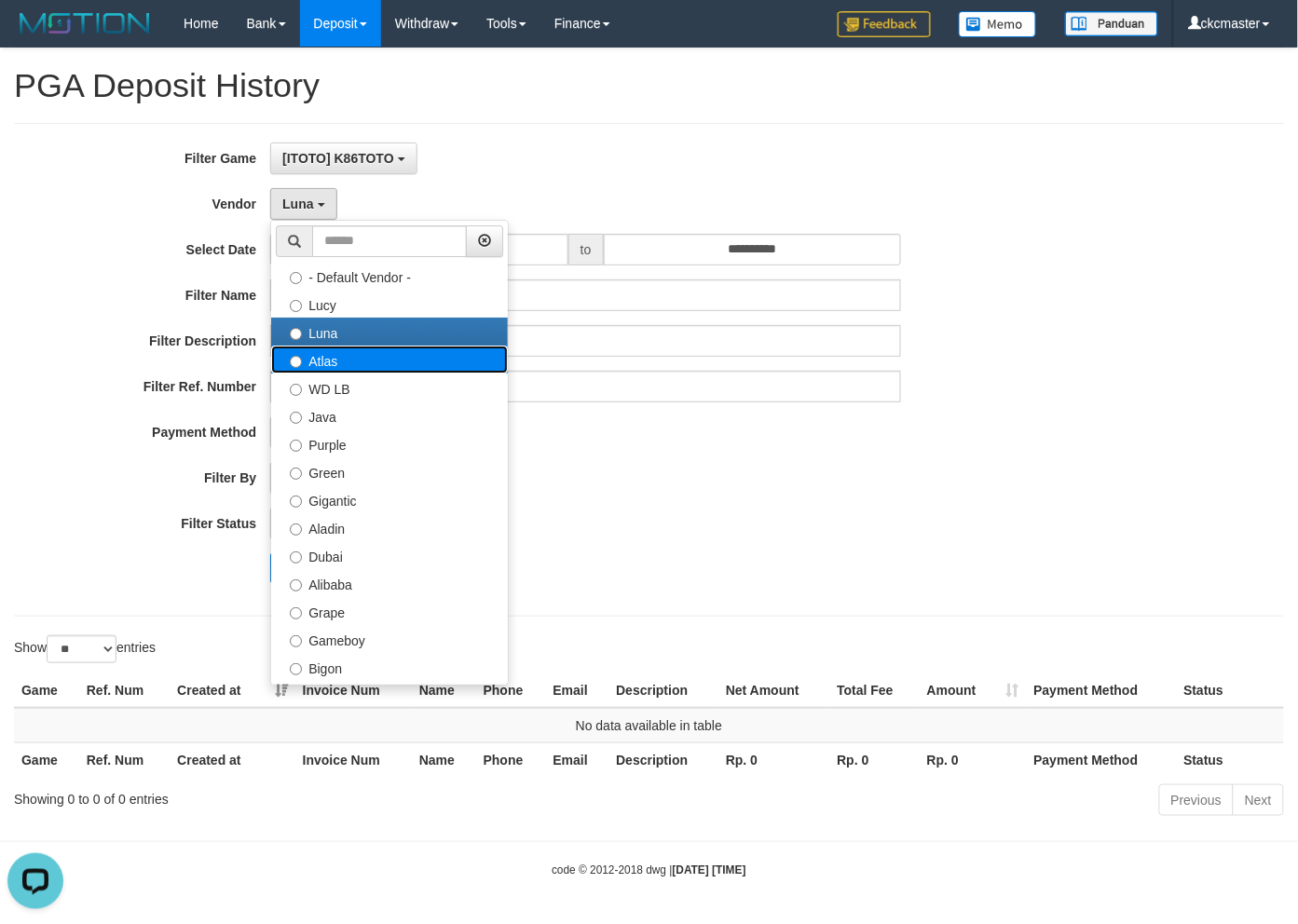 click on "Atlas" at bounding box center (389, 360) 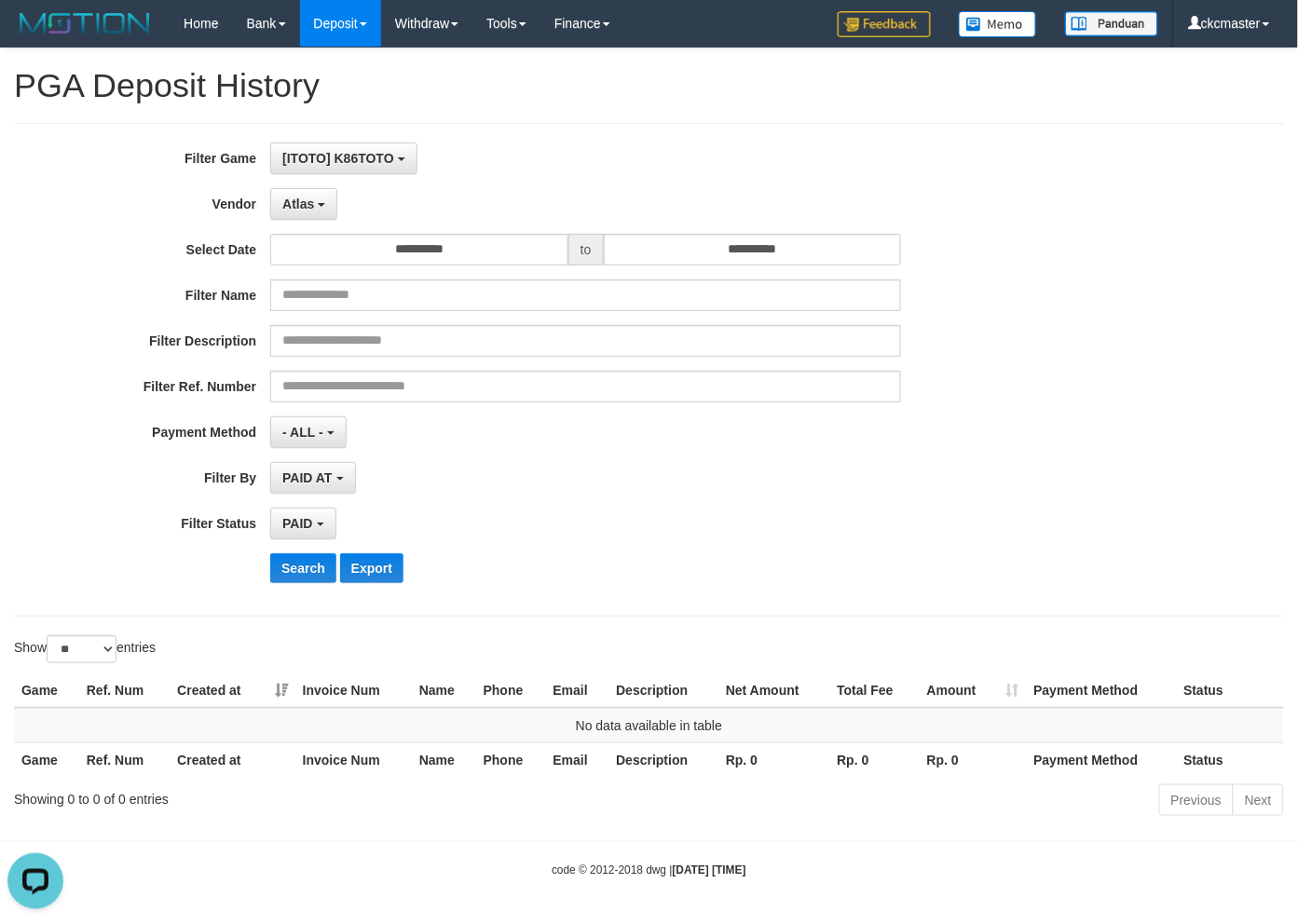 click on "PAID AT
PAID AT
CREATED AT" at bounding box center (585, 478) 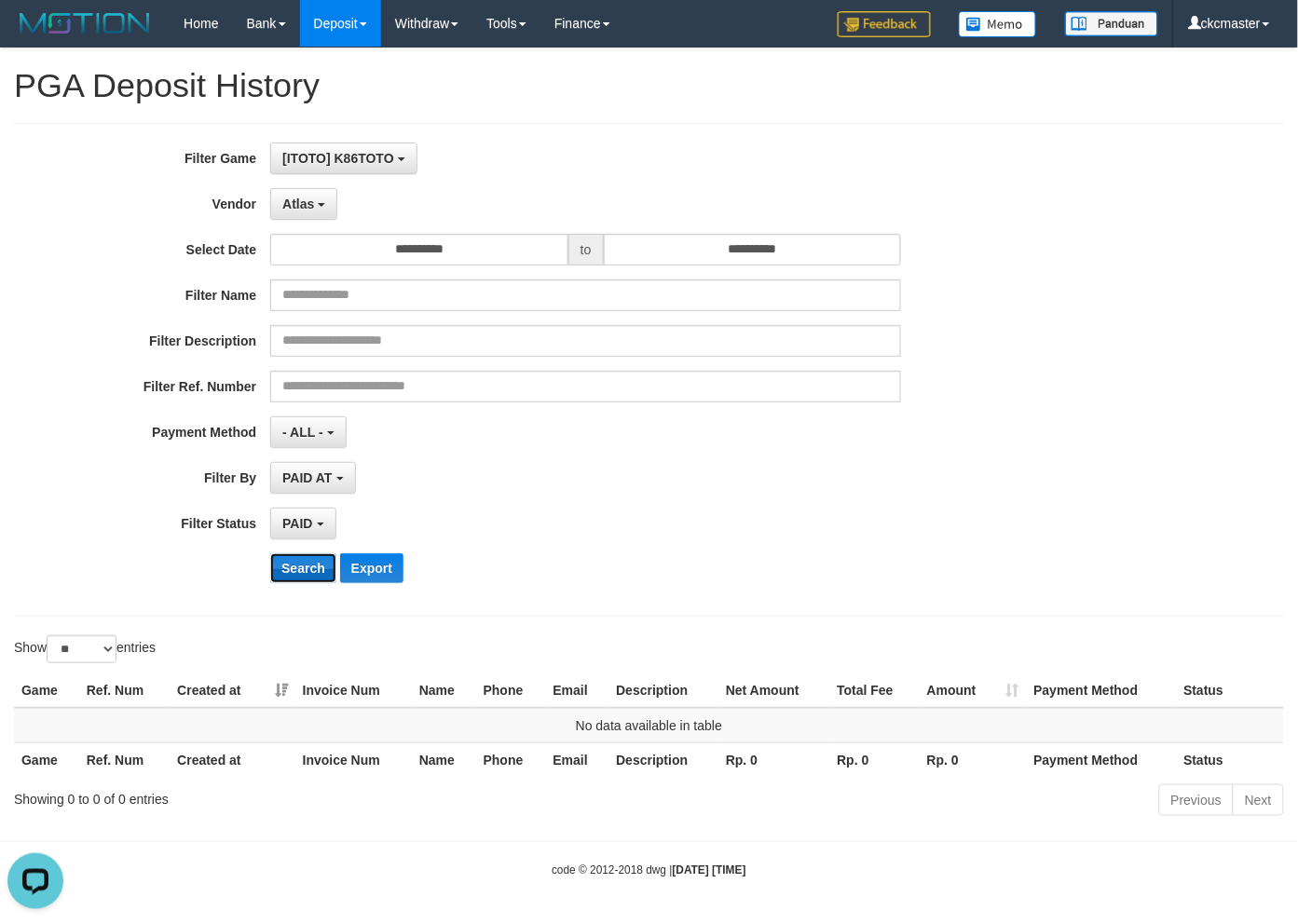 click on "Search" at bounding box center (303, 568) 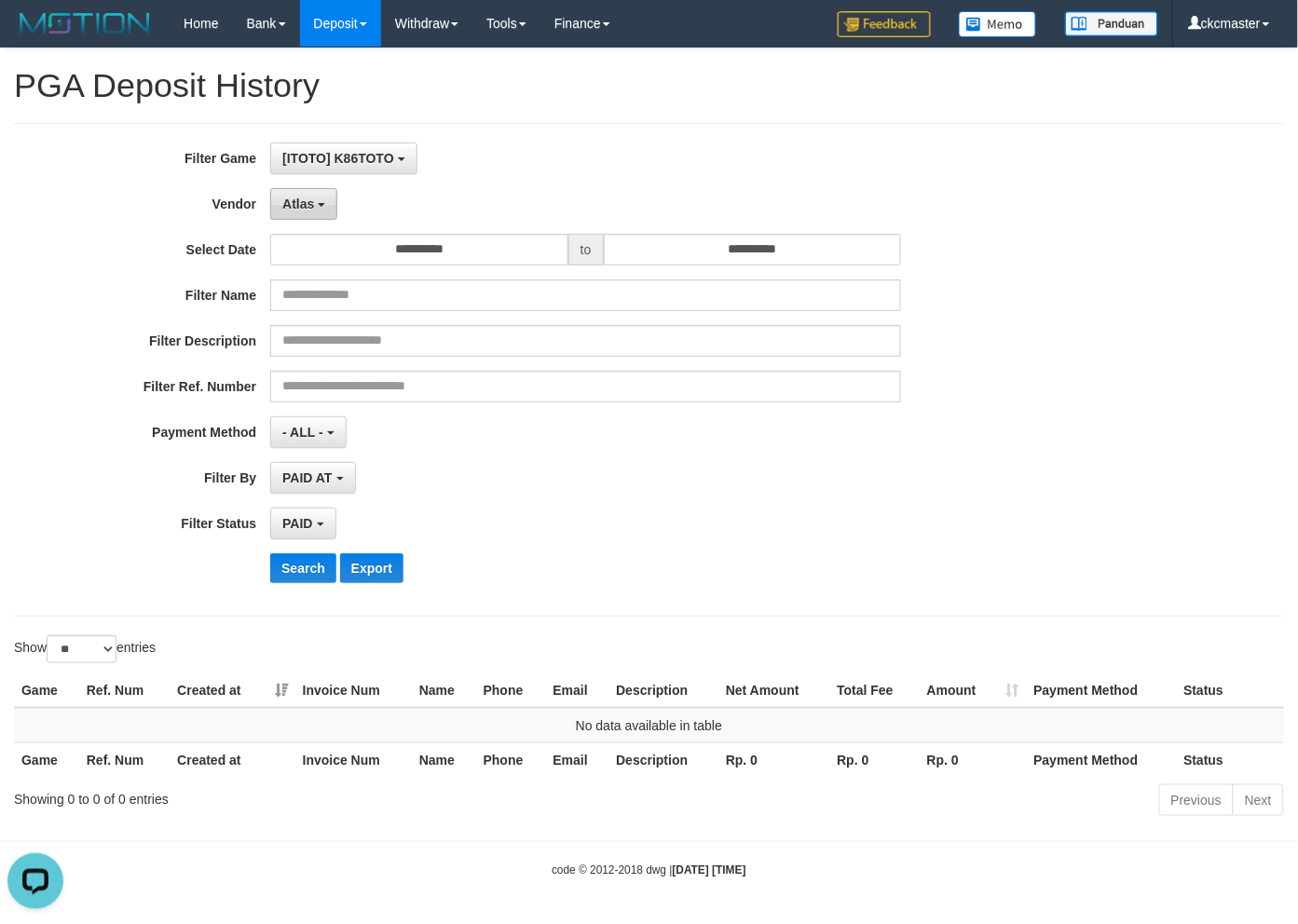 click on "Atlas" at bounding box center (304, 204) 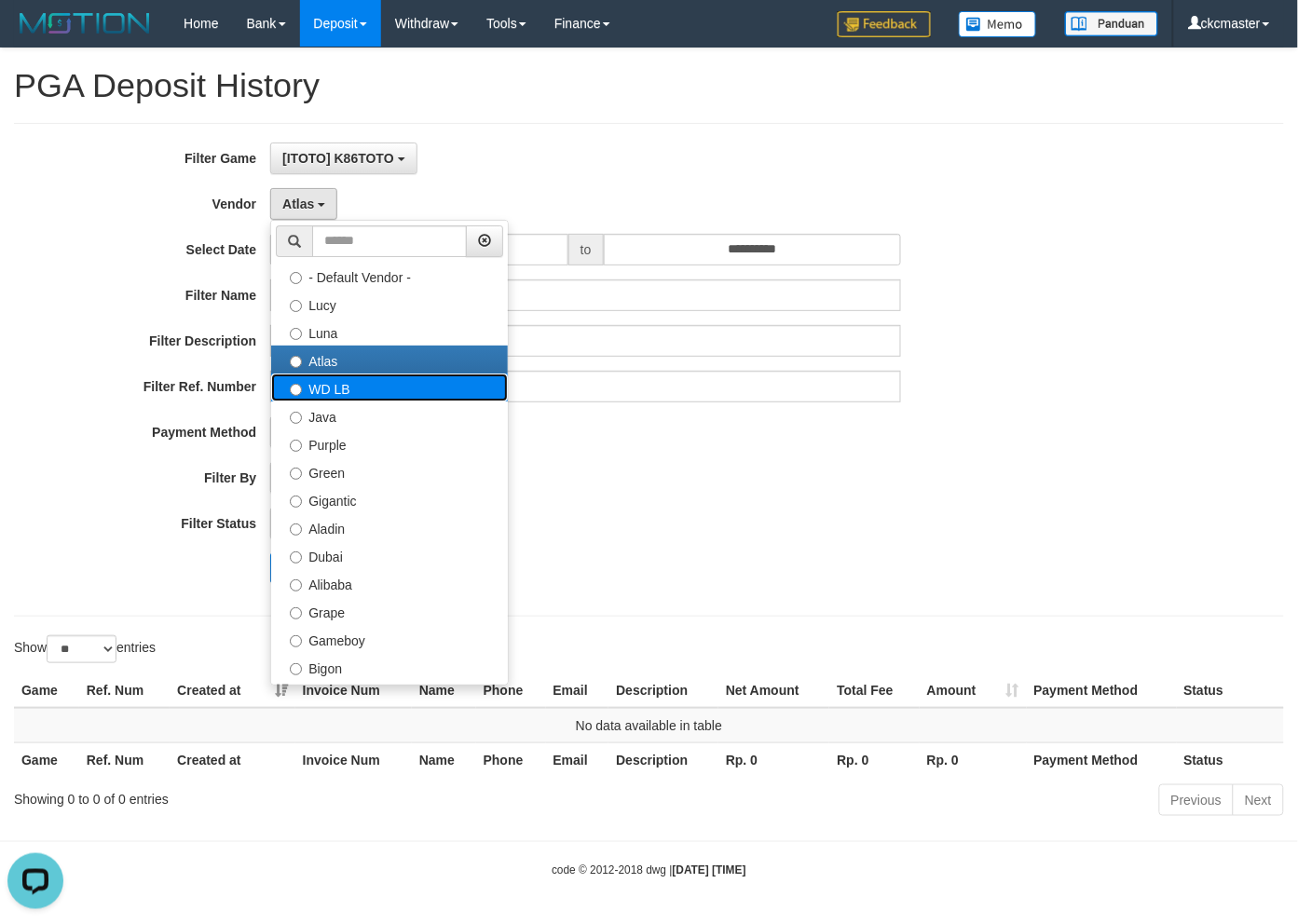click on "WD LB" at bounding box center (389, 387) 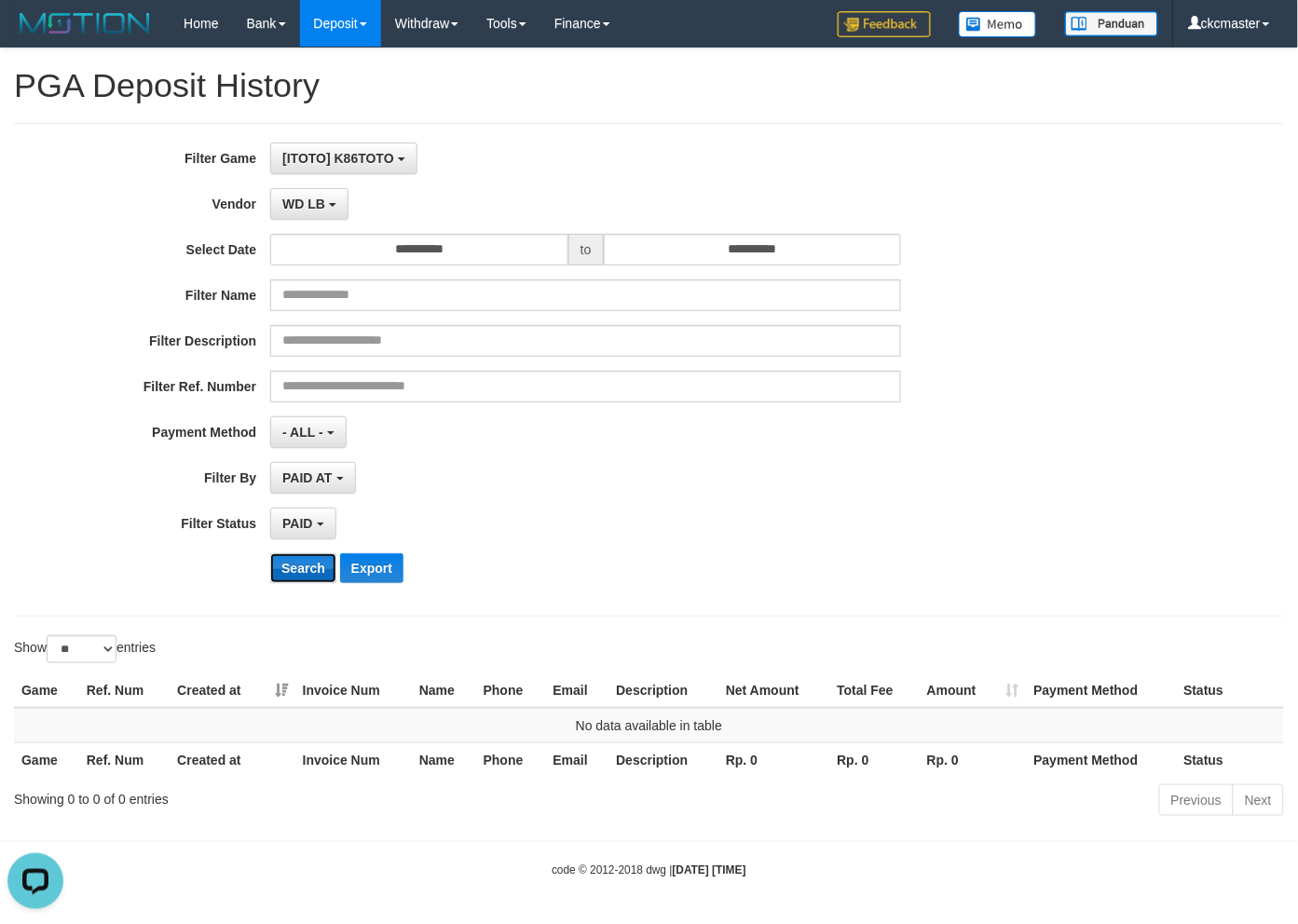 click on "Search" at bounding box center [303, 568] 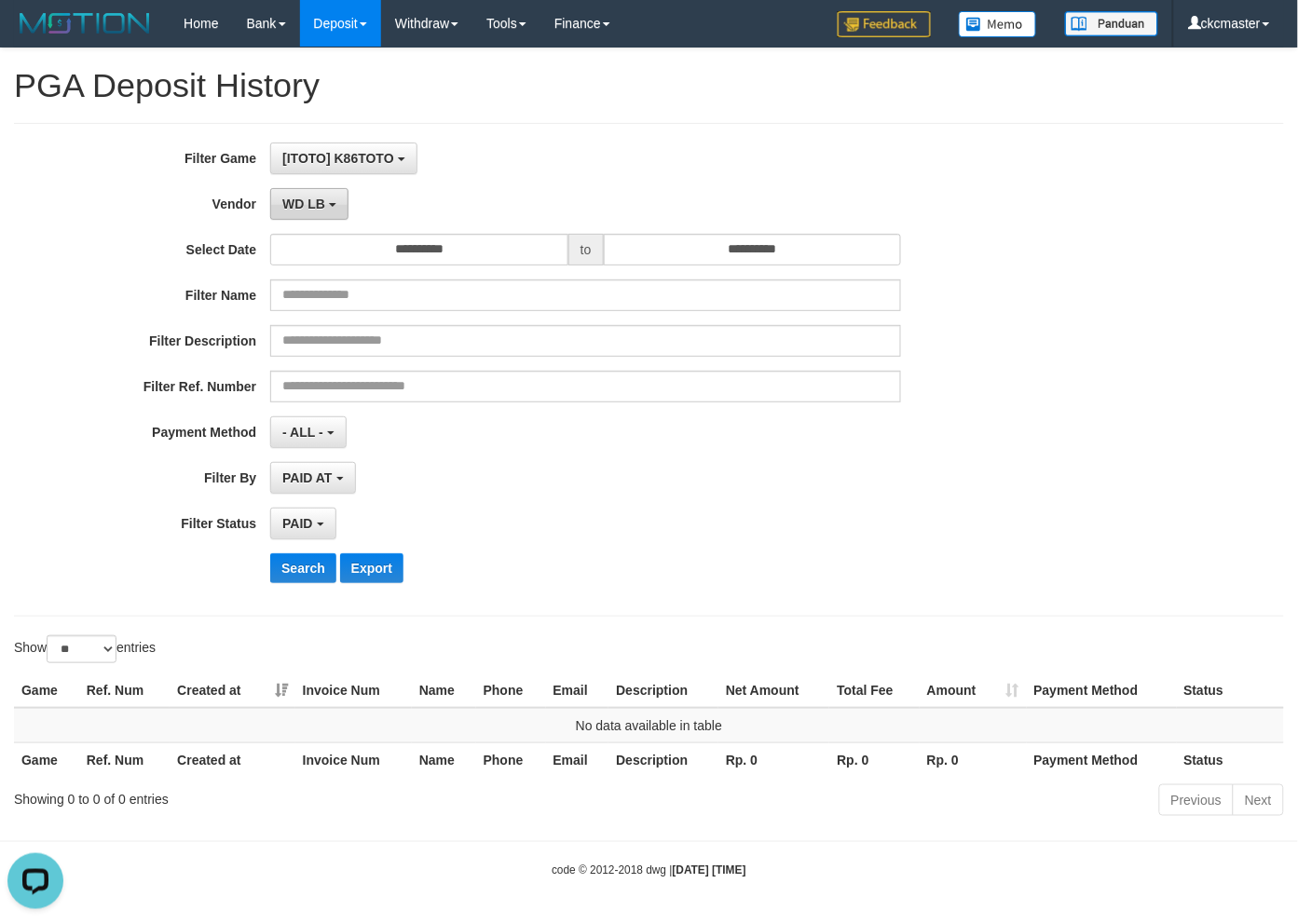 click on "**********" at bounding box center (540, 370) 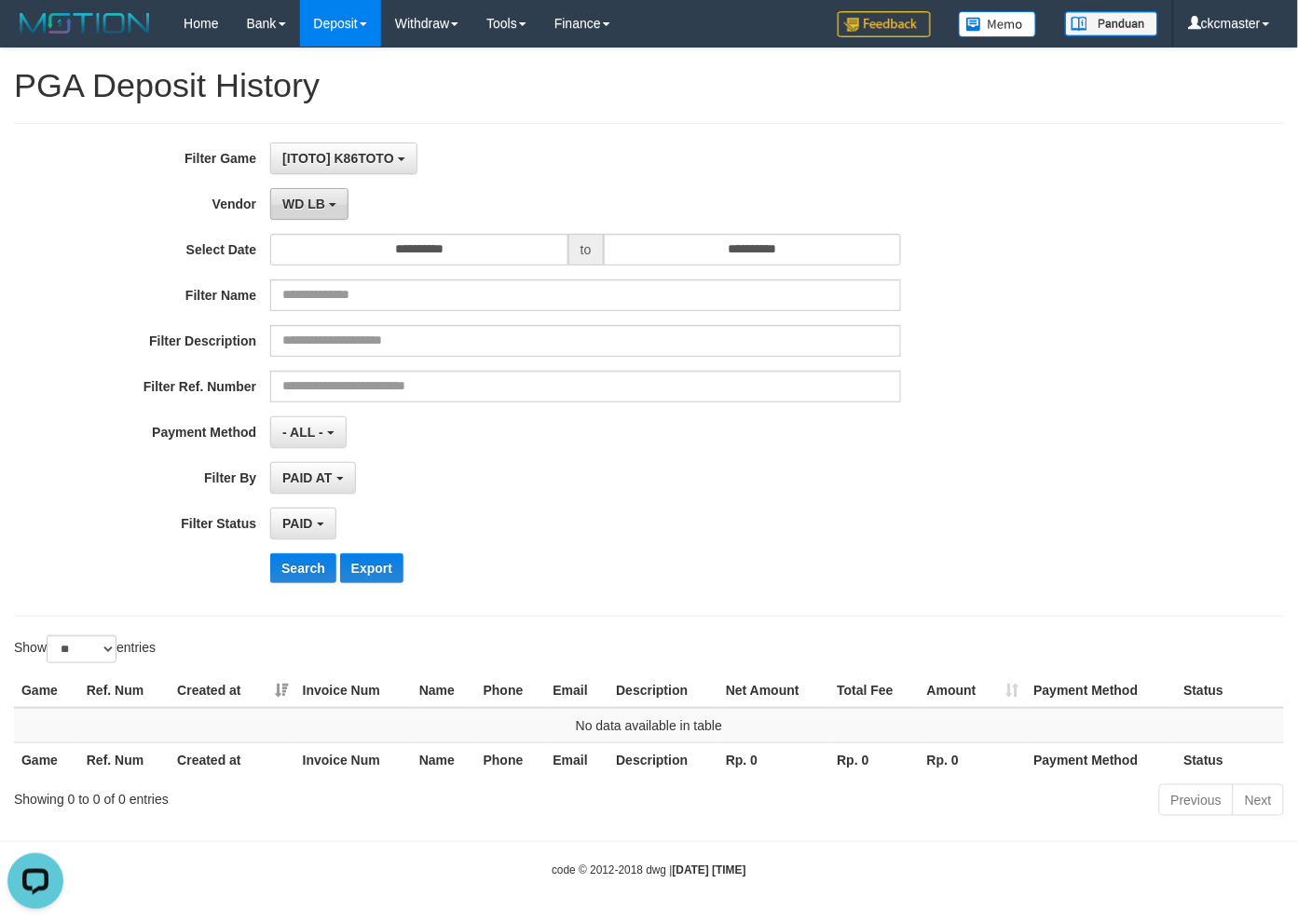 click on "WD LB" at bounding box center [304, 204] 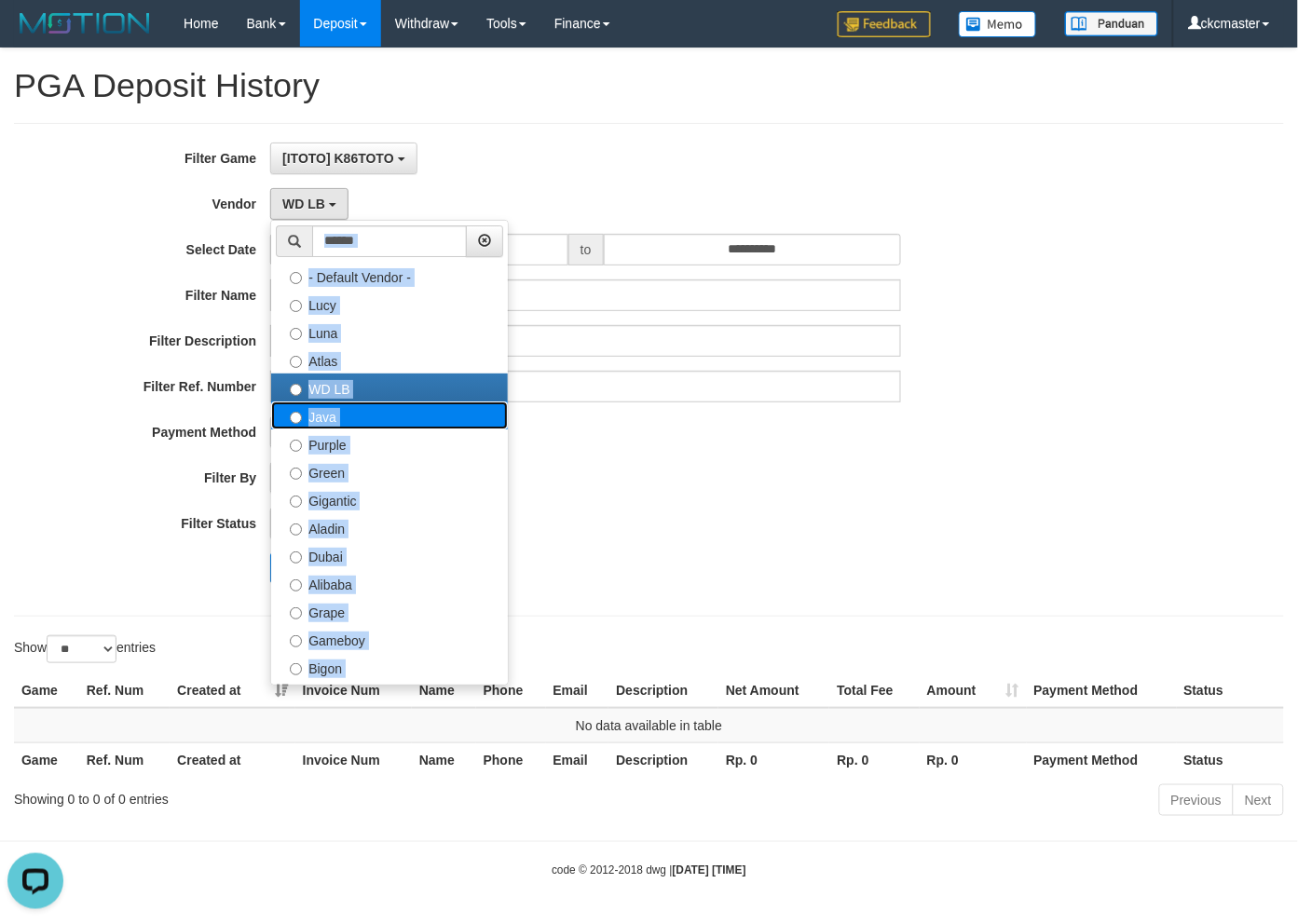 click on "Java" at bounding box center (389, 415) 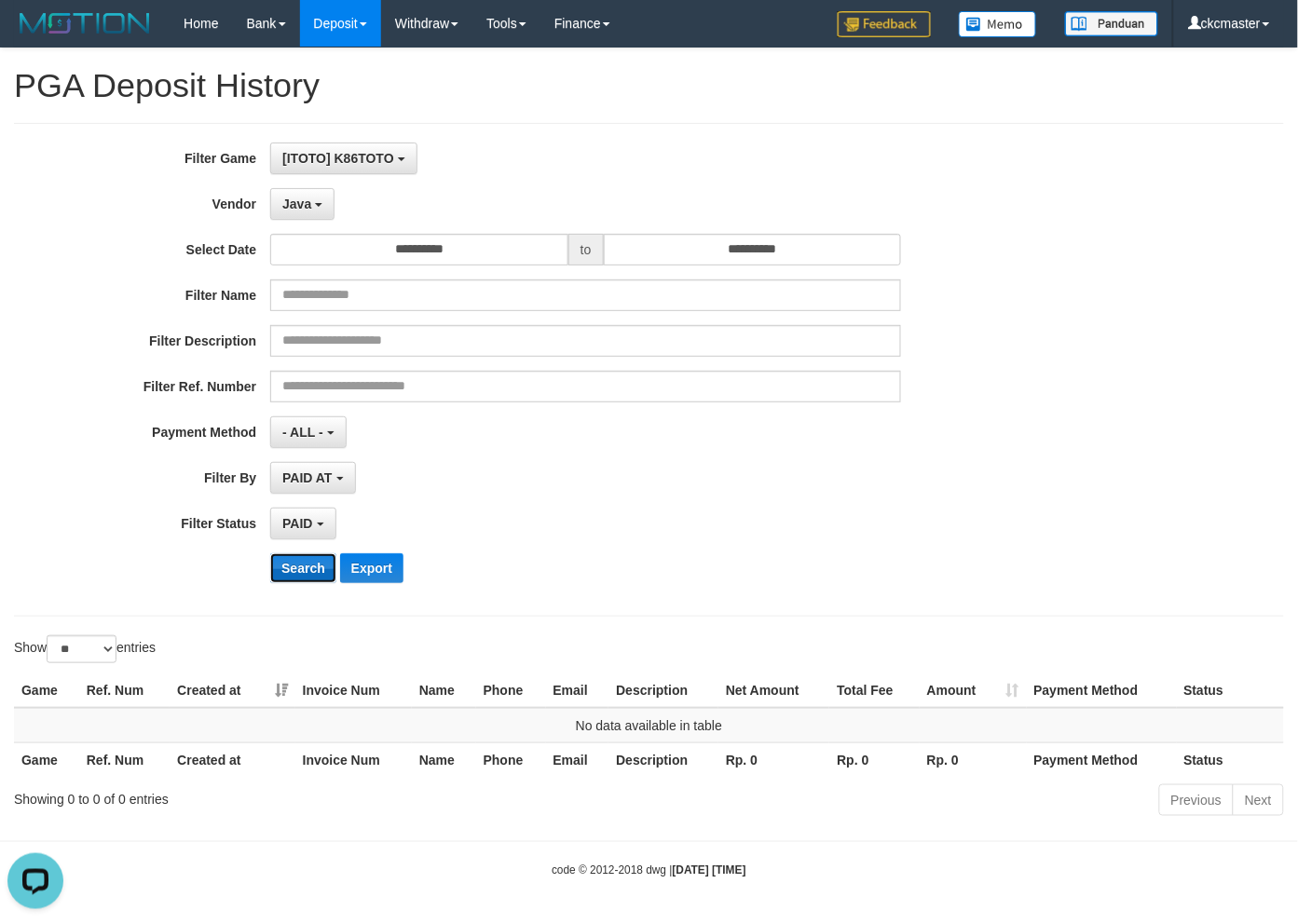 click on "Search" at bounding box center [303, 568] 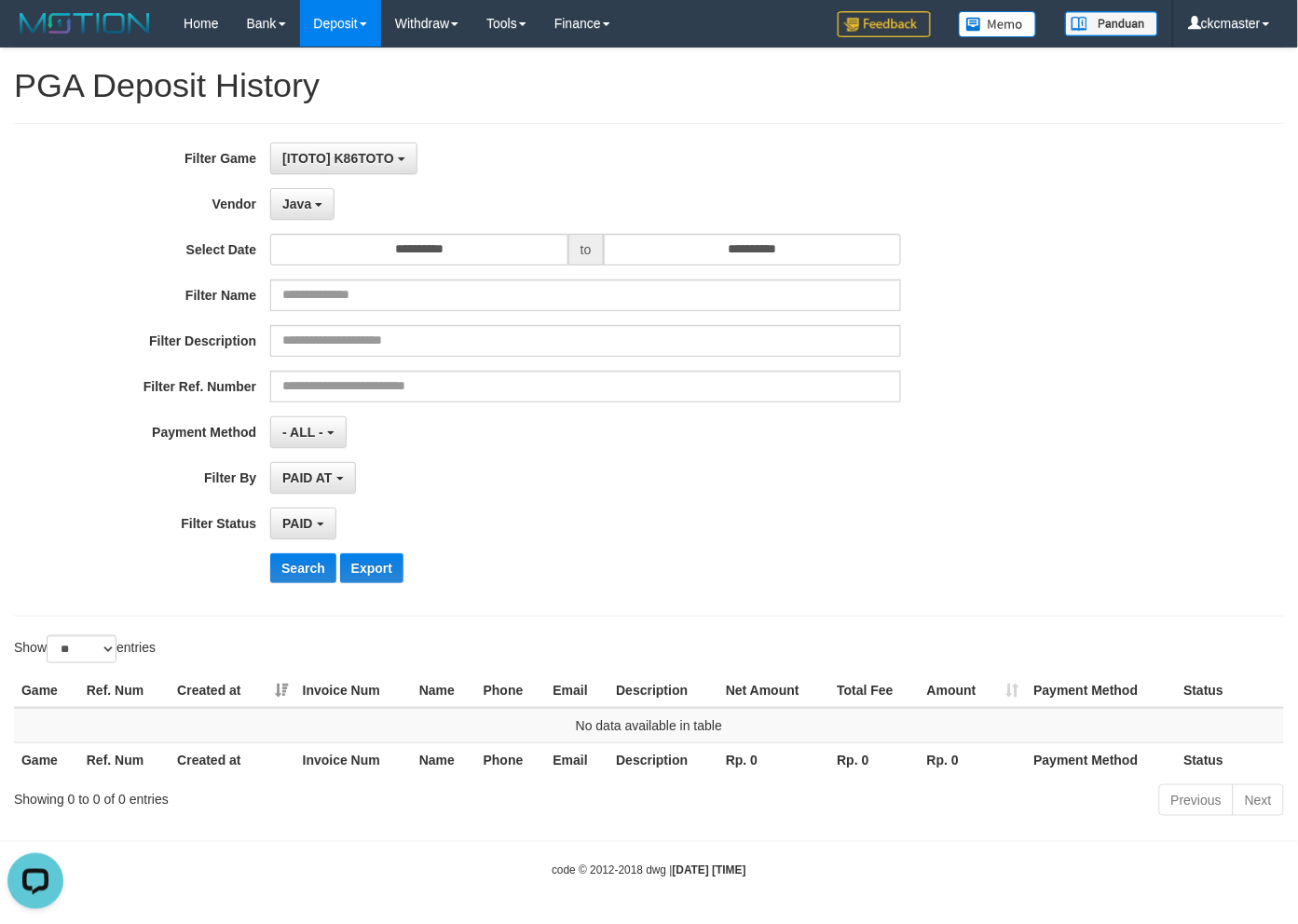 drag, startPoint x: 951, startPoint y: 518, endPoint x: 723, endPoint y: 491, distance: 229.59312 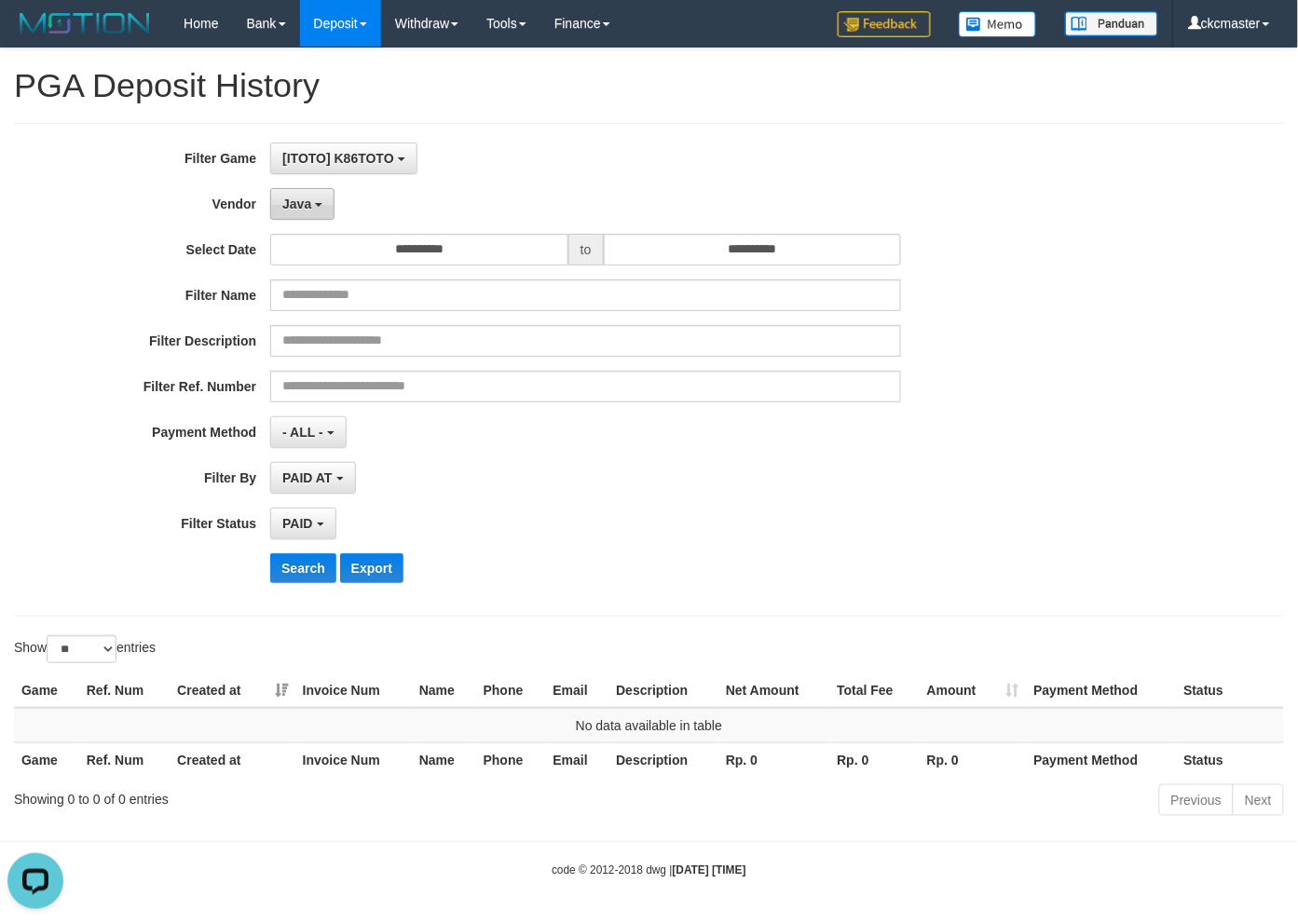 click on "Java" at bounding box center [302, 204] 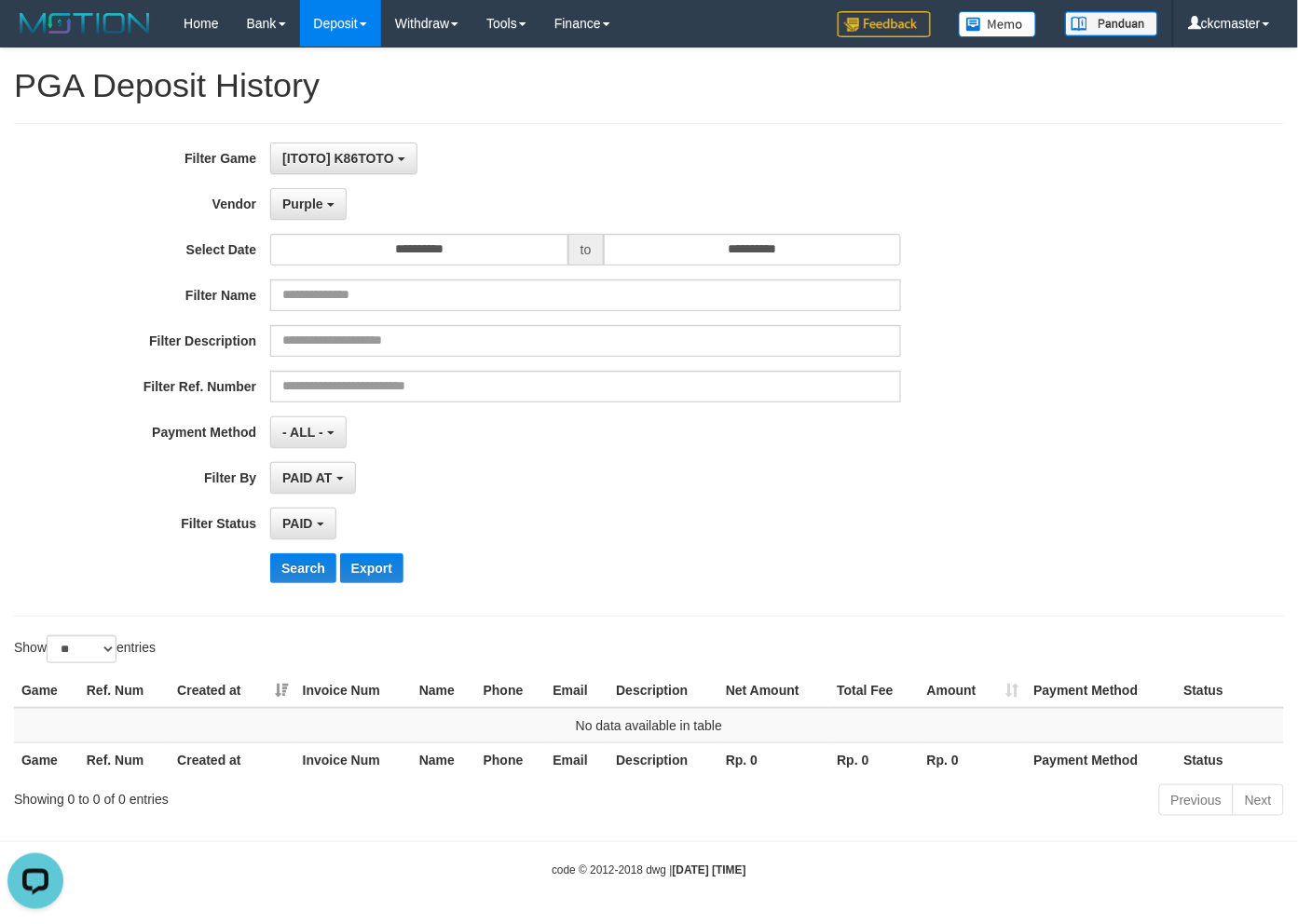 click on "**********" at bounding box center (540, 370) 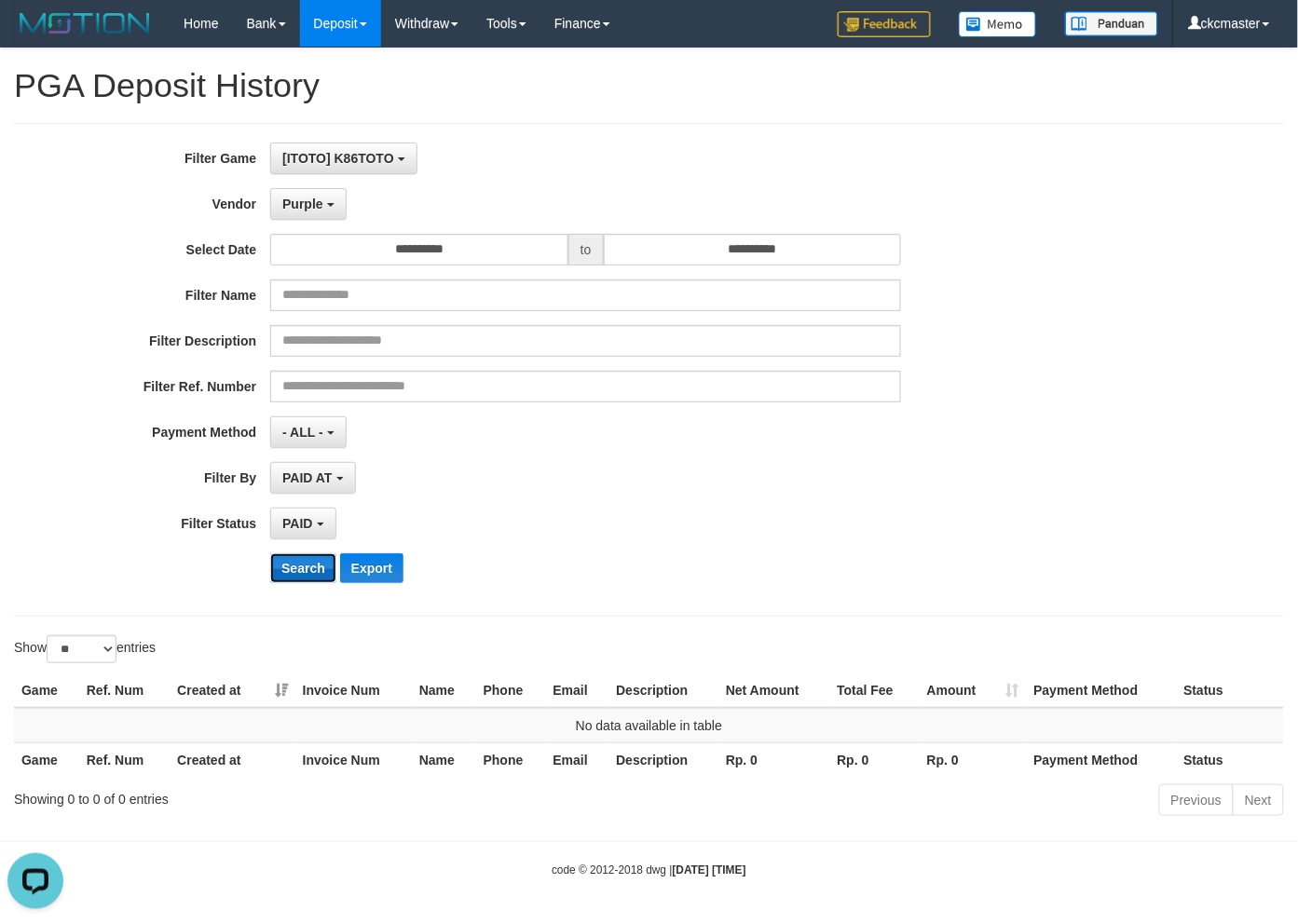 click on "Search" at bounding box center [303, 568] 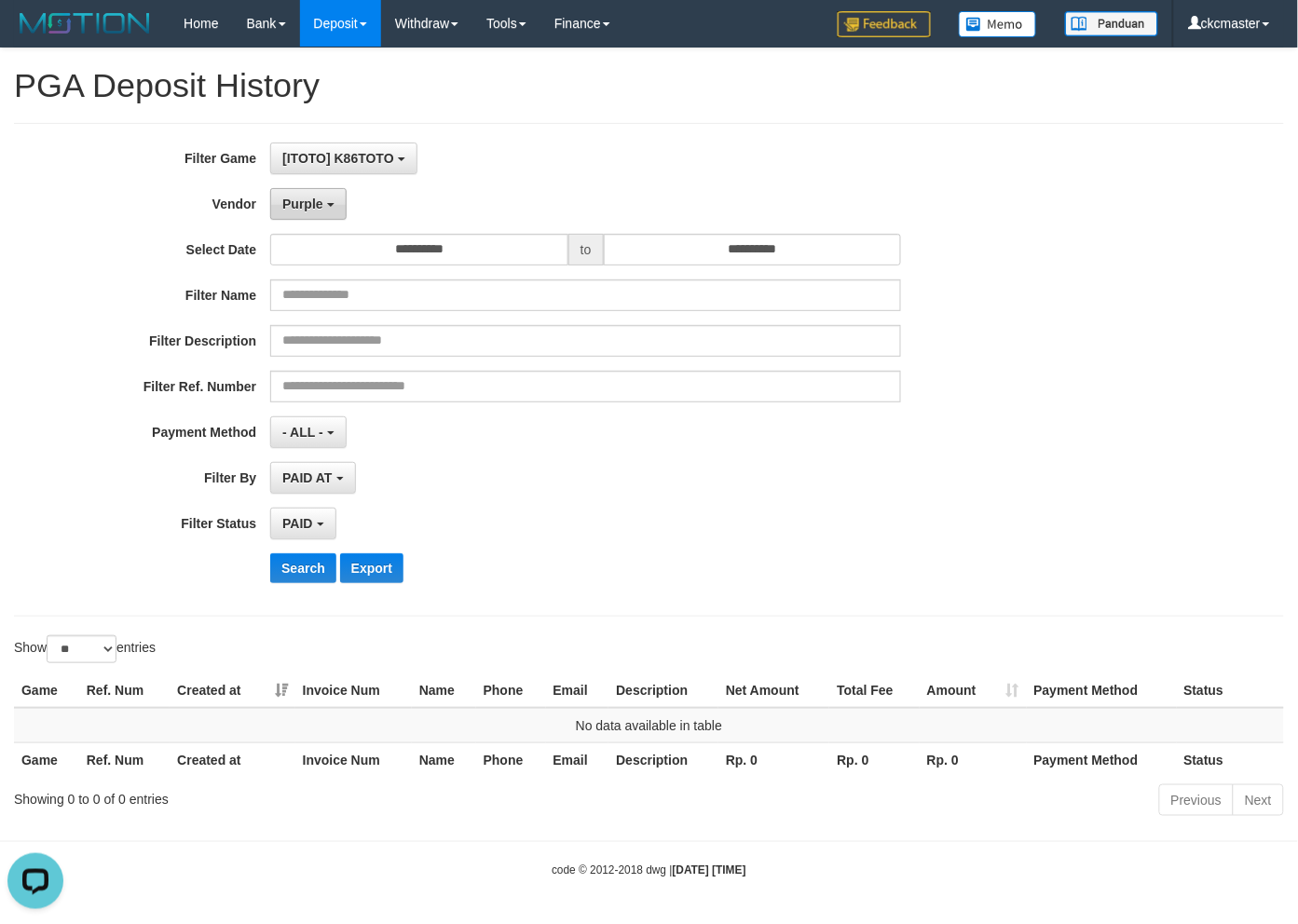 click on "Purple" at bounding box center [307, 204] 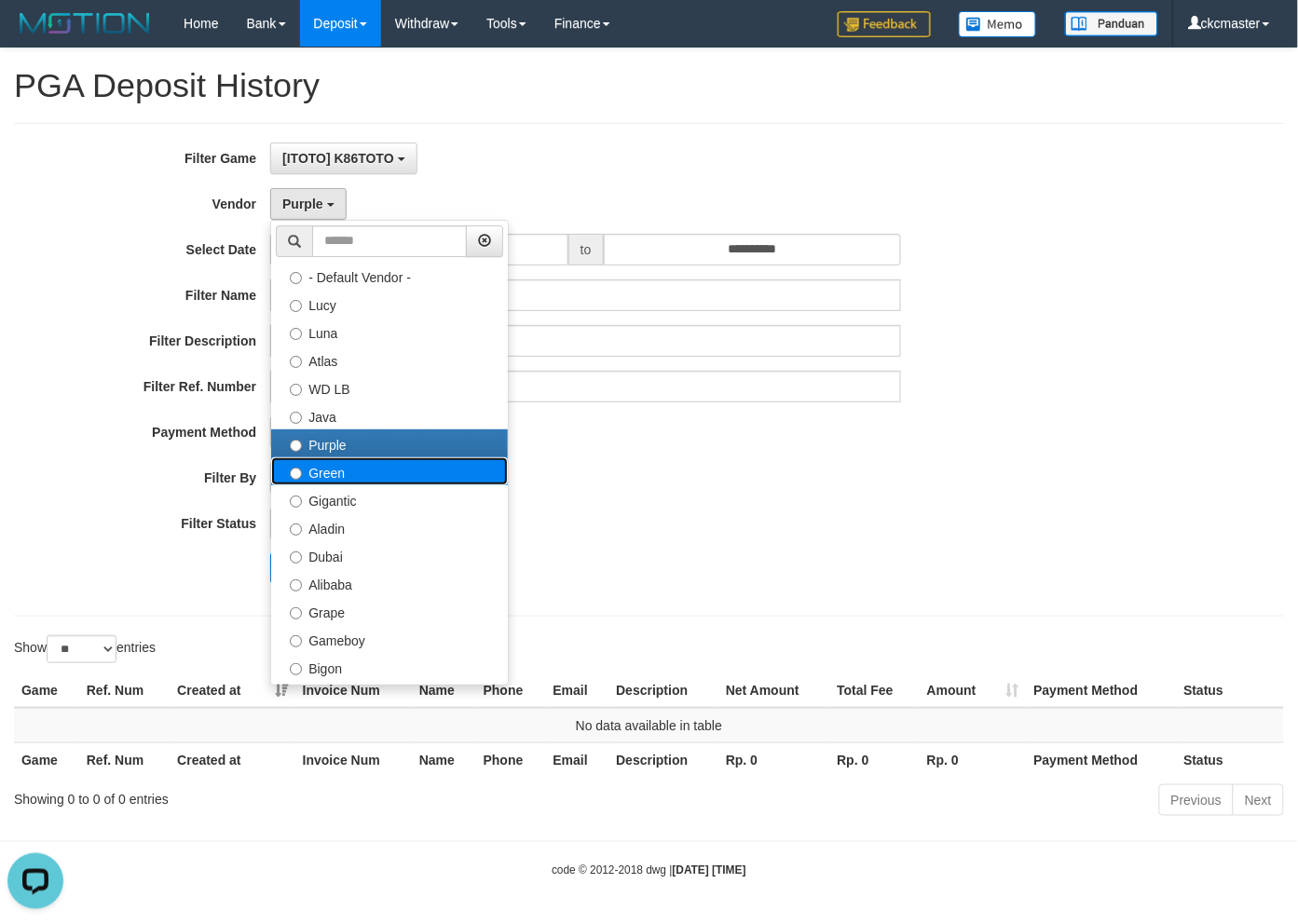 click on "Green" at bounding box center (389, 471) 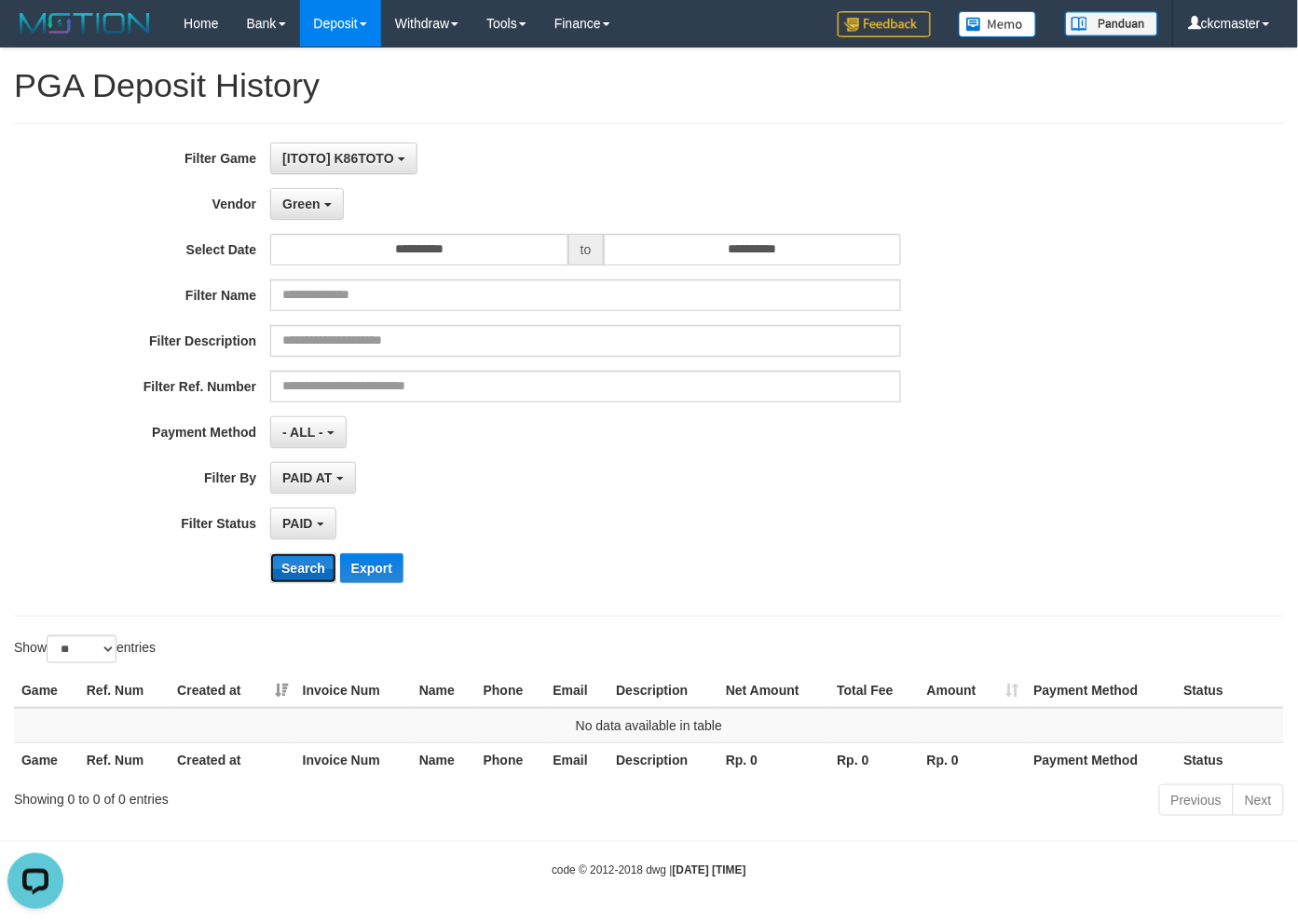click on "Search" at bounding box center (303, 568) 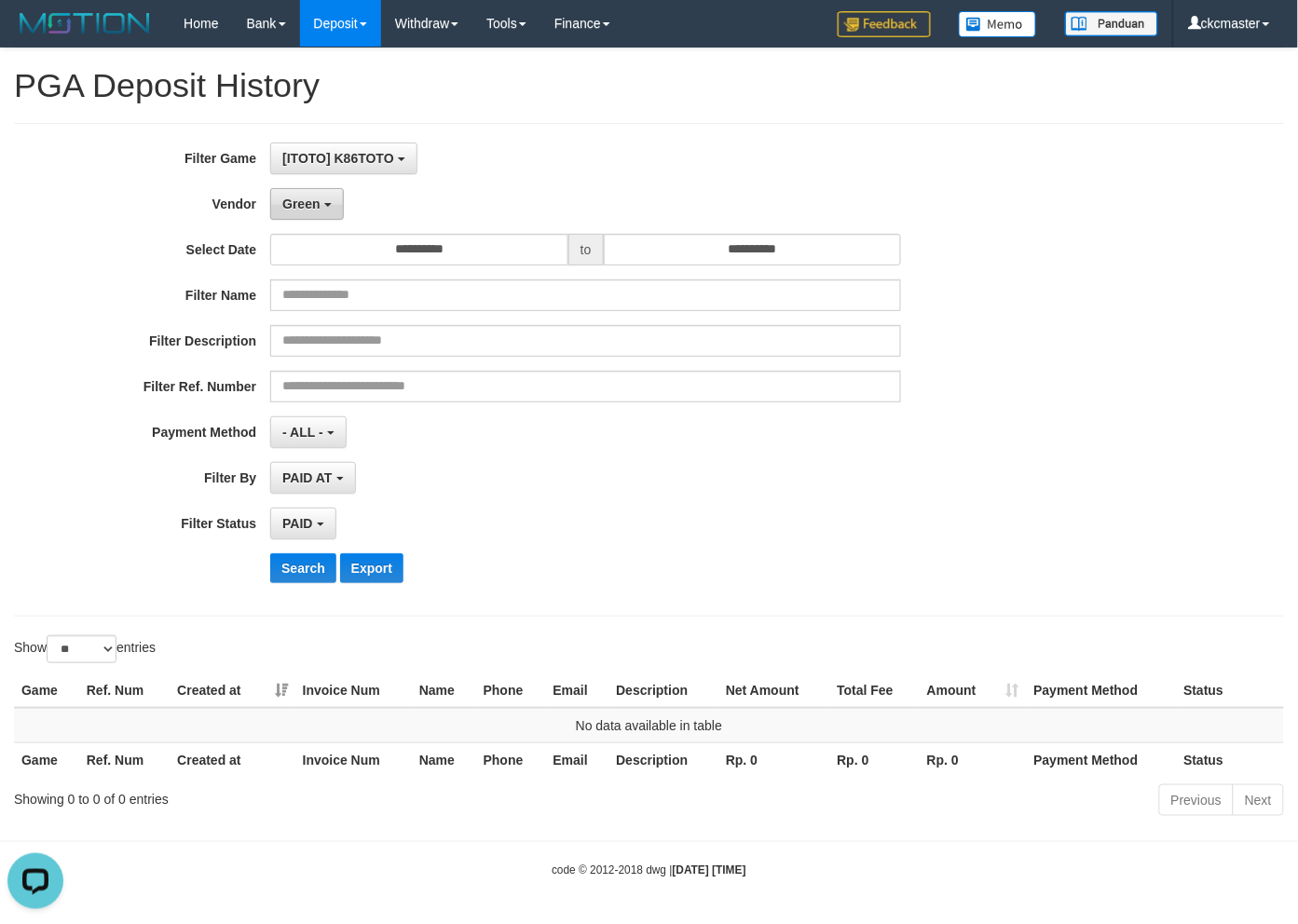 click on "Green" at bounding box center (301, 204) 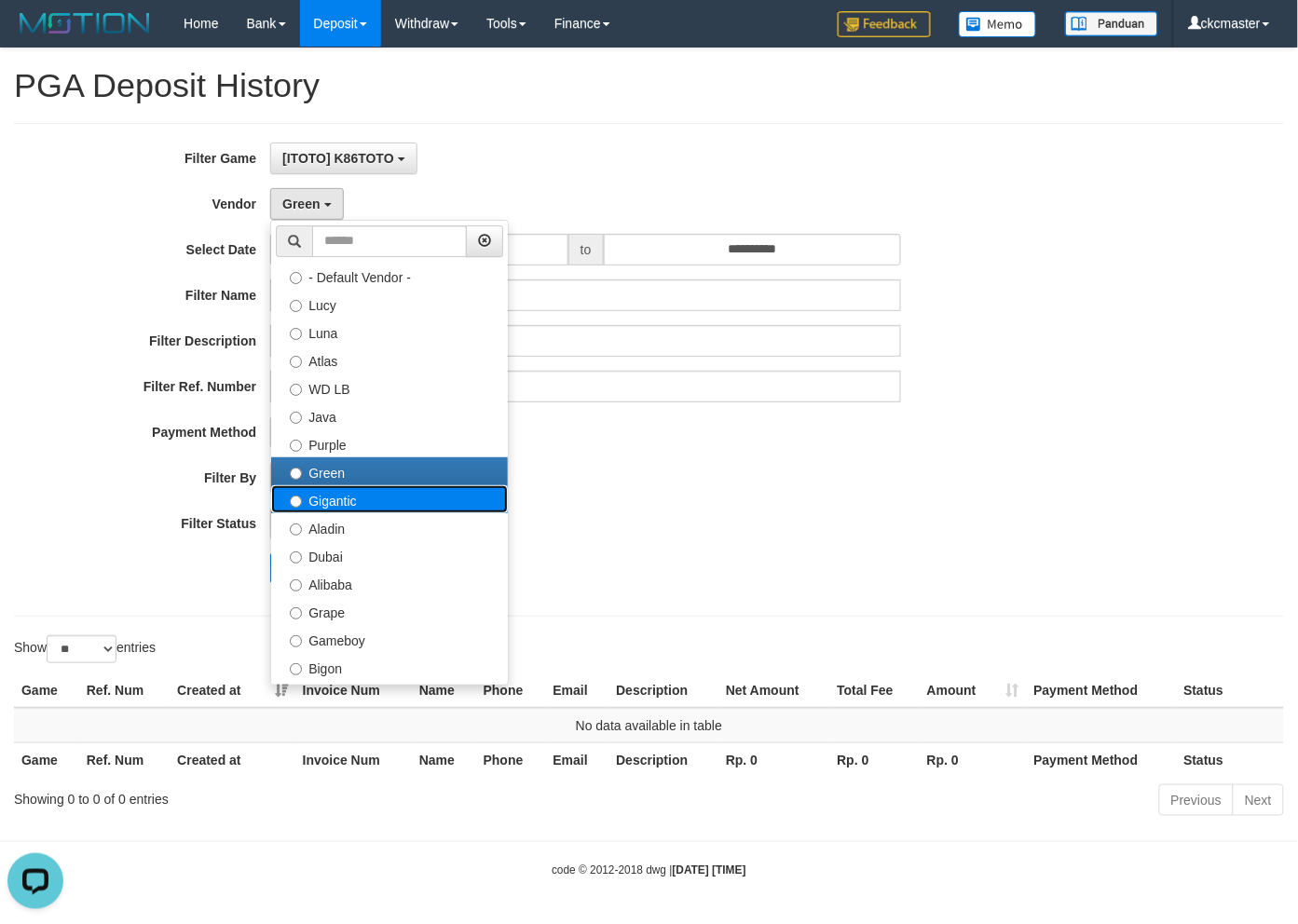 click on "Gigantic" at bounding box center (389, 499) 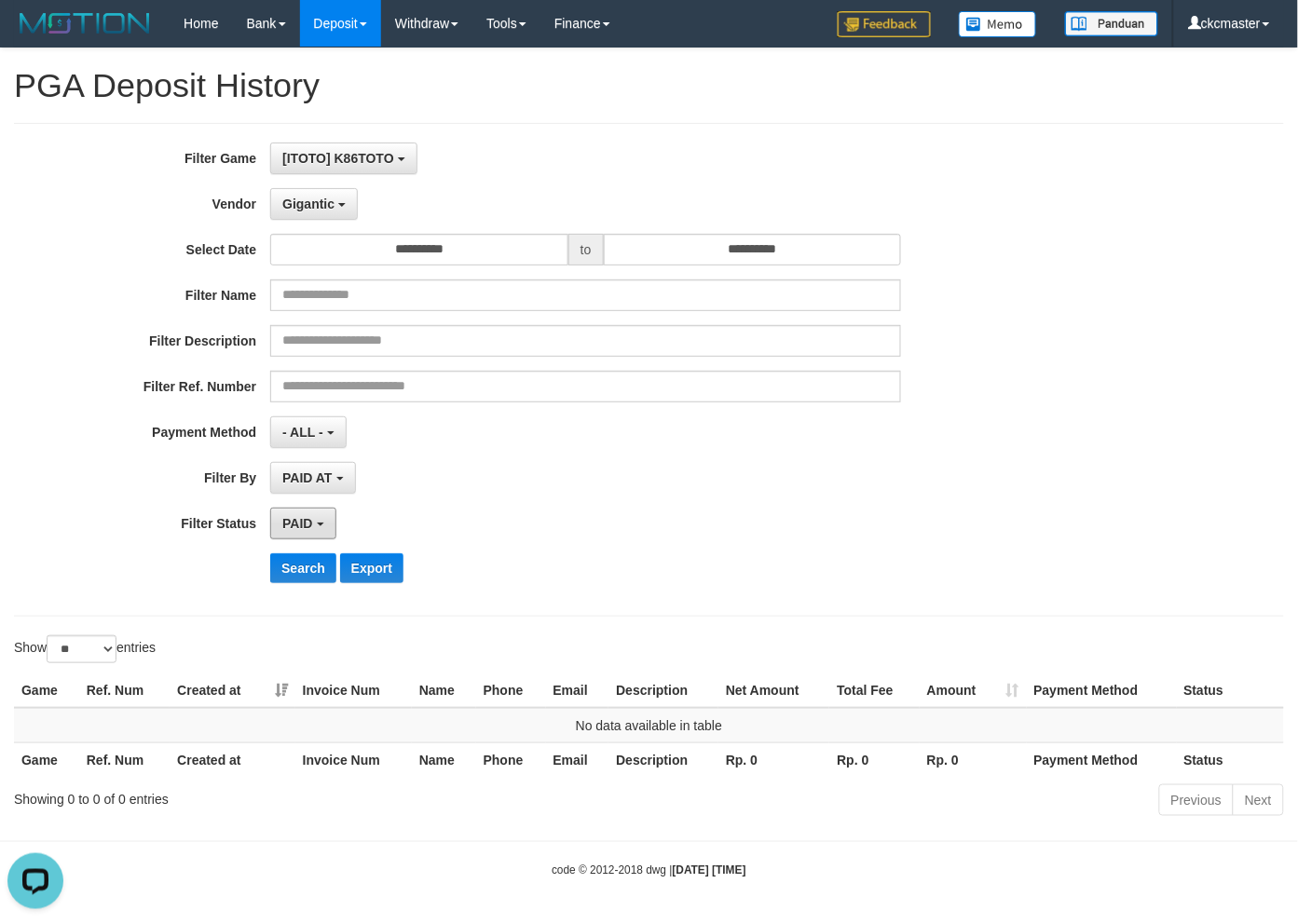 drag, startPoint x: 285, startPoint y: 536, endPoint x: 285, endPoint y: 546, distance: 10 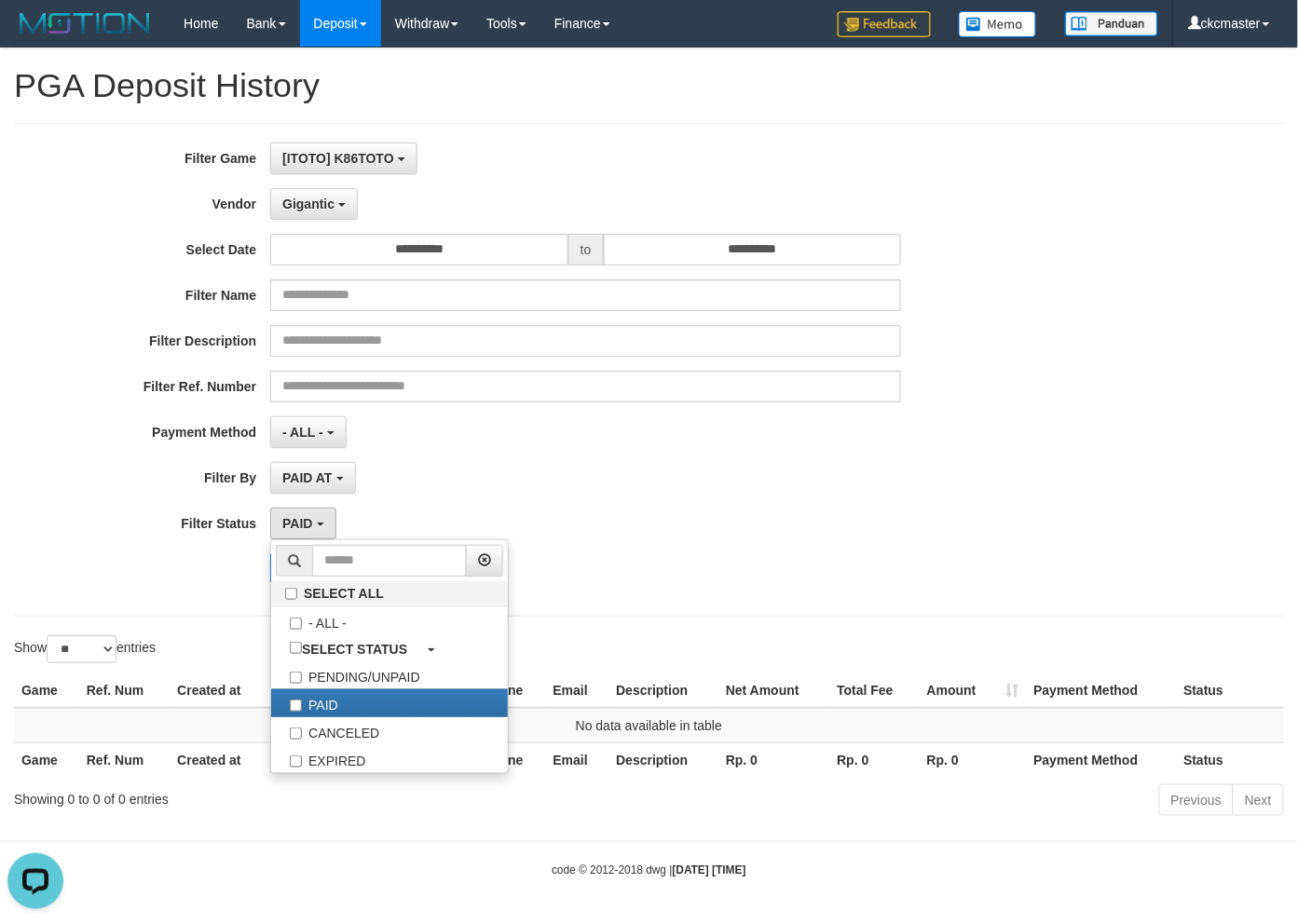 drag, startPoint x: 144, startPoint y: 580, endPoint x: 157, endPoint y: 582, distance: 13.152946 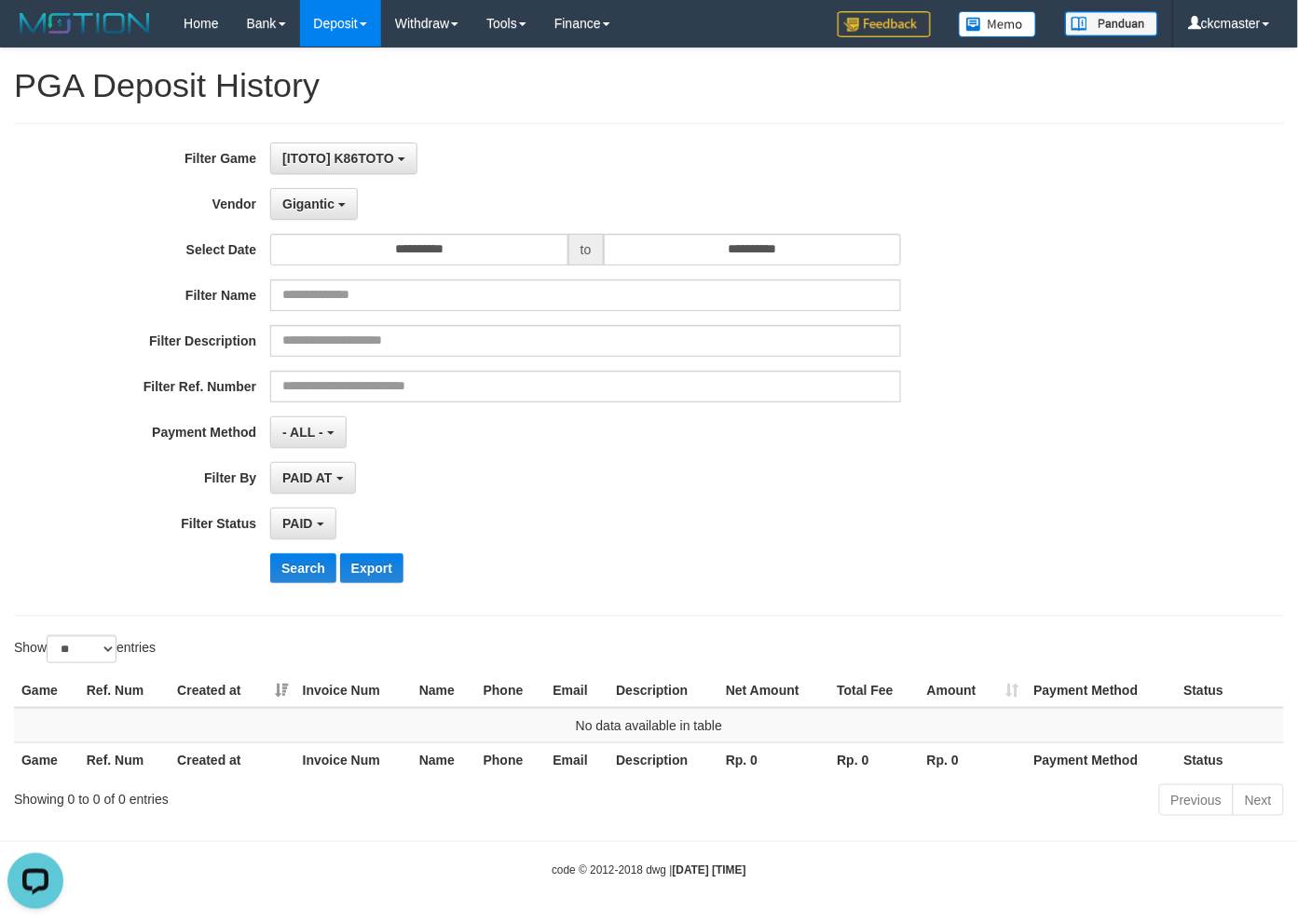 click on "**********" at bounding box center (540, 370) 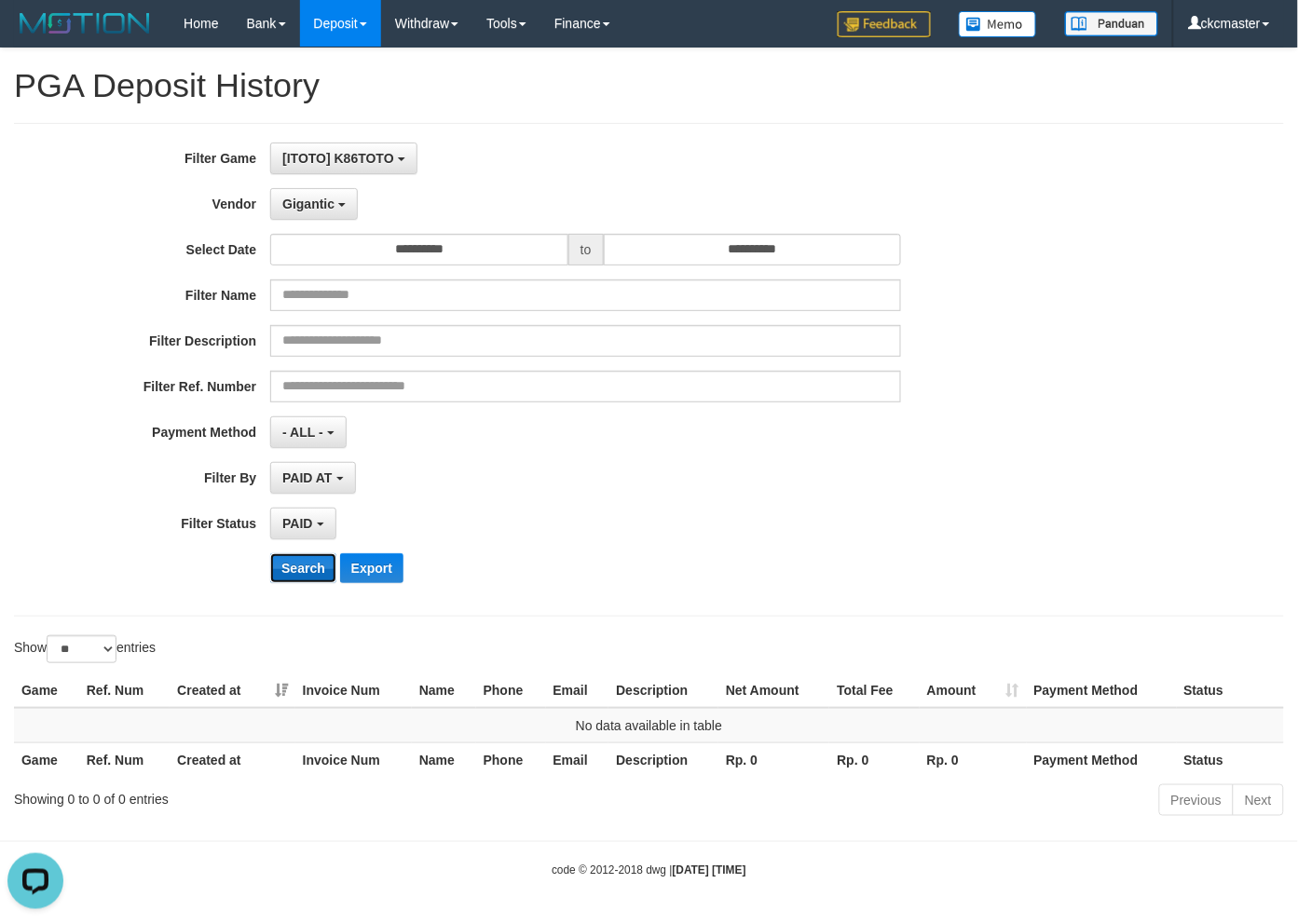 click on "Search" at bounding box center (303, 568) 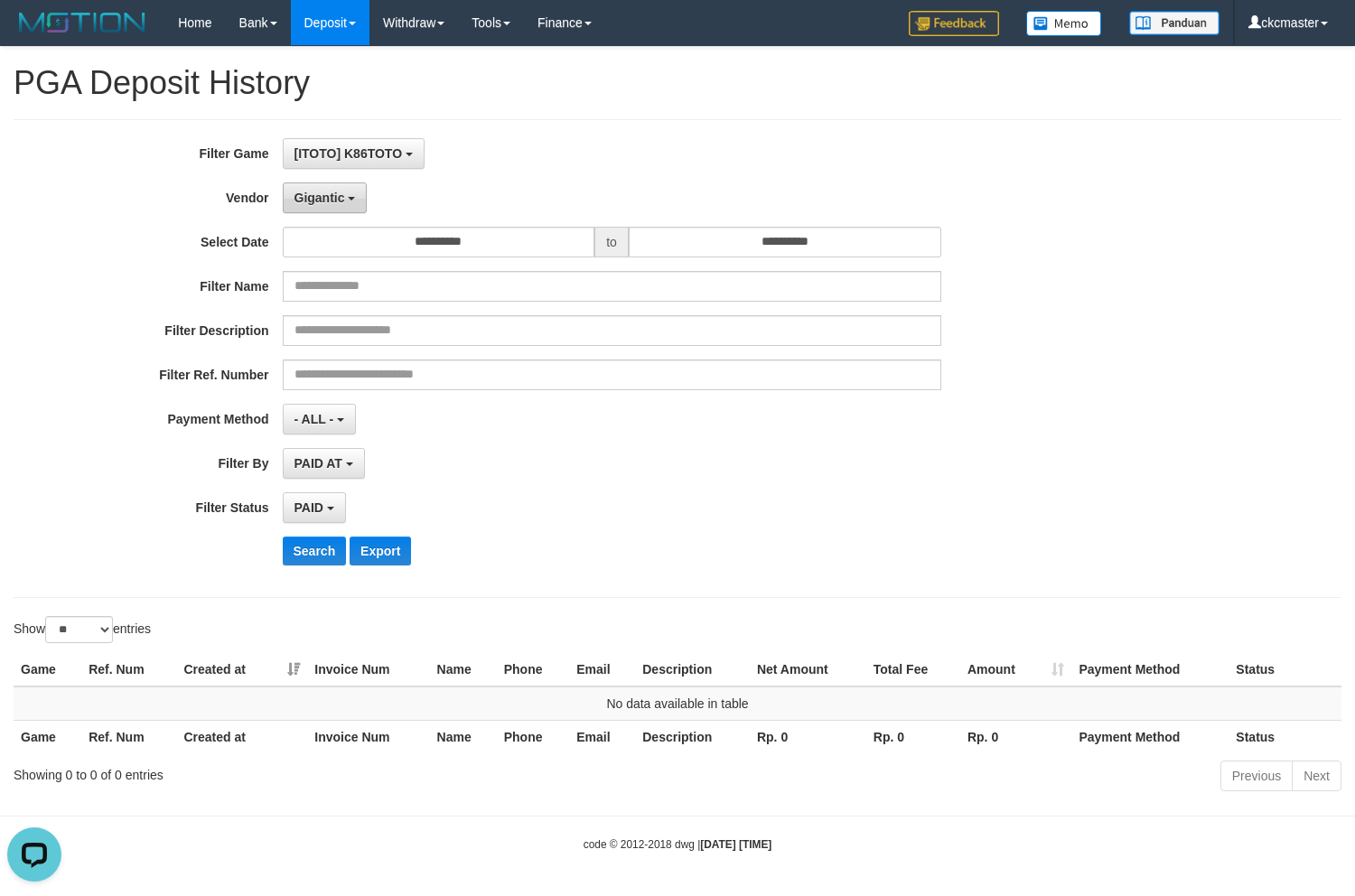 click on "Gigantic" at bounding box center (320, 198) 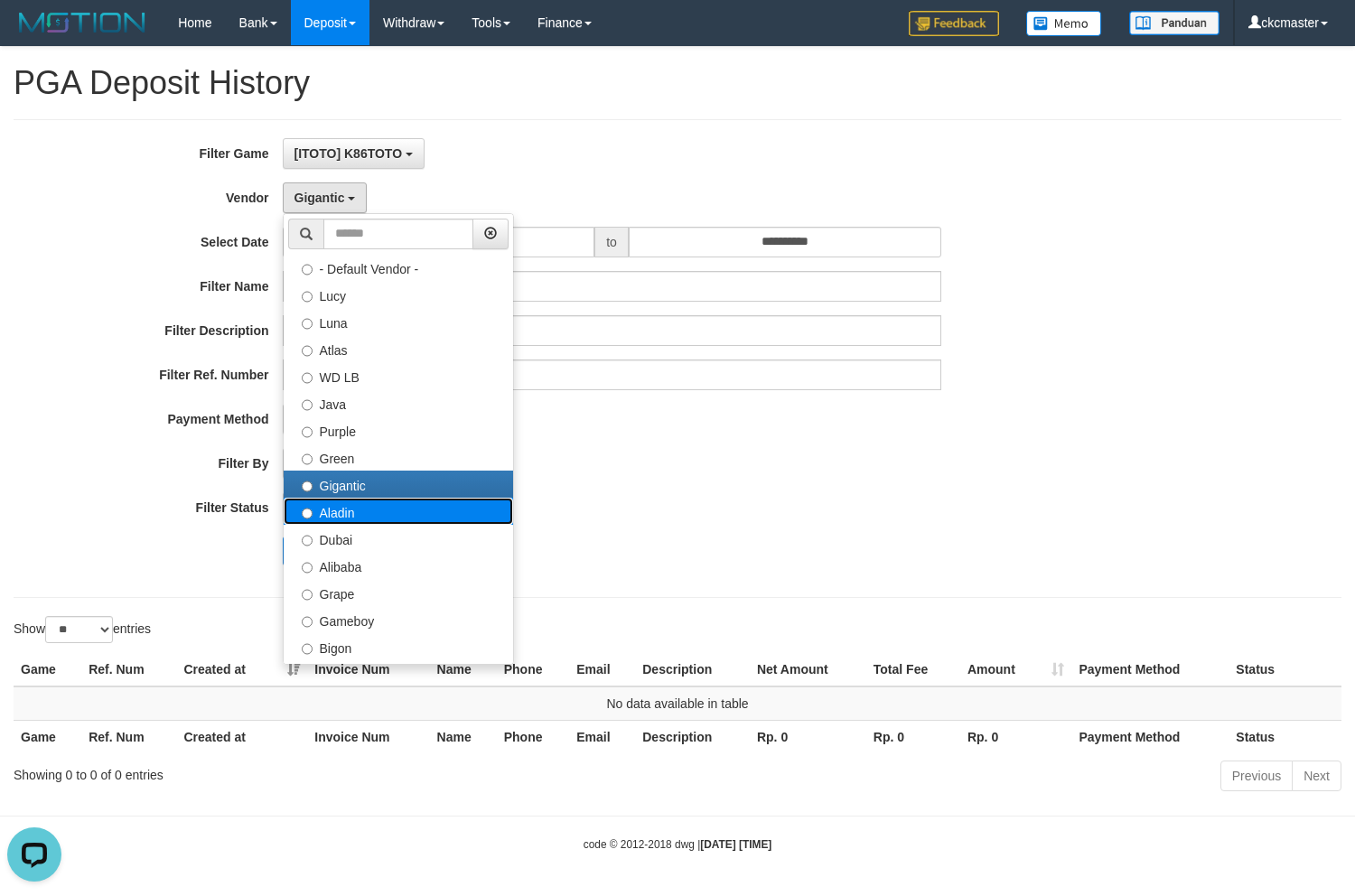 click on "Aladin" at bounding box center [398, 511] 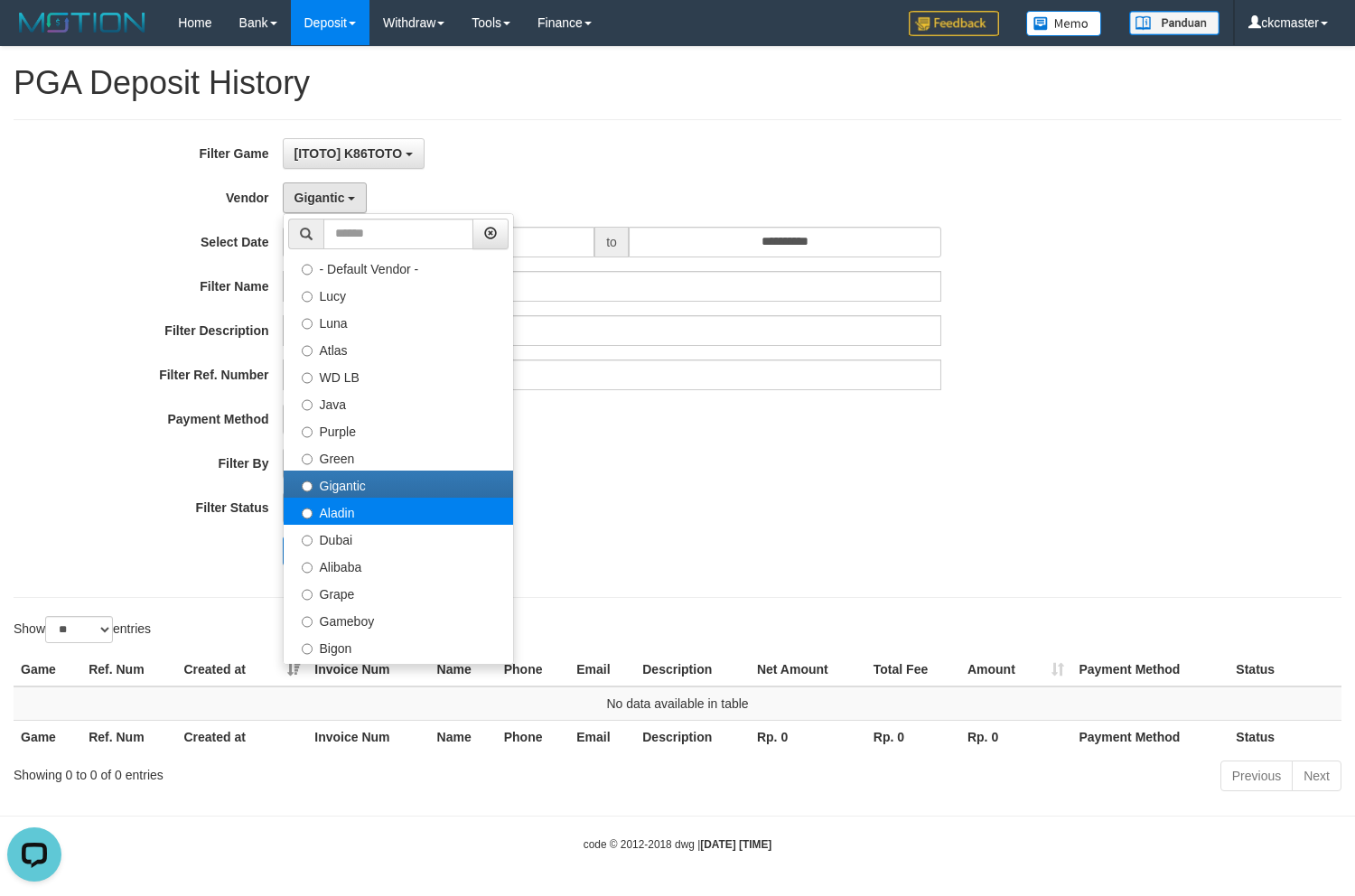 select on "**********" 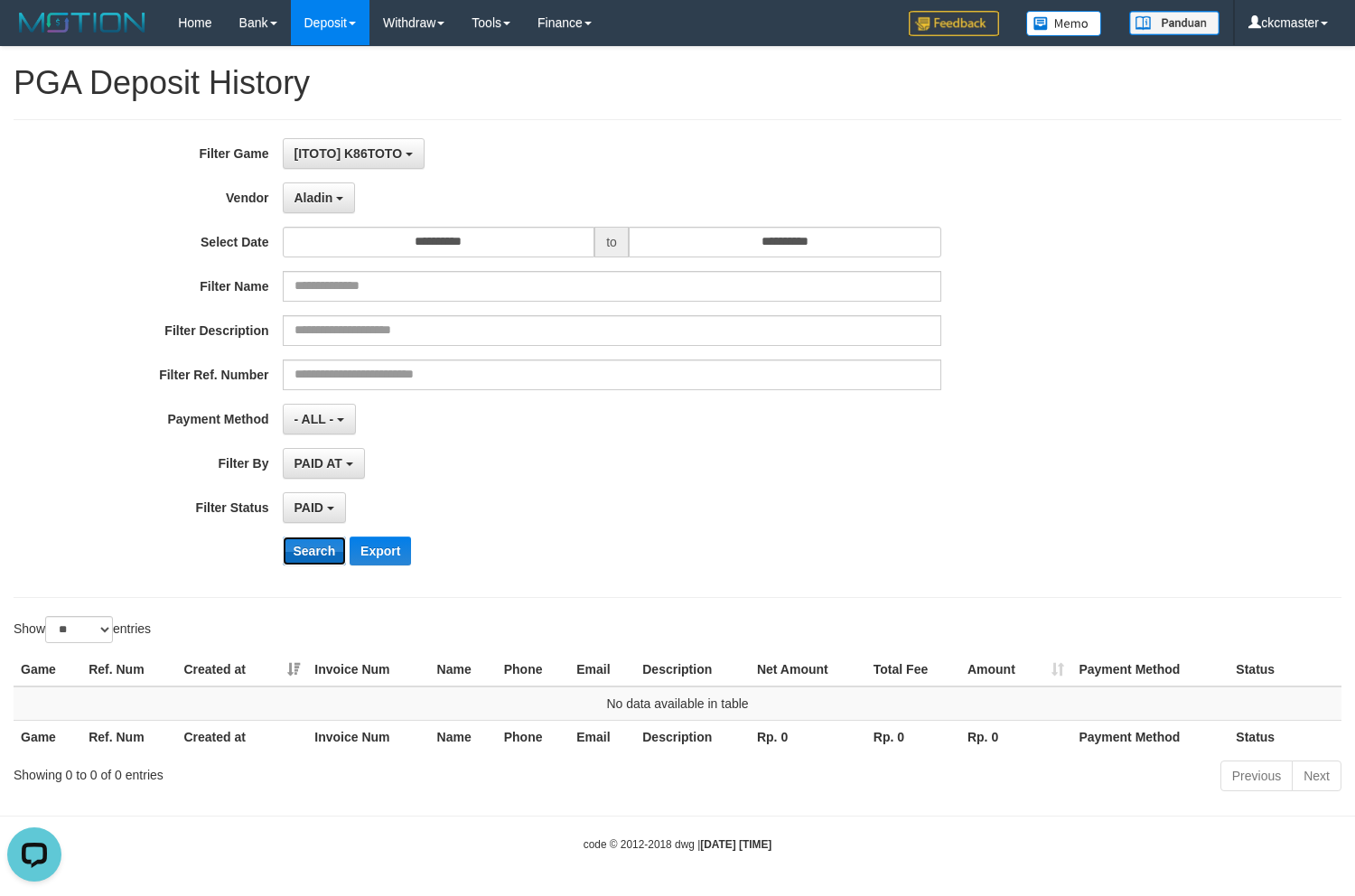 click on "Search" at bounding box center [314, 551] 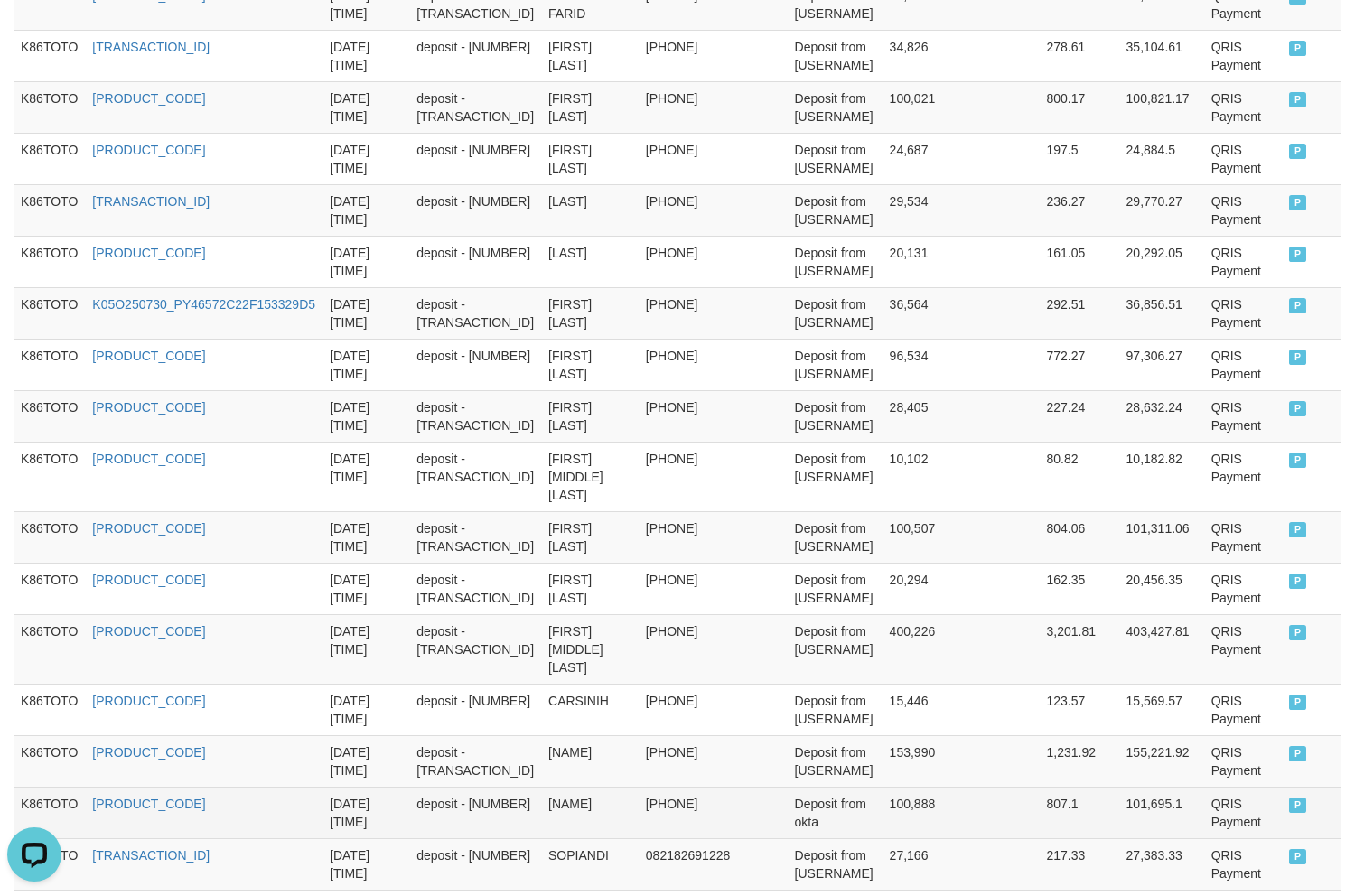 scroll, scrollTop: 1443, scrollLeft: 0, axis: vertical 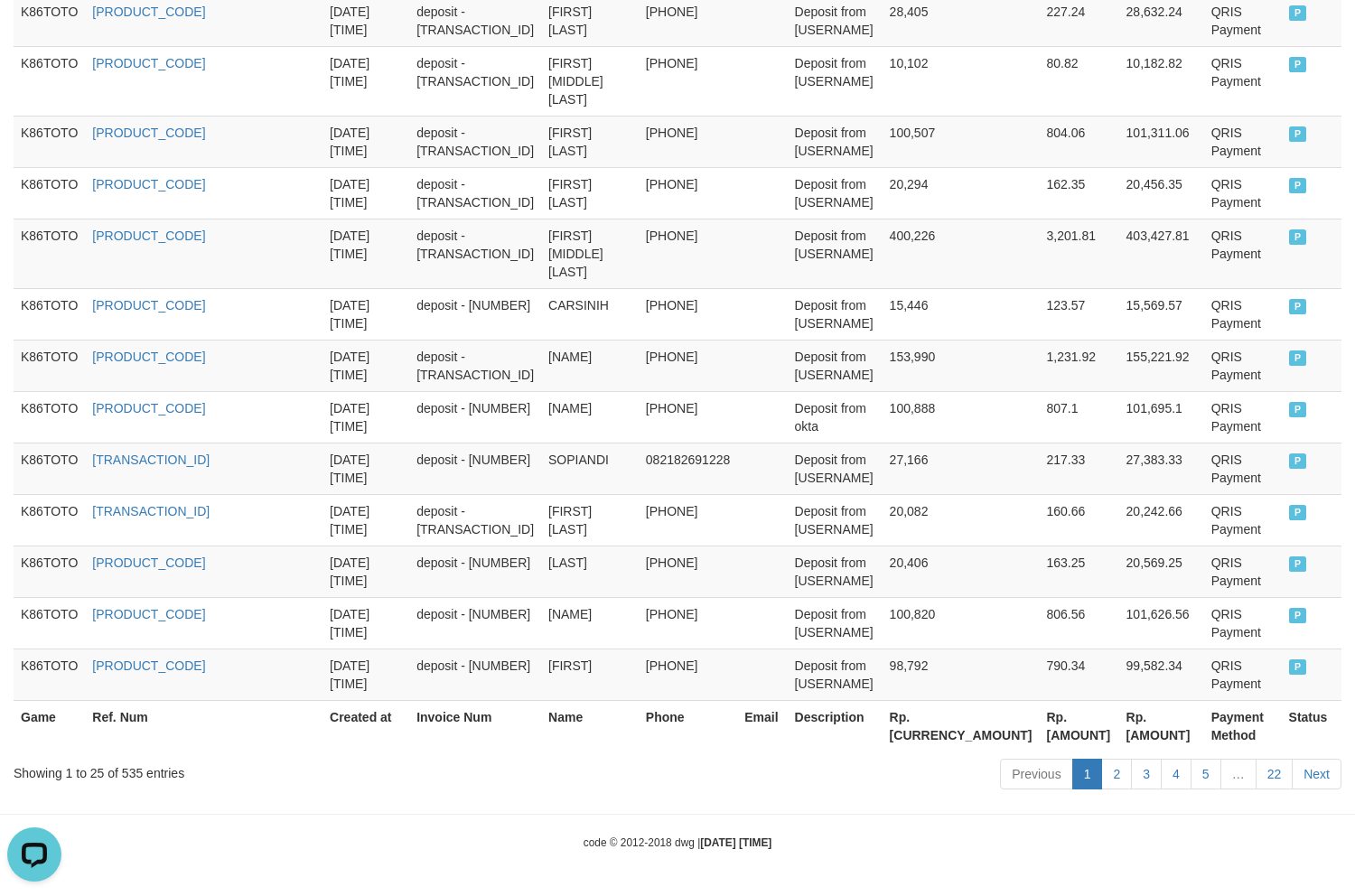 click on "Rp. [AMOUNT]" at bounding box center [1162, 725] 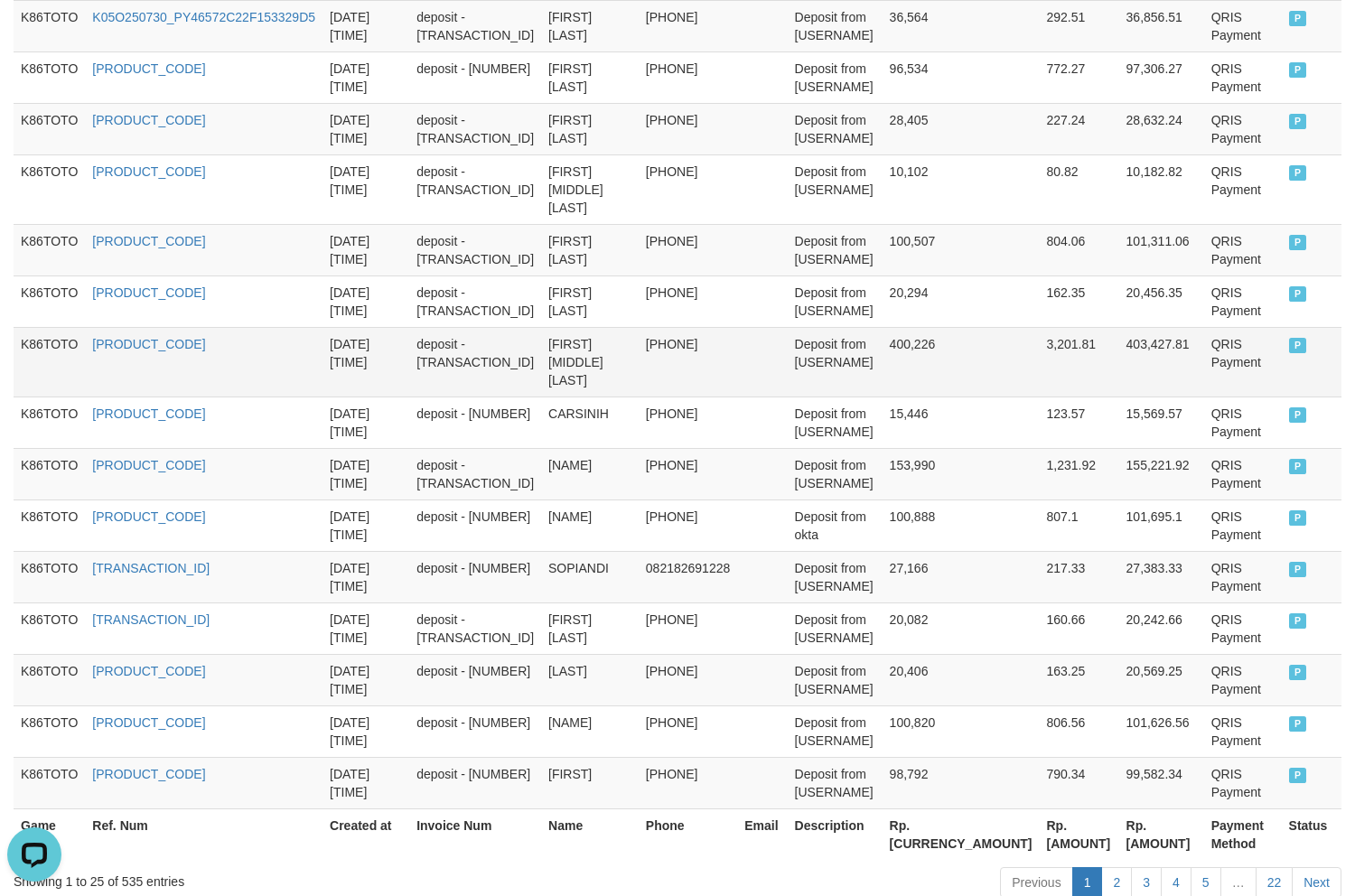 scroll, scrollTop: 1443, scrollLeft: 0, axis: vertical 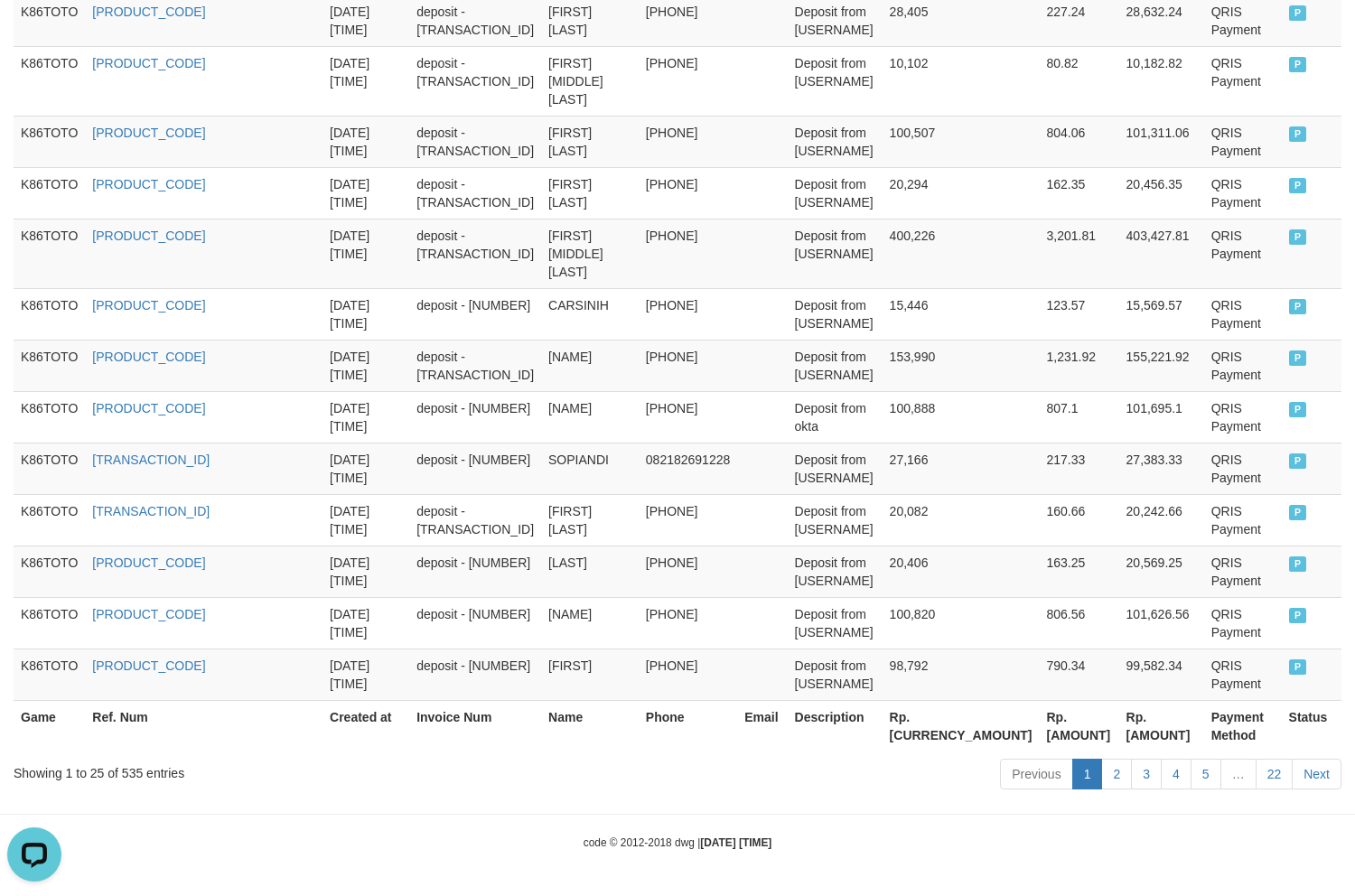 click on "Rp. [AMOUNT]" at bounding box center (1079, 725) 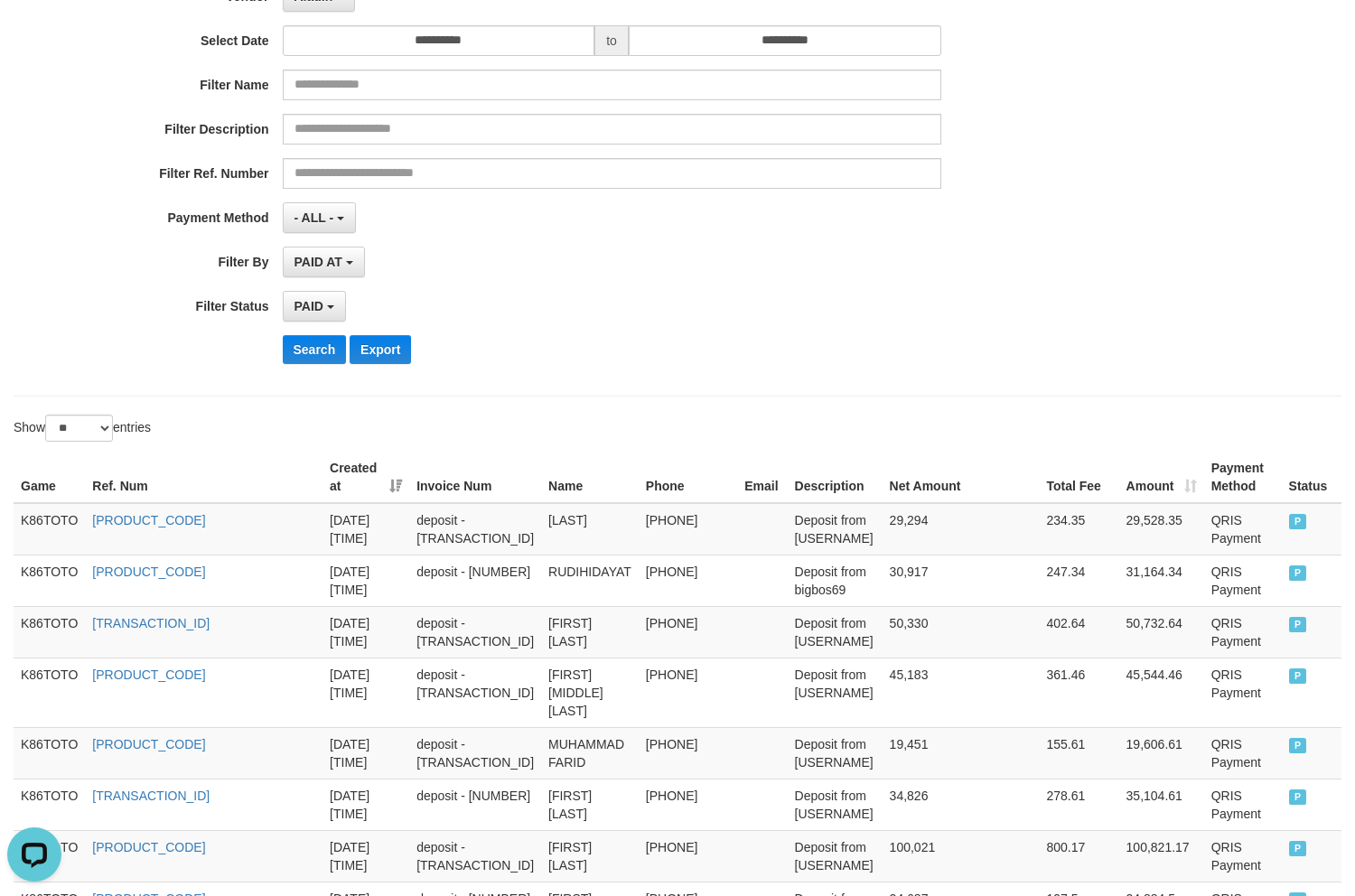scroll, scrollTop: 0, scrollLeft: 0, axis: both 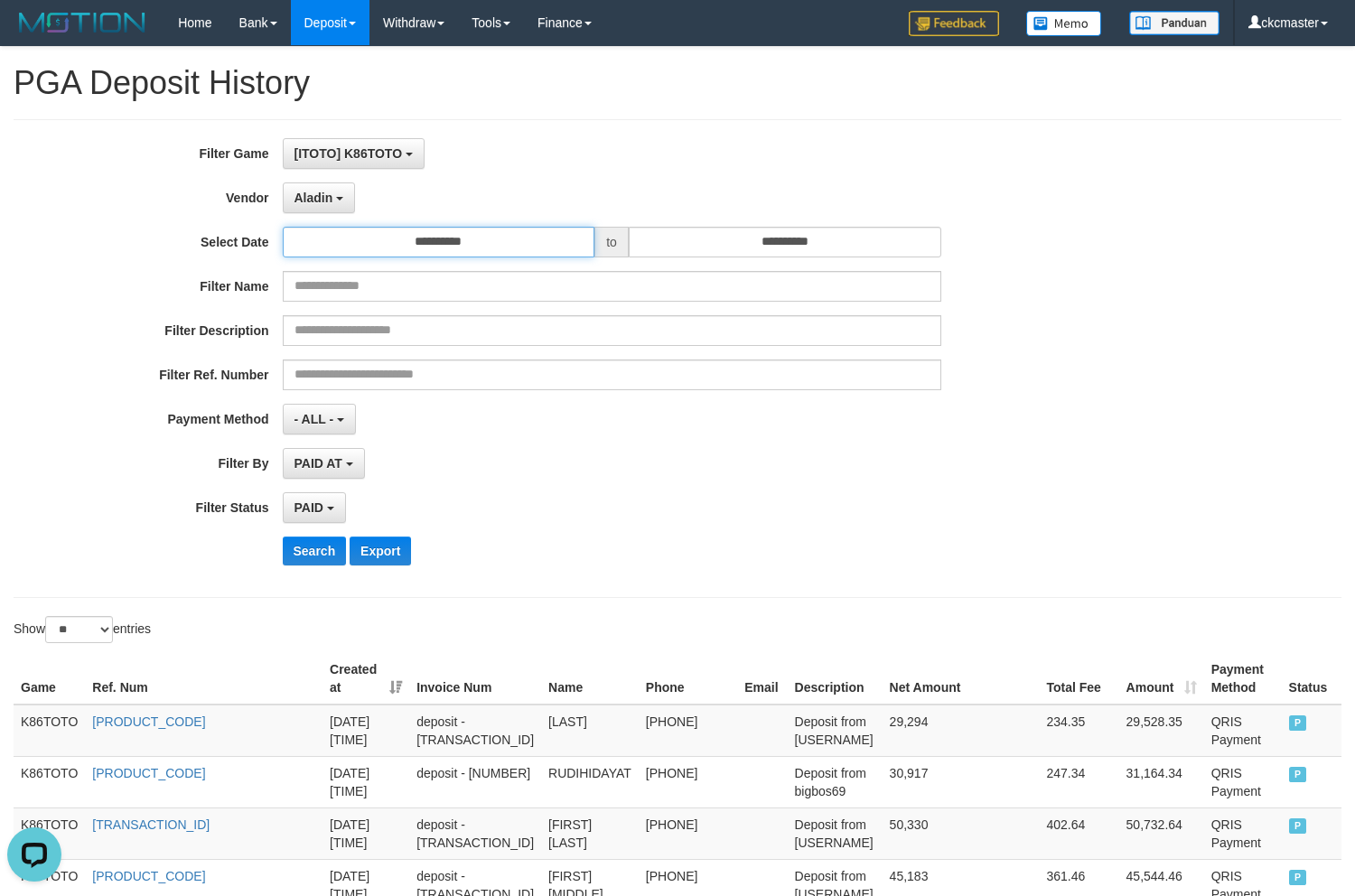 click on "**********" at bounding box center [439, 242] 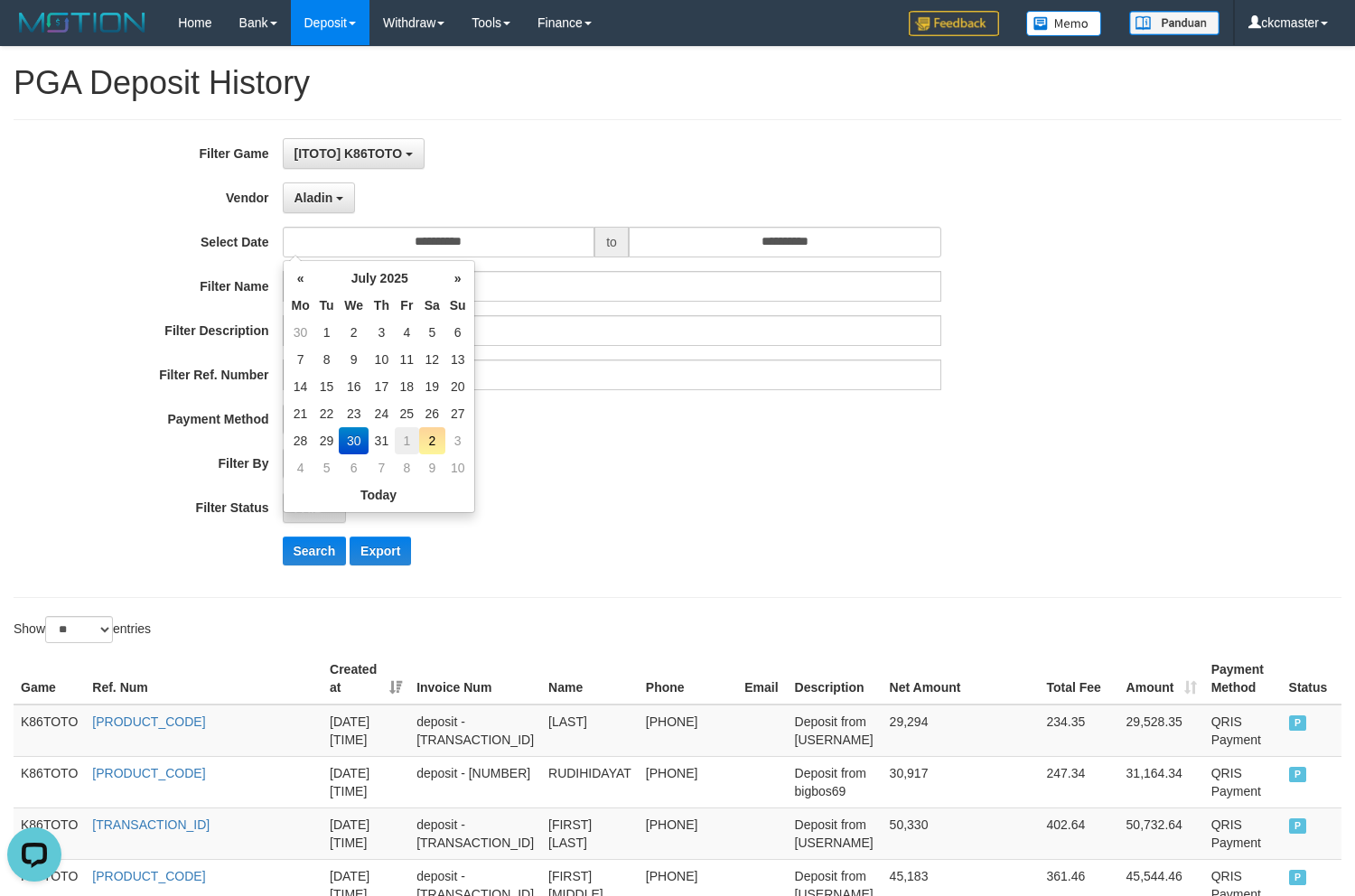 click on "1" at bounding box center (406, 441) 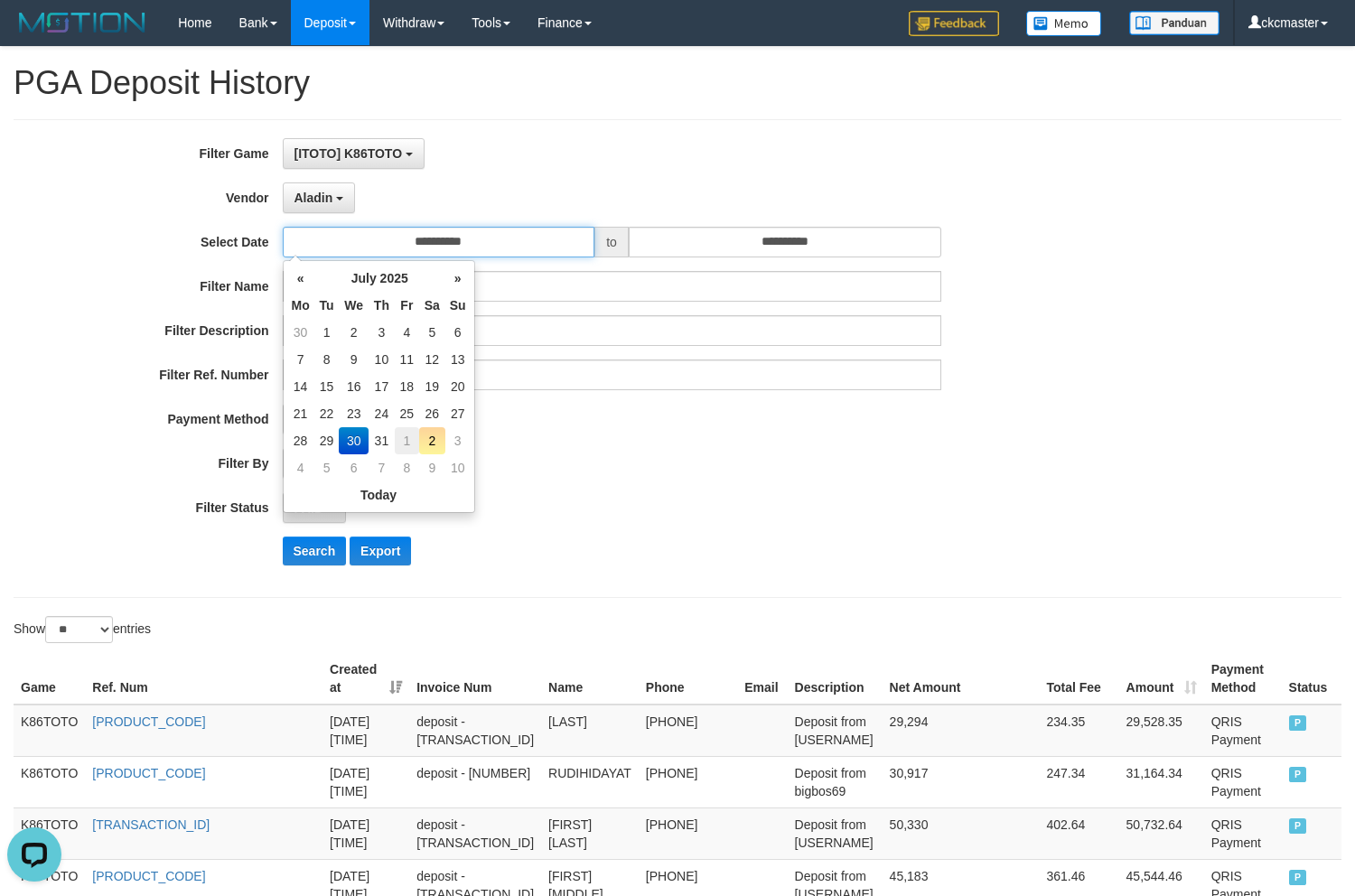 type on "**********" 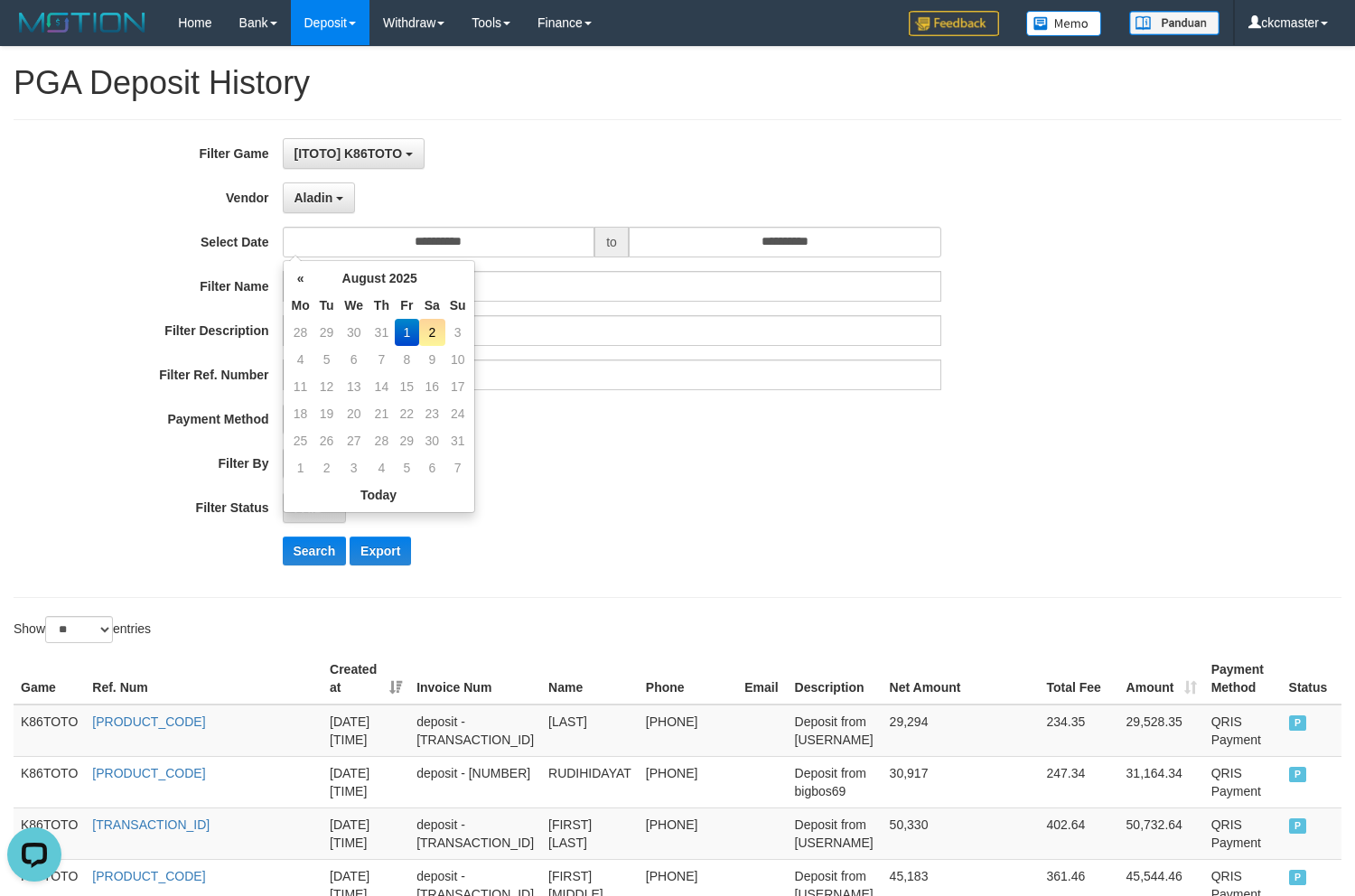 drag, startPoint x: 674, startPoint y: 411, endPoint x: 644, endPoint y: 387, distance: 38.418745 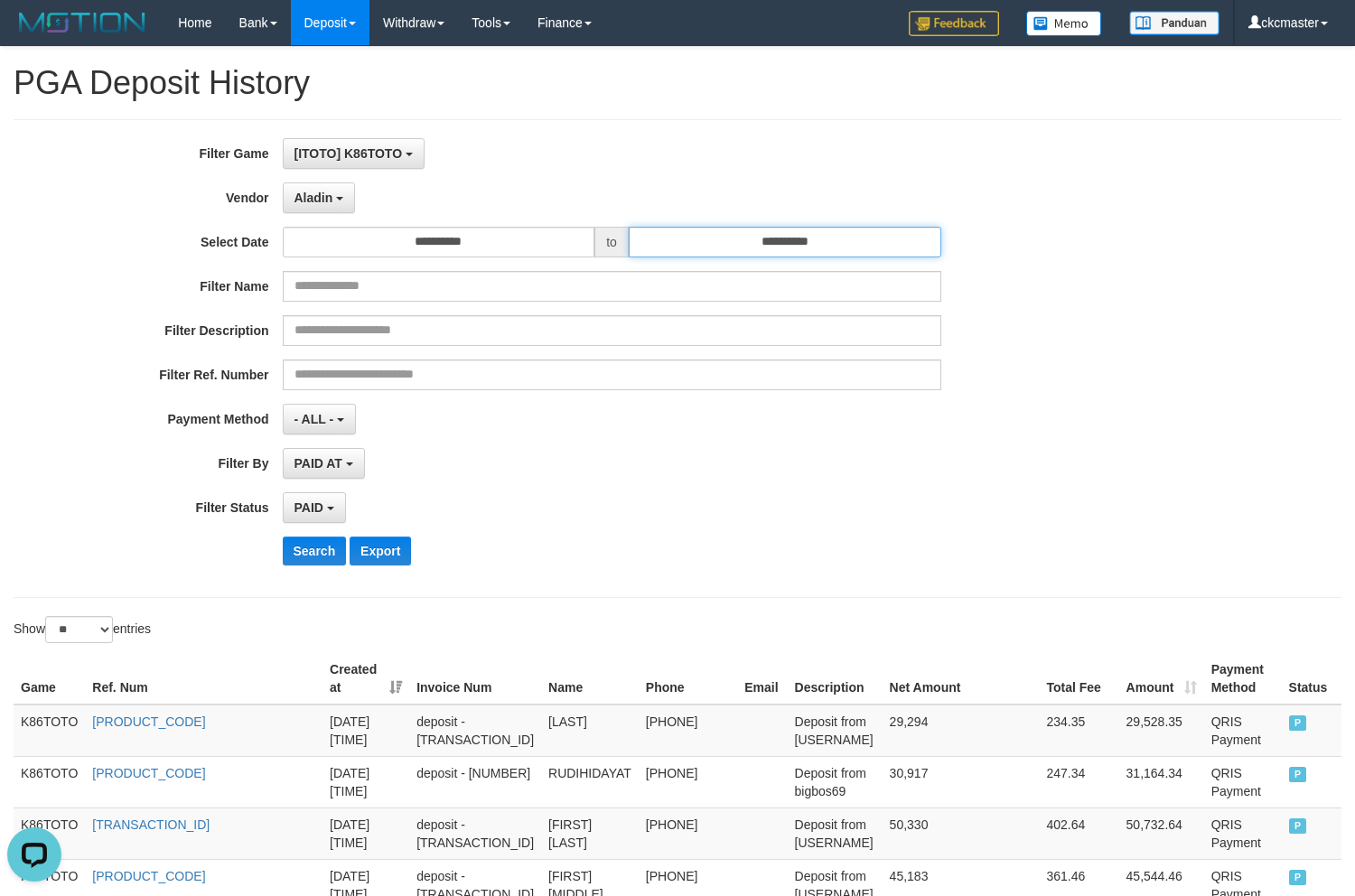 click on "**********" at bounding box center (785, 242) 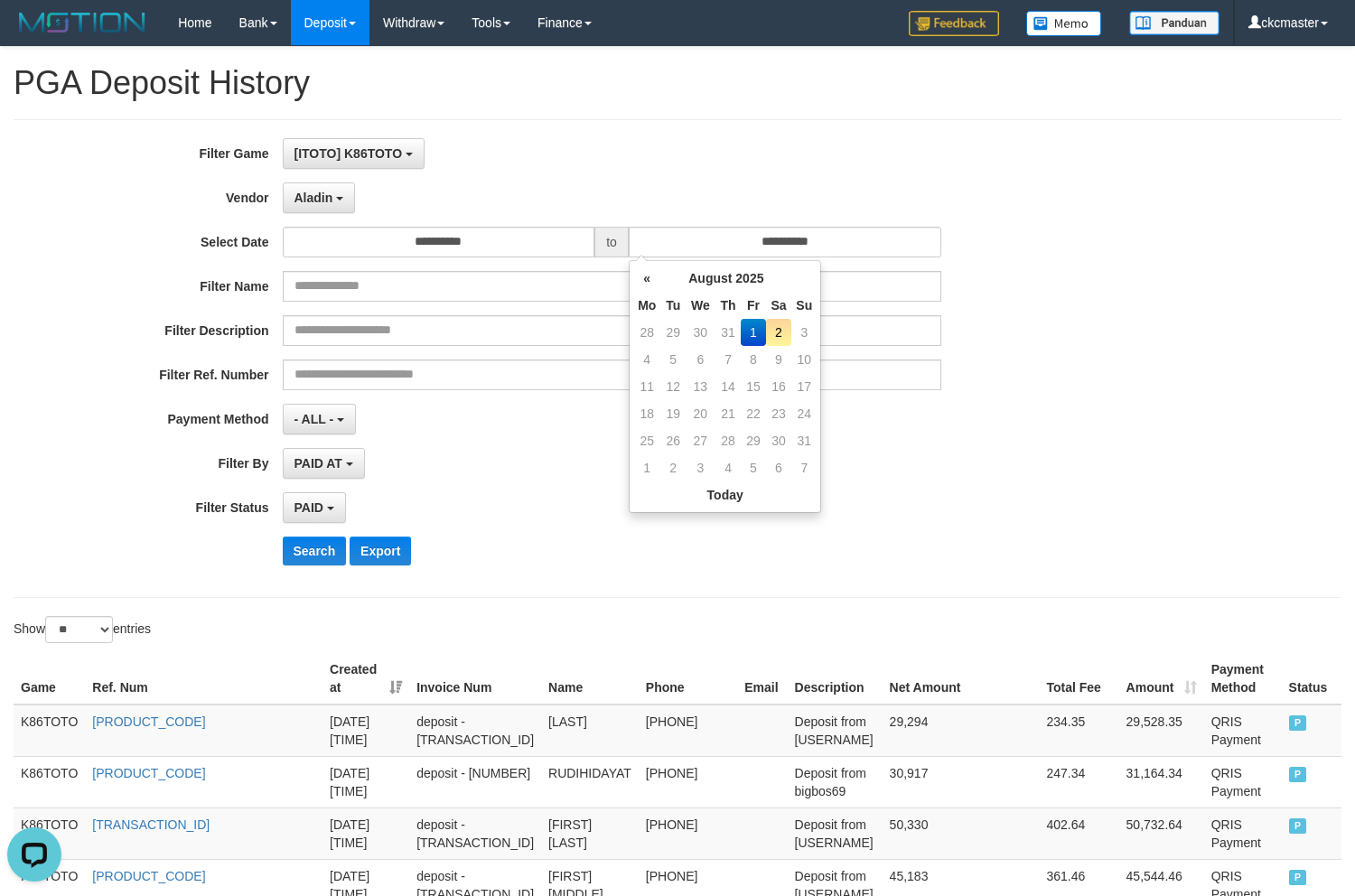 click on "1" at bounding box center (752, 332) 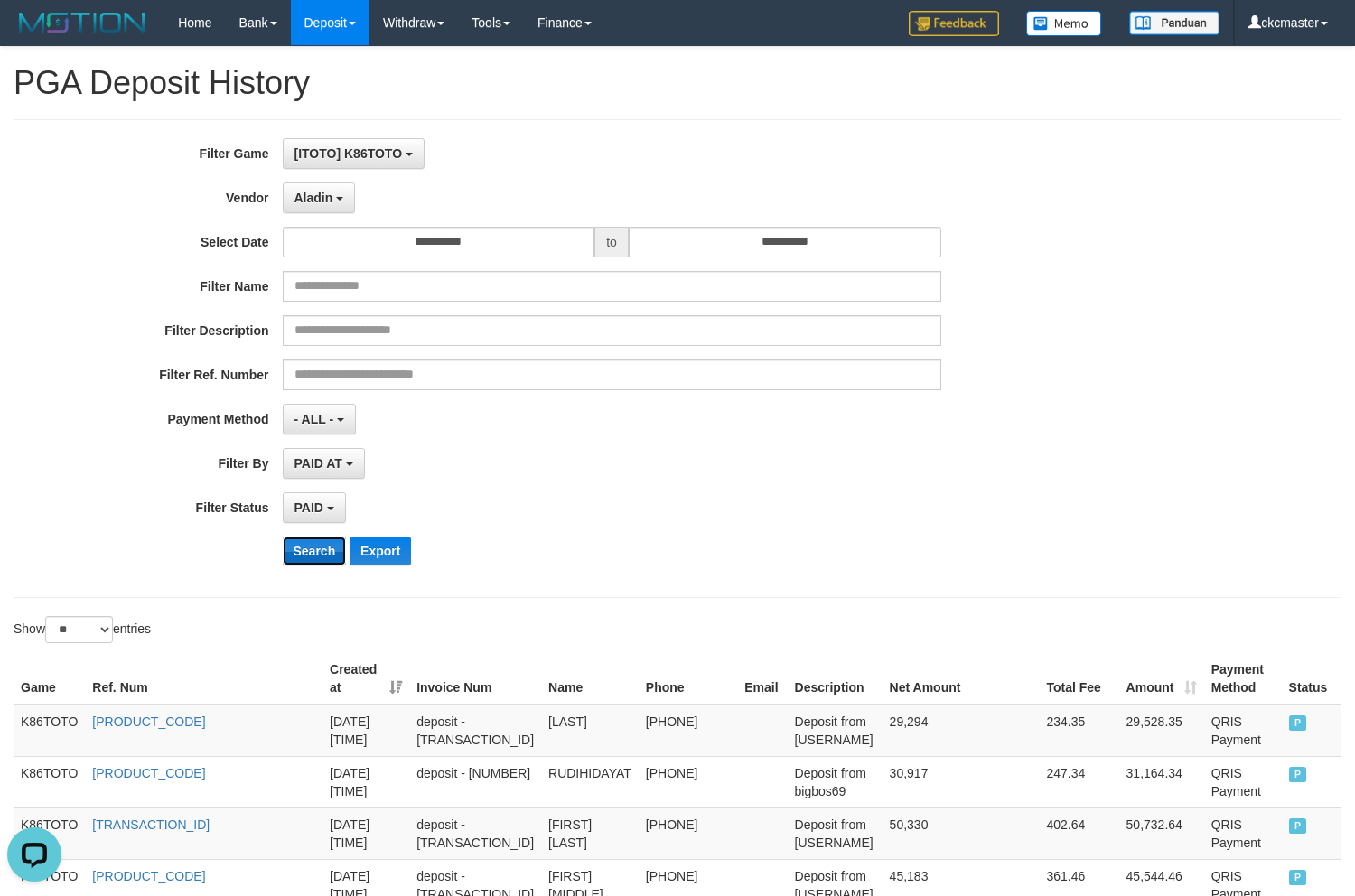 click on "Search" at bounding box center (314, 551) 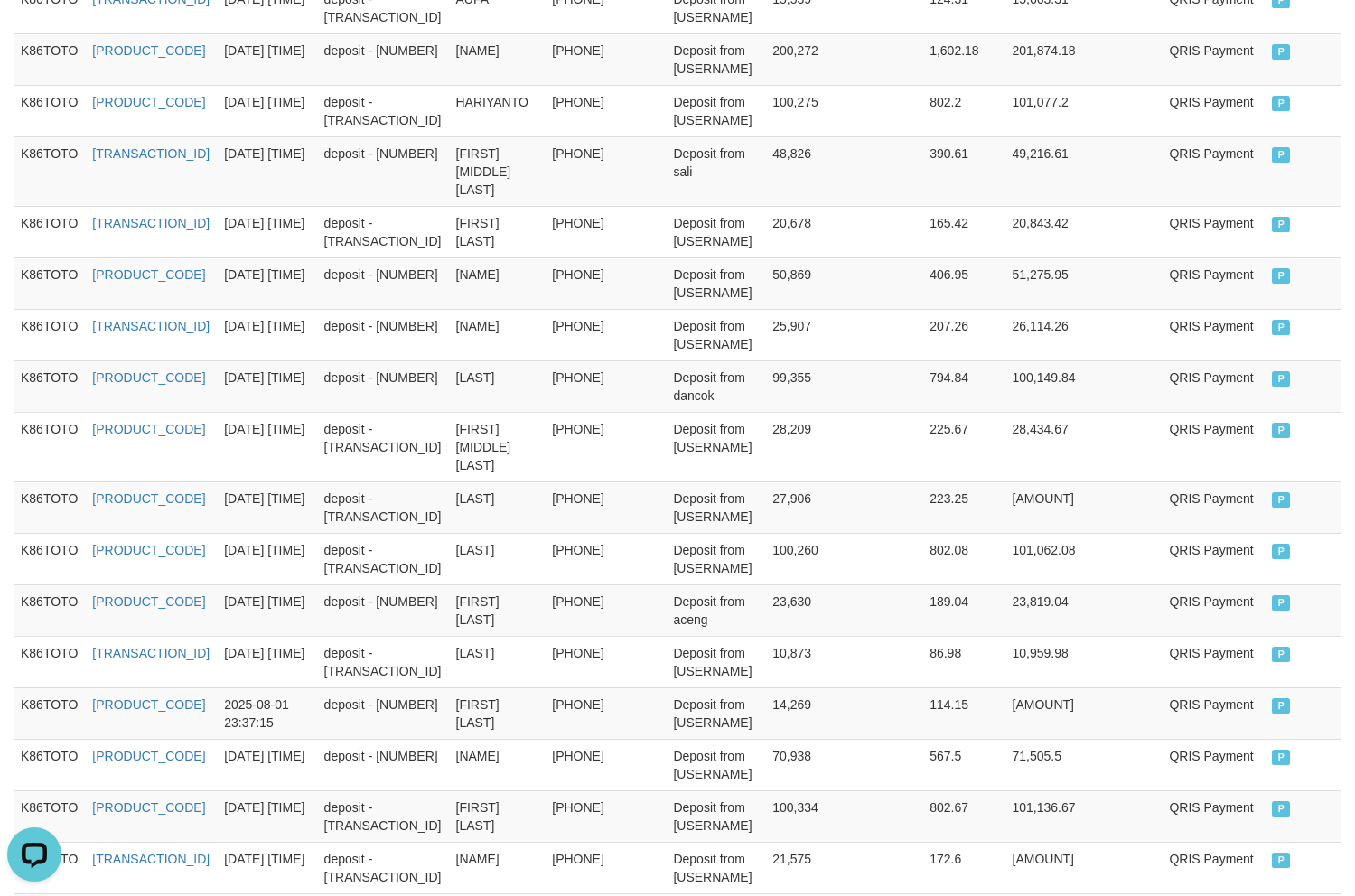 scroll, scrollTop: 1335, scrollLeft: 0, axis: vertical 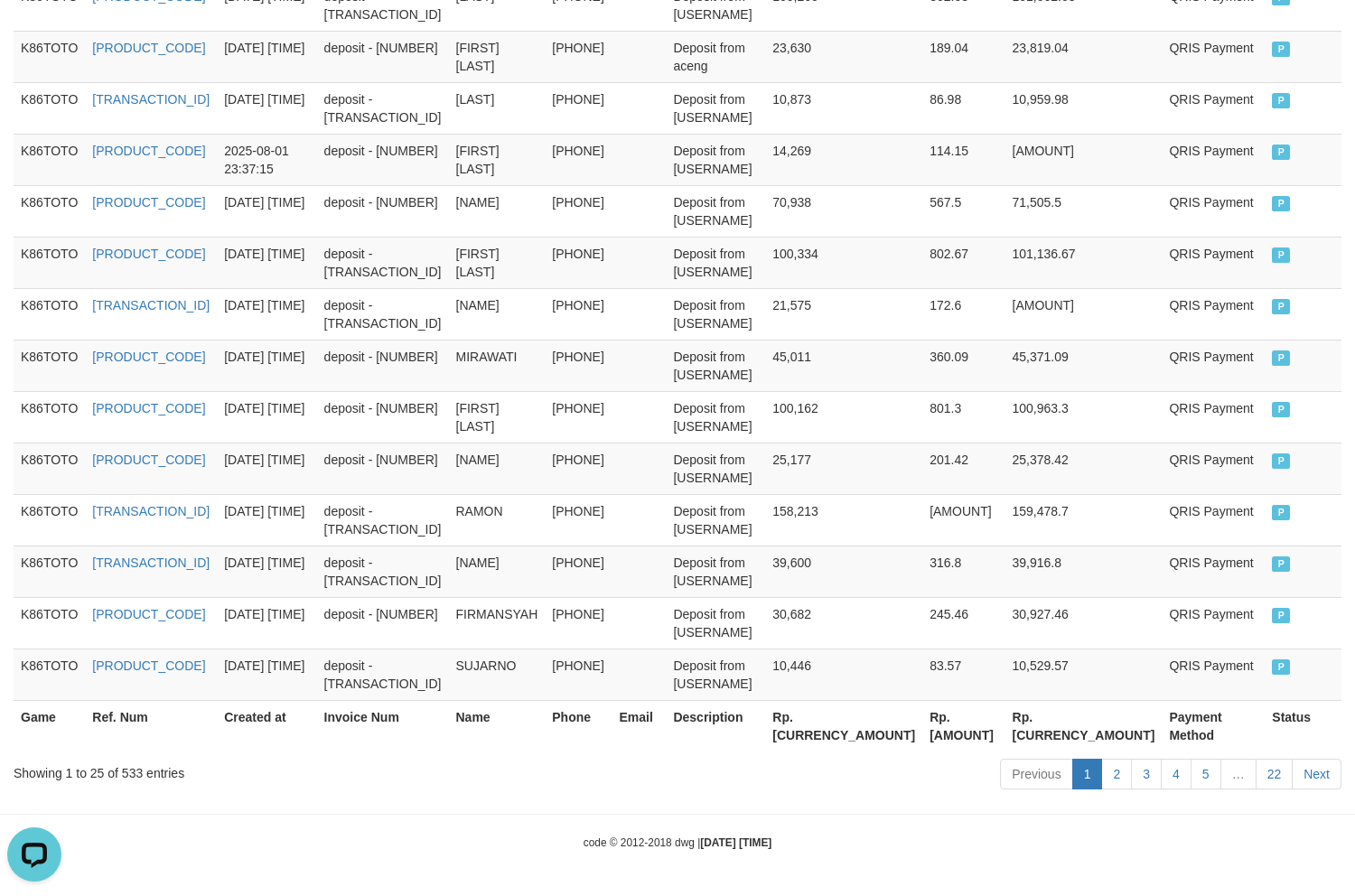 click on "Rp. [CURRENCY_AMOUNT]" at bounding box center (1084, 725) 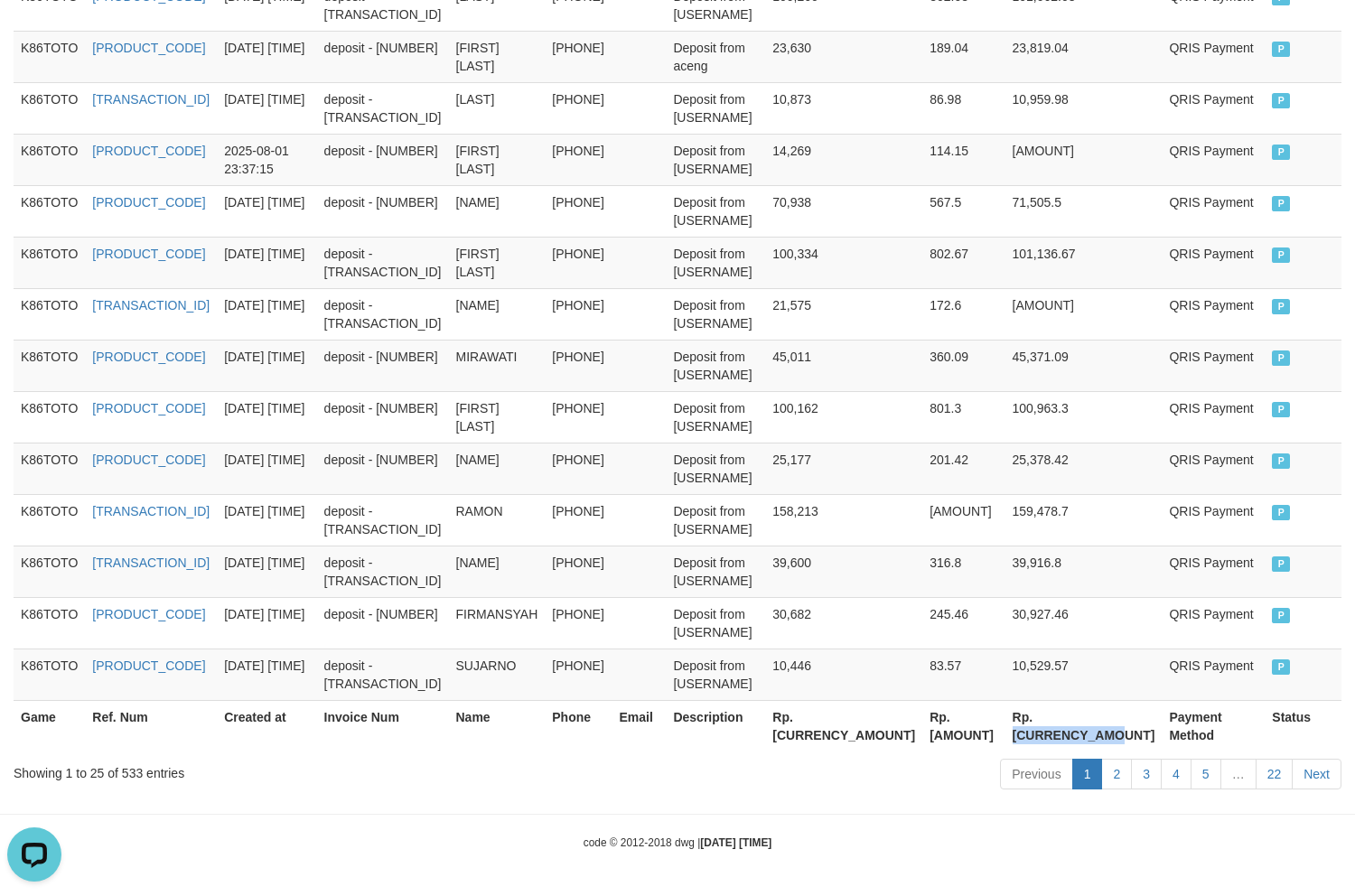 click on "Rp. [CURRENCY_AMOUNT]" at bounding box center [1084, 725] 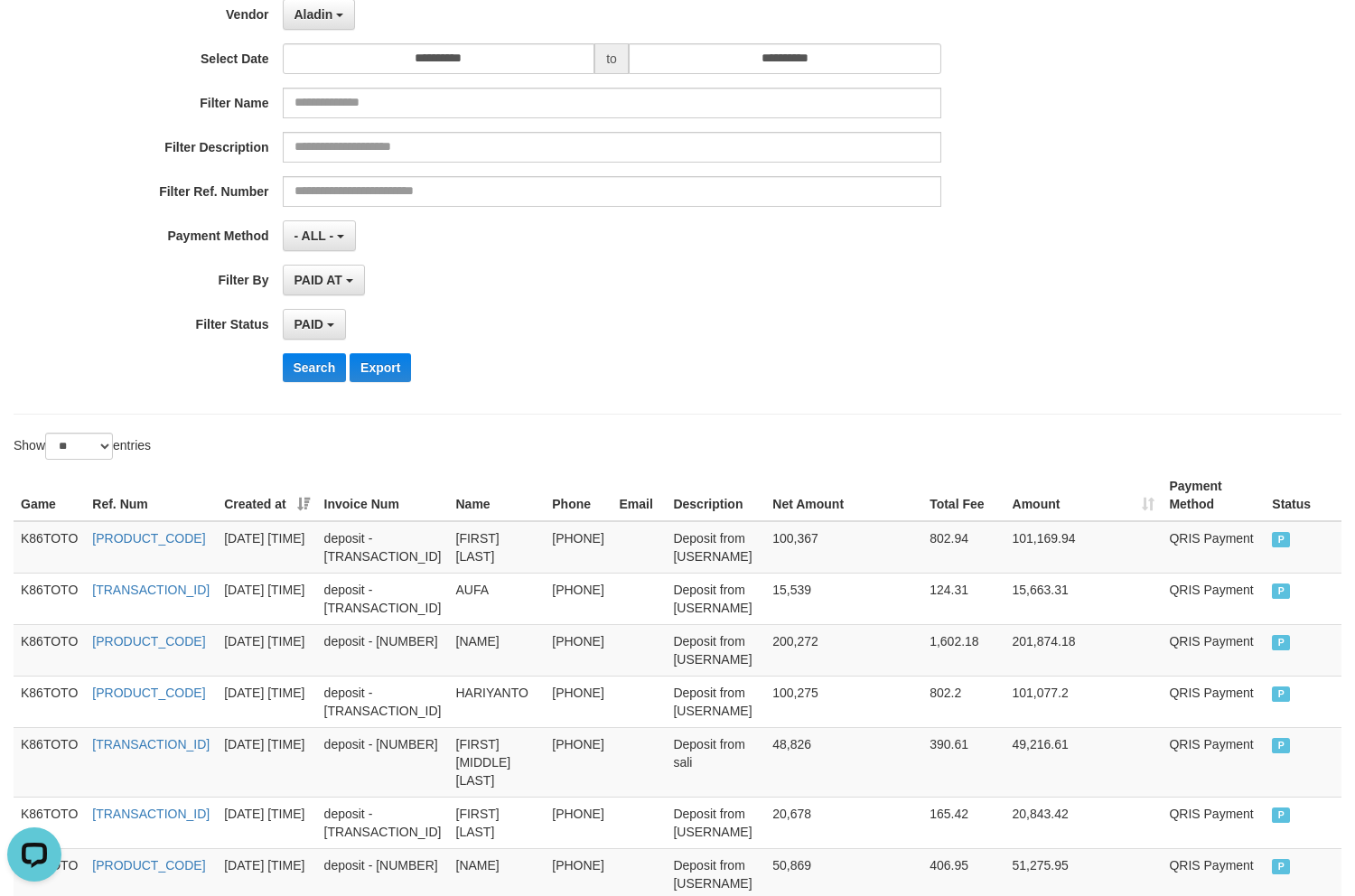 scroll, scrollTop: 0, scrollLeft: 0, axis: both 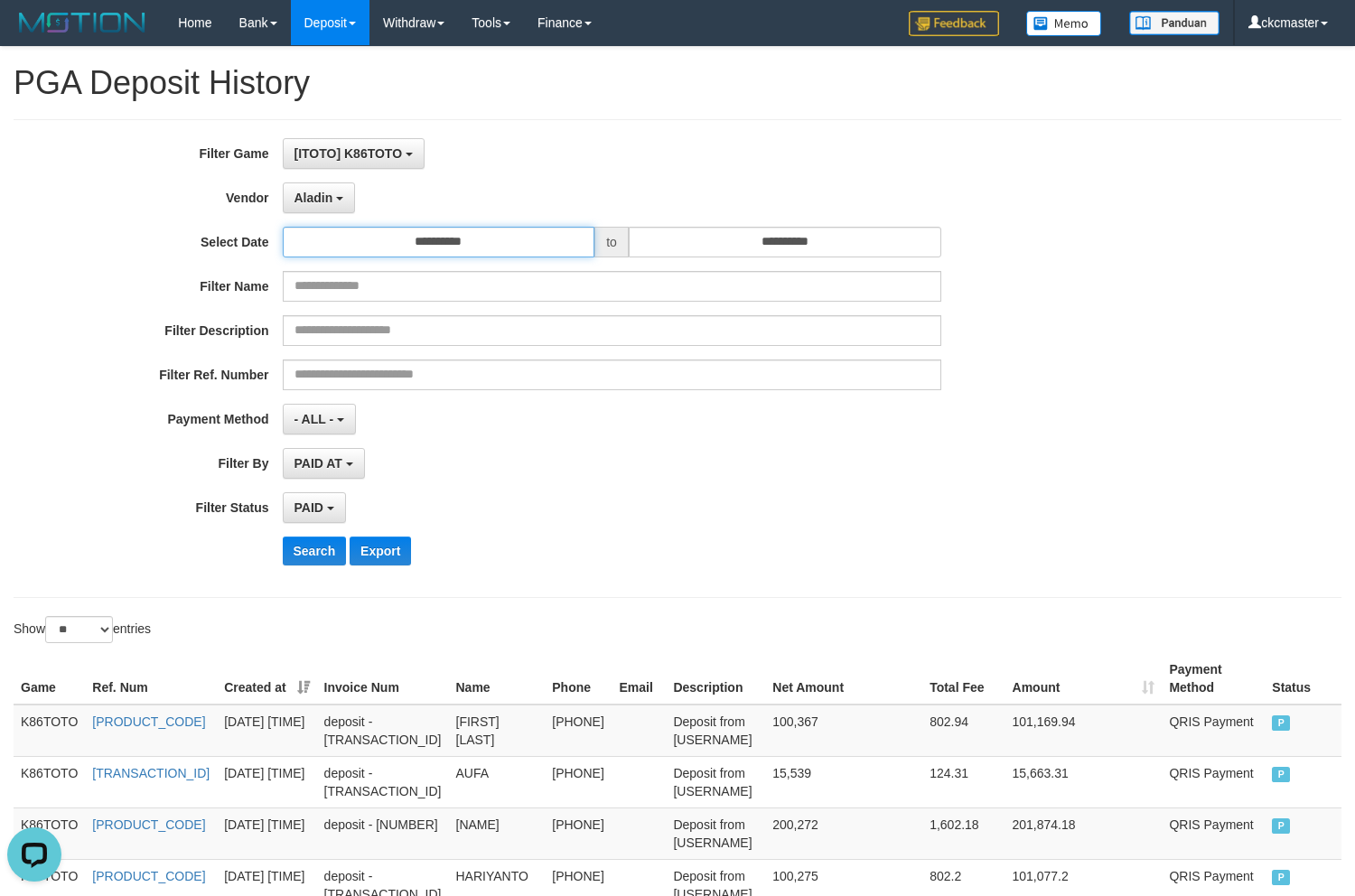 click on "**********" at bounding box center [439, 242] 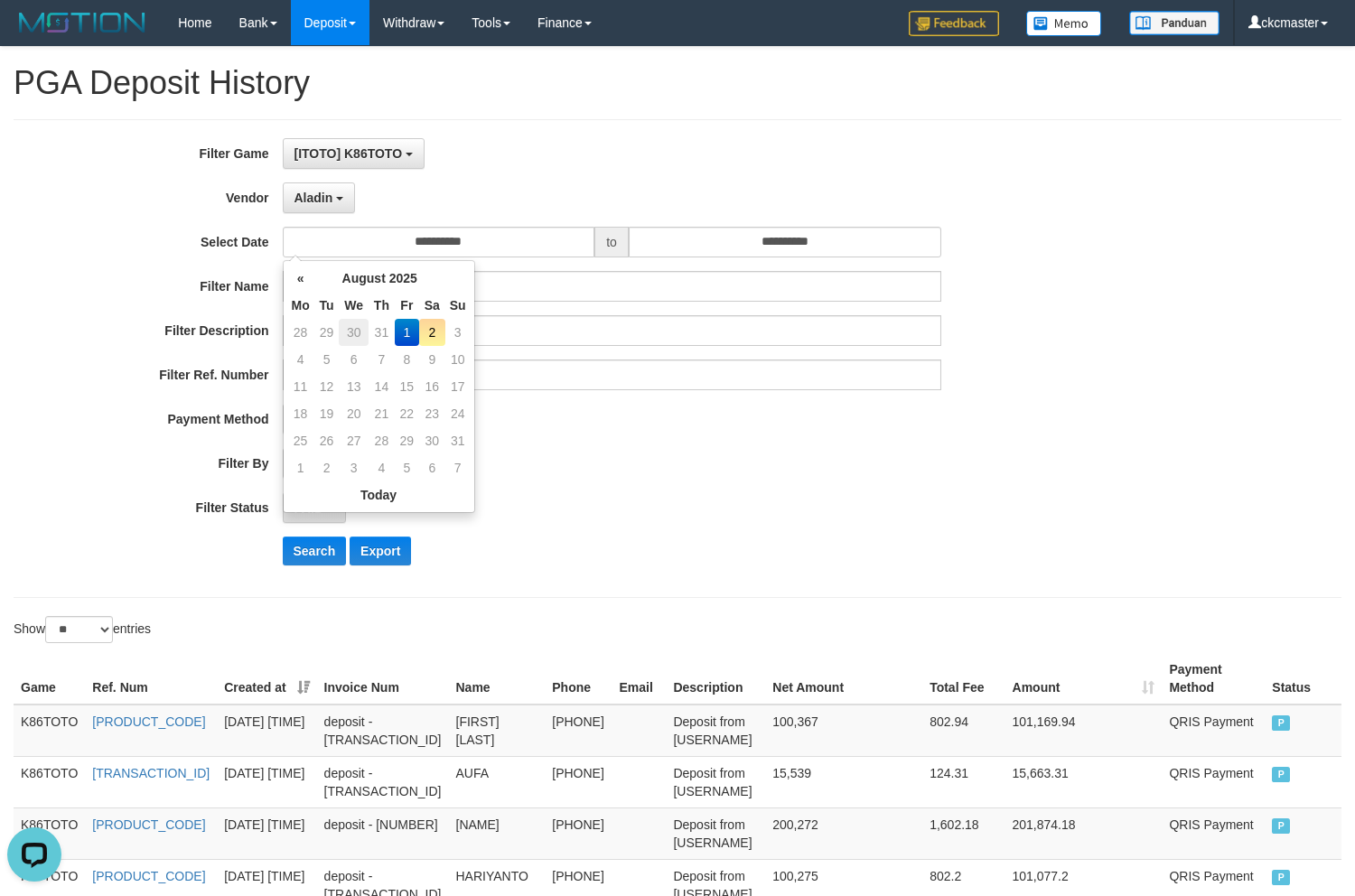click on "30" at bounding box center [353, 332] 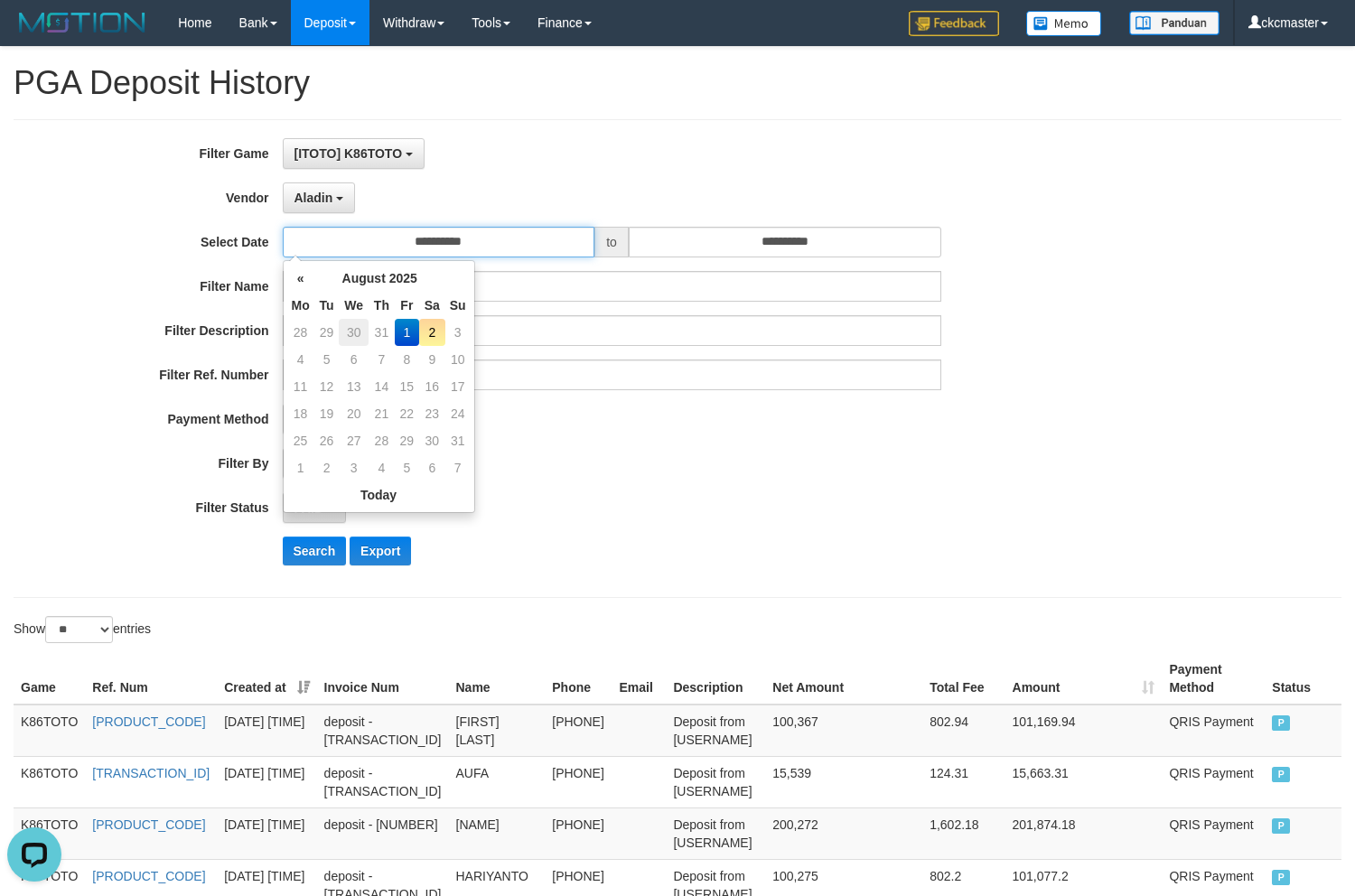 type on "**********" 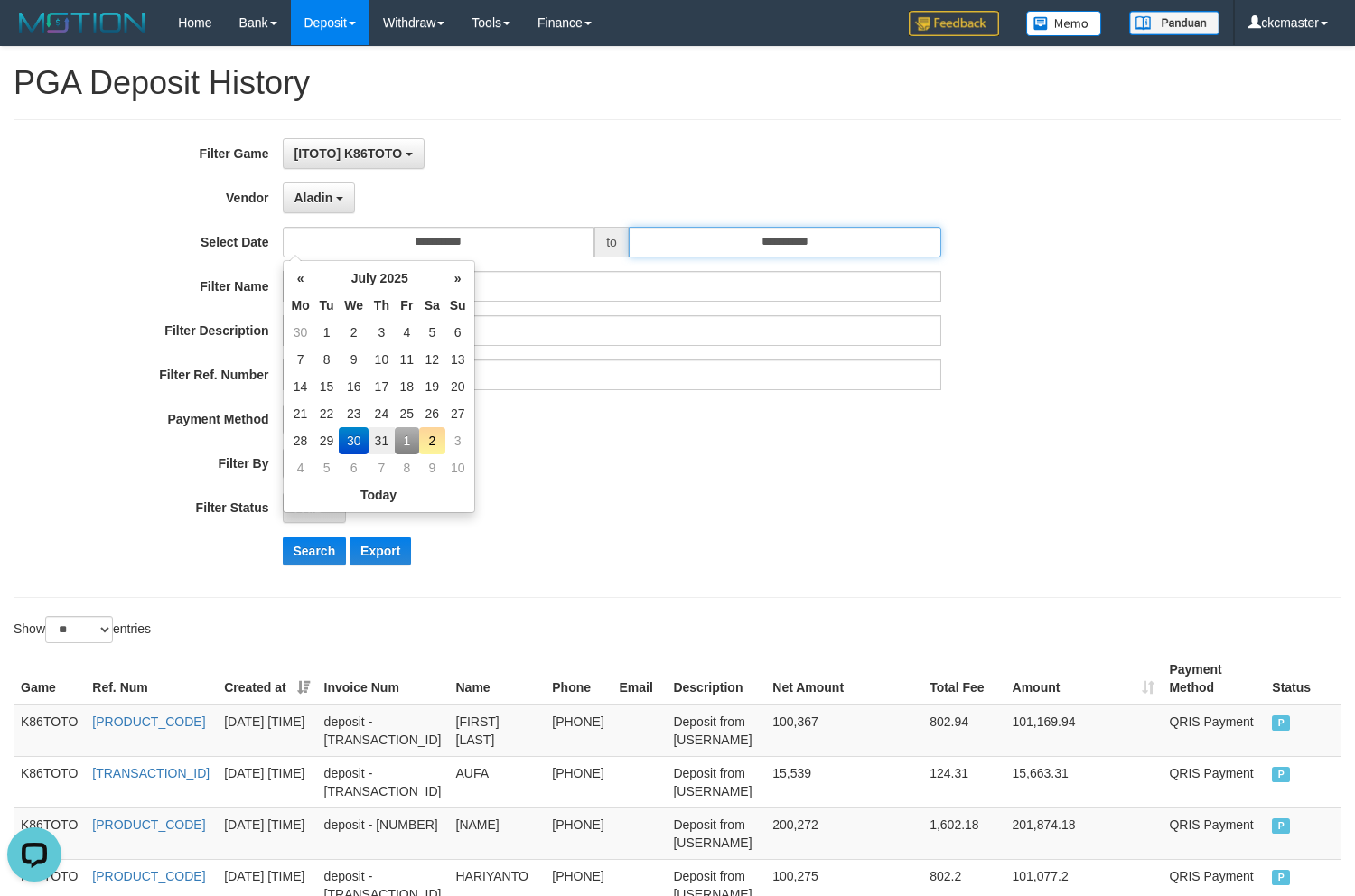 drag, startPoint x: 715, startPoint y: 236, endPoint x: 730, endPoint y: 240, distance: 15.524175 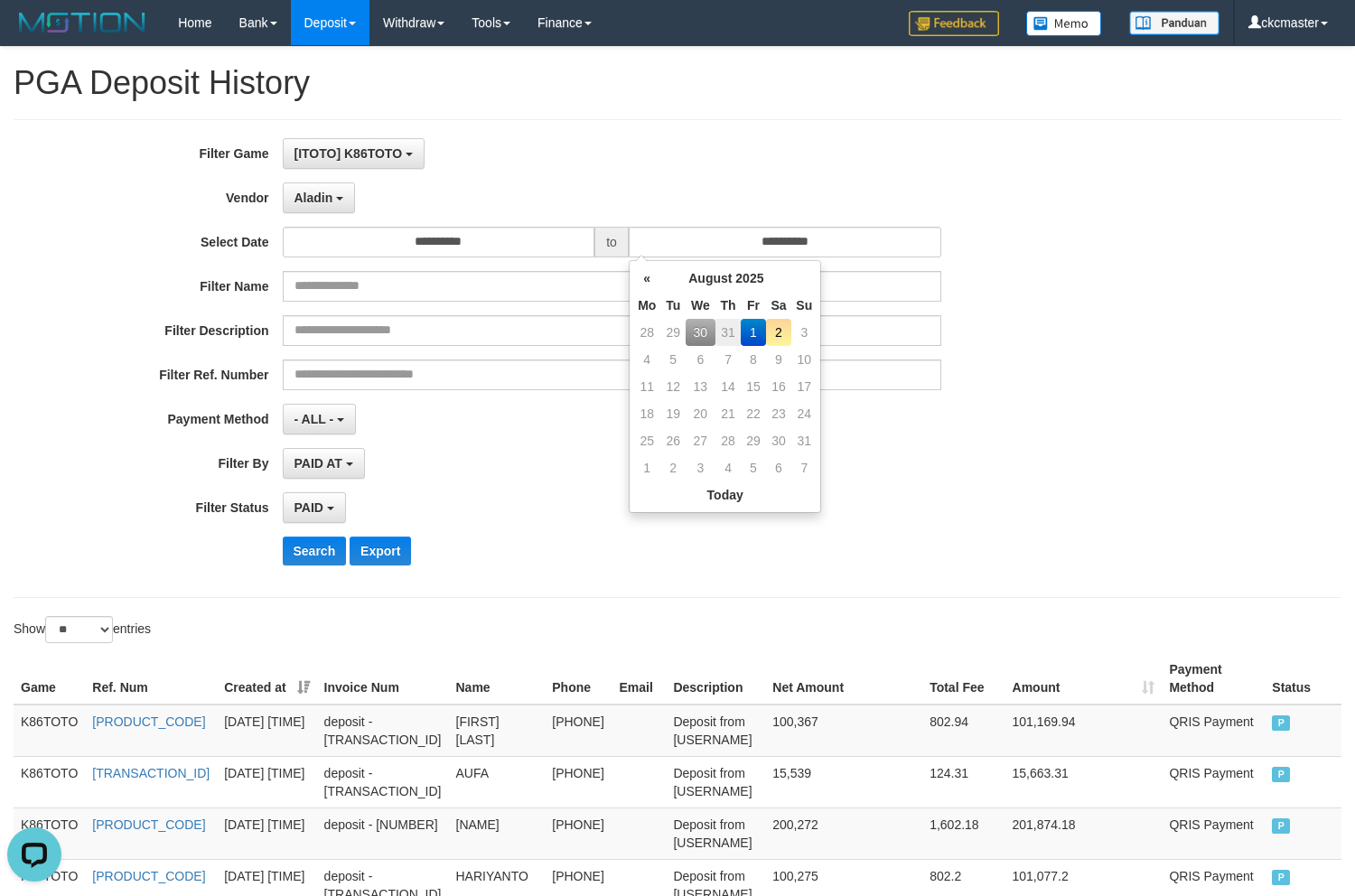 click on "30" at bounding box center (700, 332) 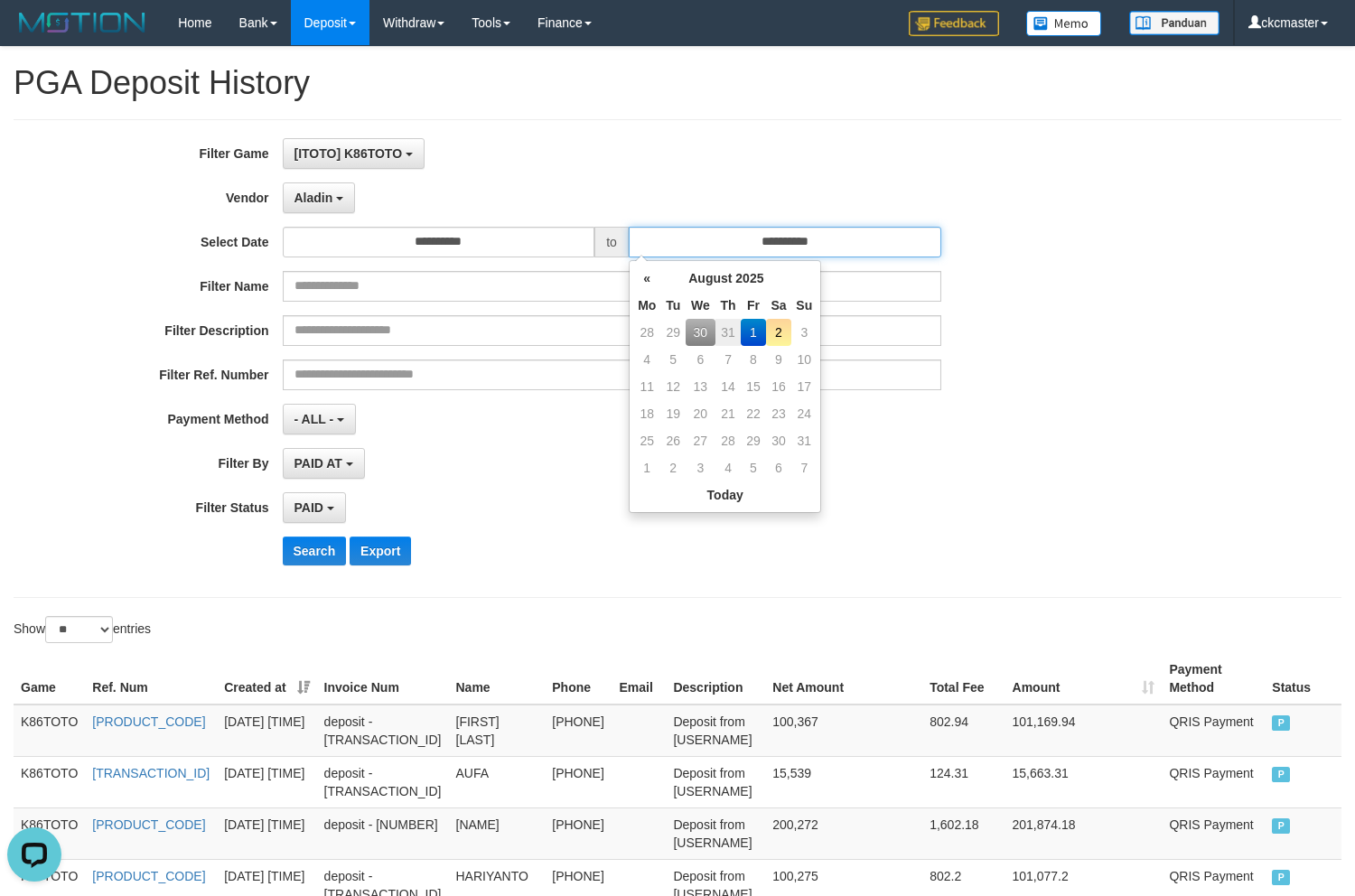 type on "**********" 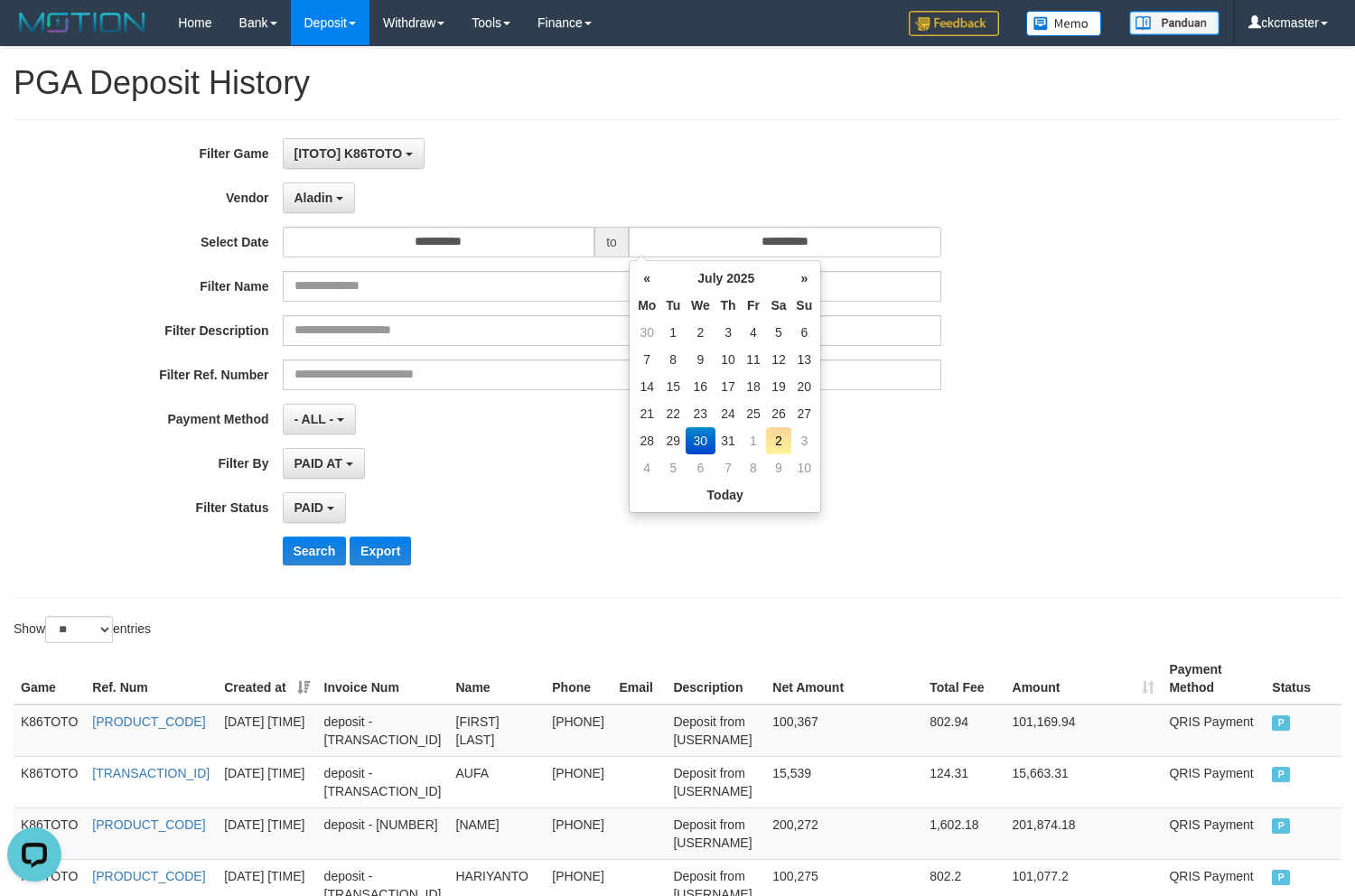drag, startPoint x: 1176, startPoint y: 349, endPoint x: 915, endPoint y: 390, distance: 264.201 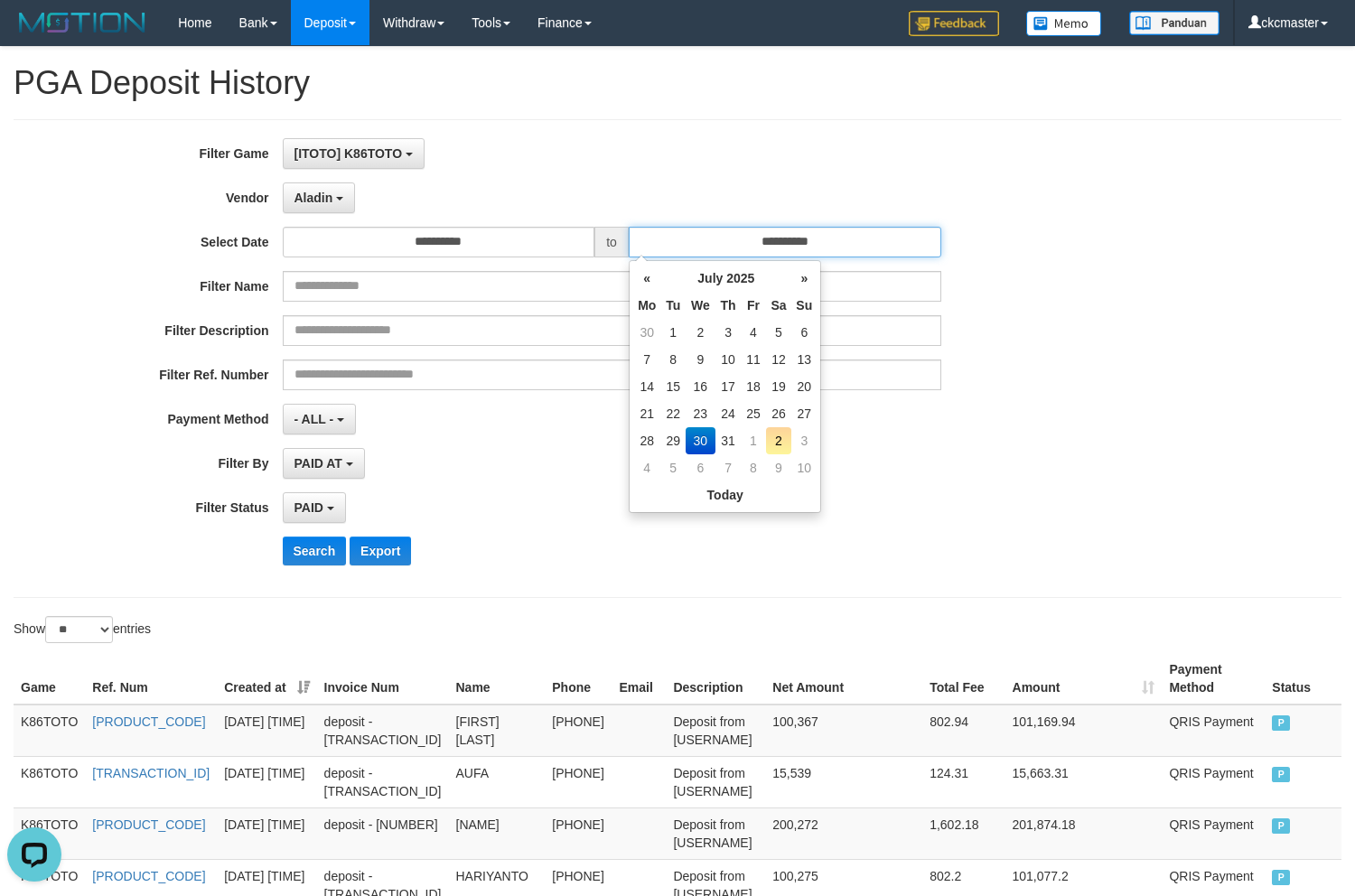 click on "**********" at bounding box center (785, 242) 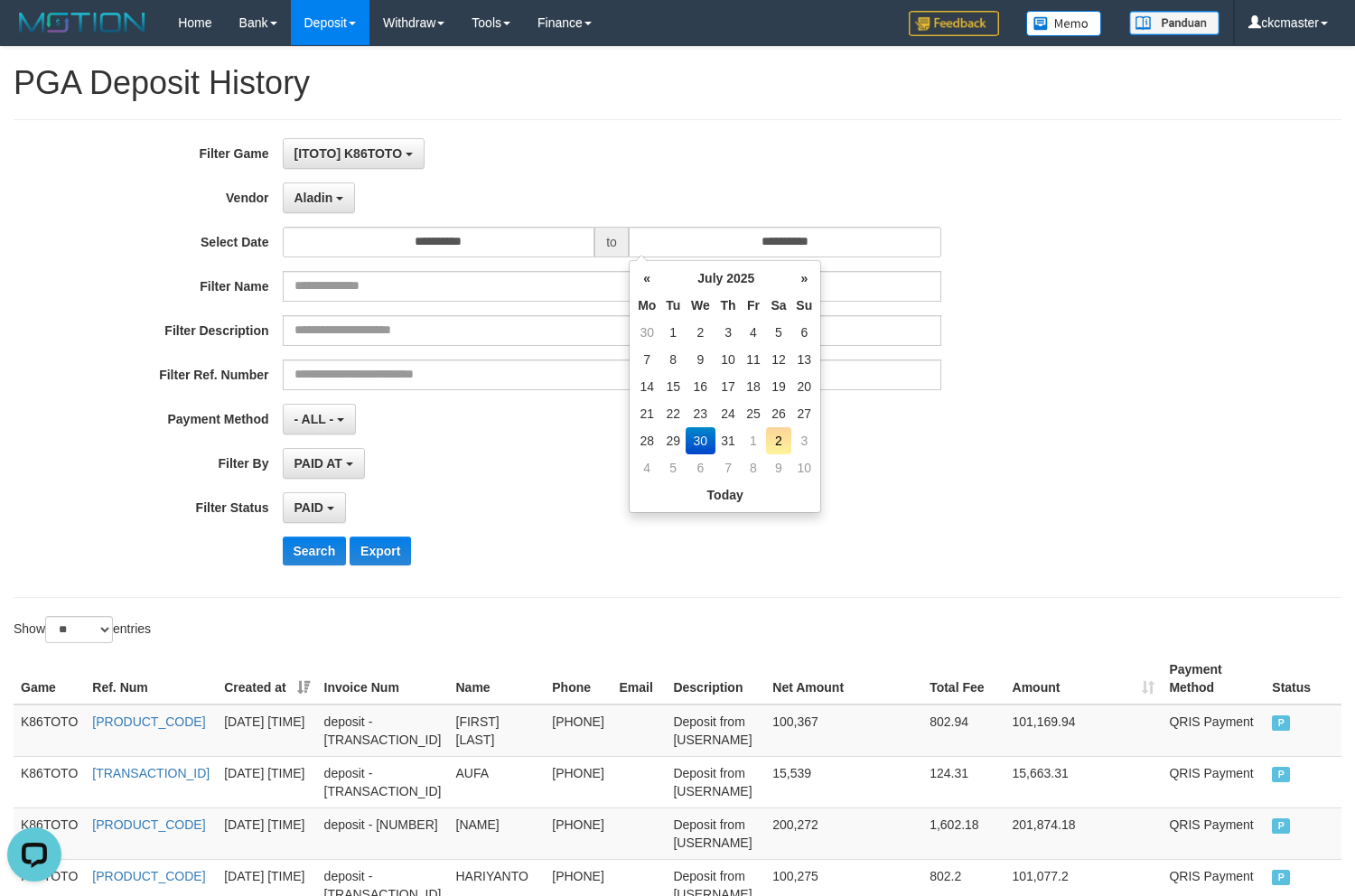 drag, startPoint x: 1113, startPoint y: 361, endPoint x: 1076, endPoint y: 349, distance: 38.8973 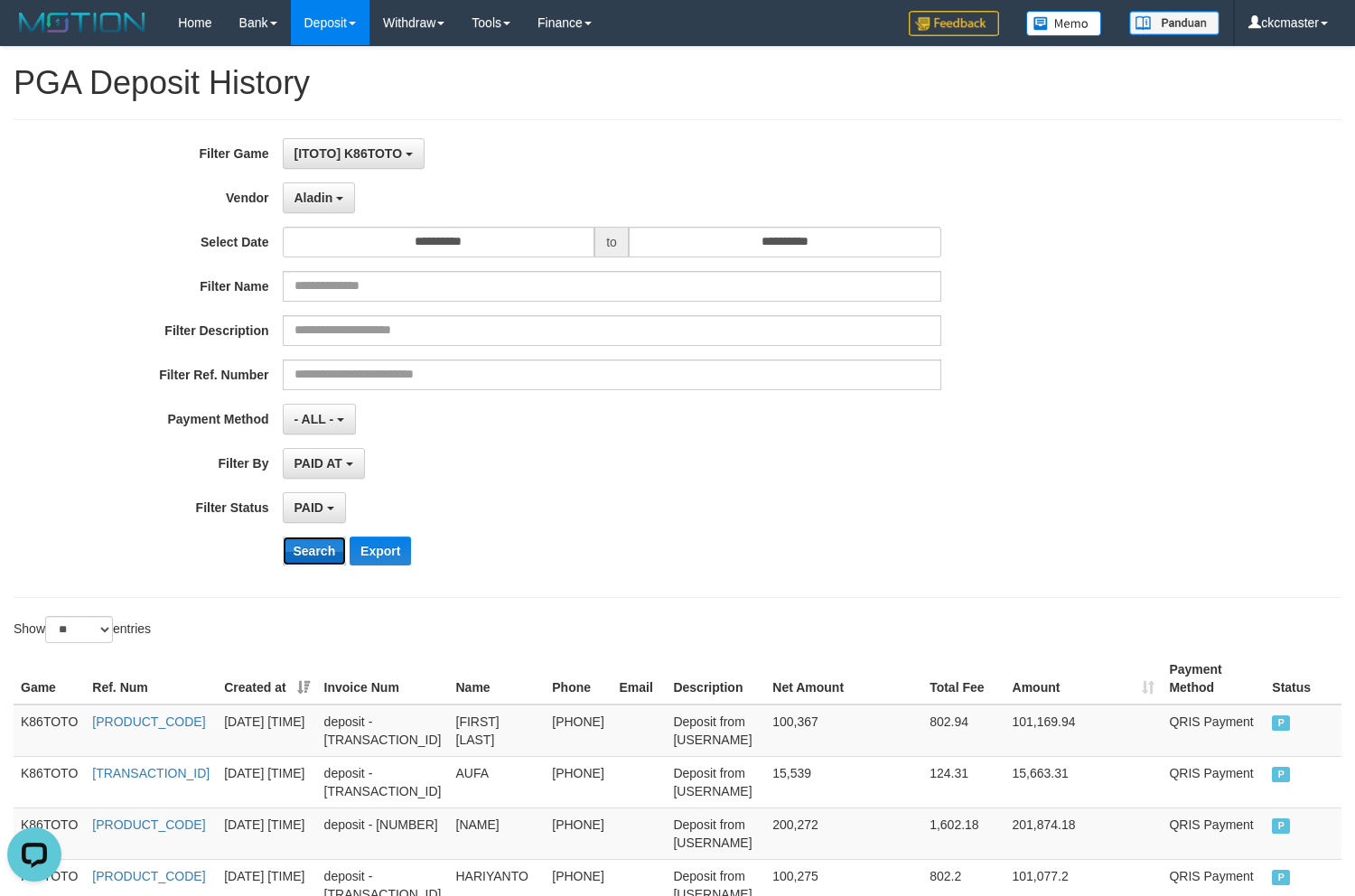 click on "Search" at bounding box center [314, 551] 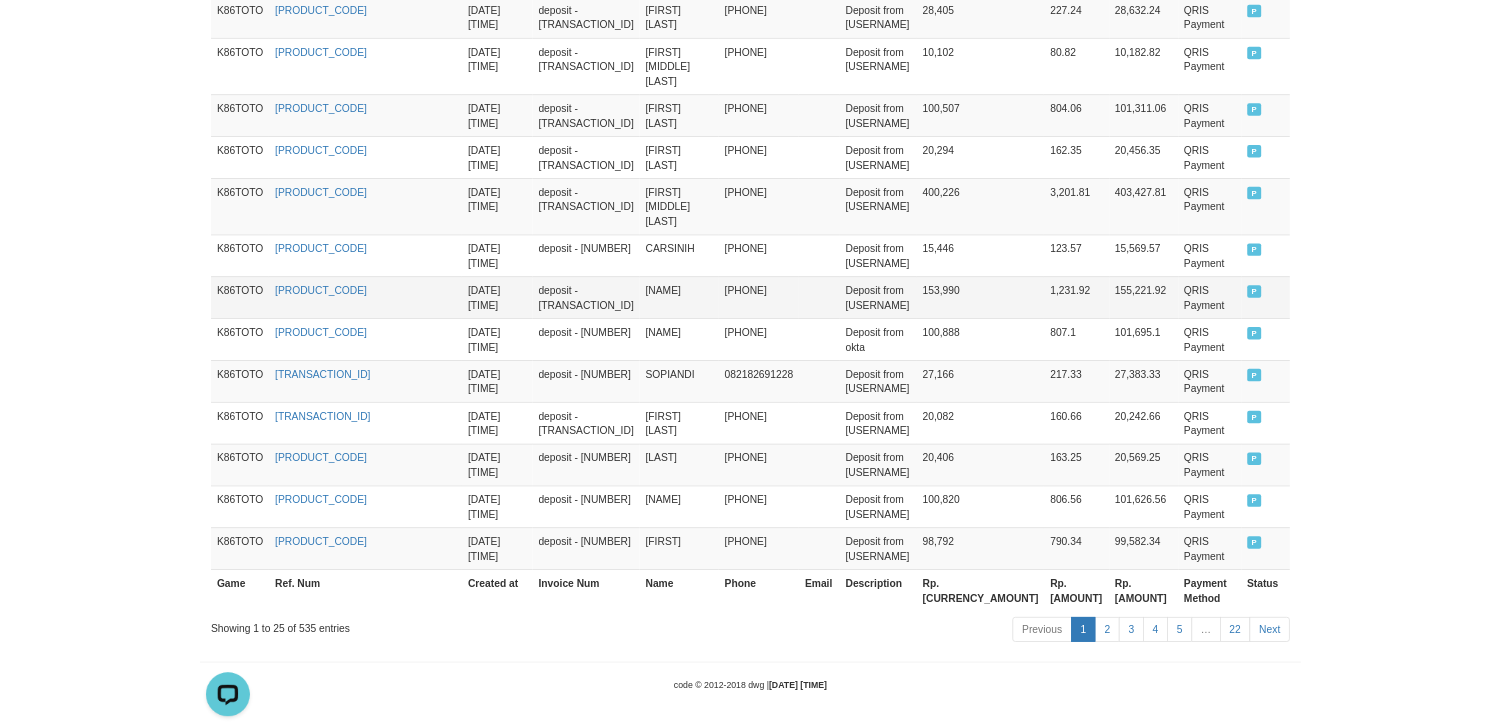 scroll, scrollTop: 1598, scrollLeft: 0, axis: vertical 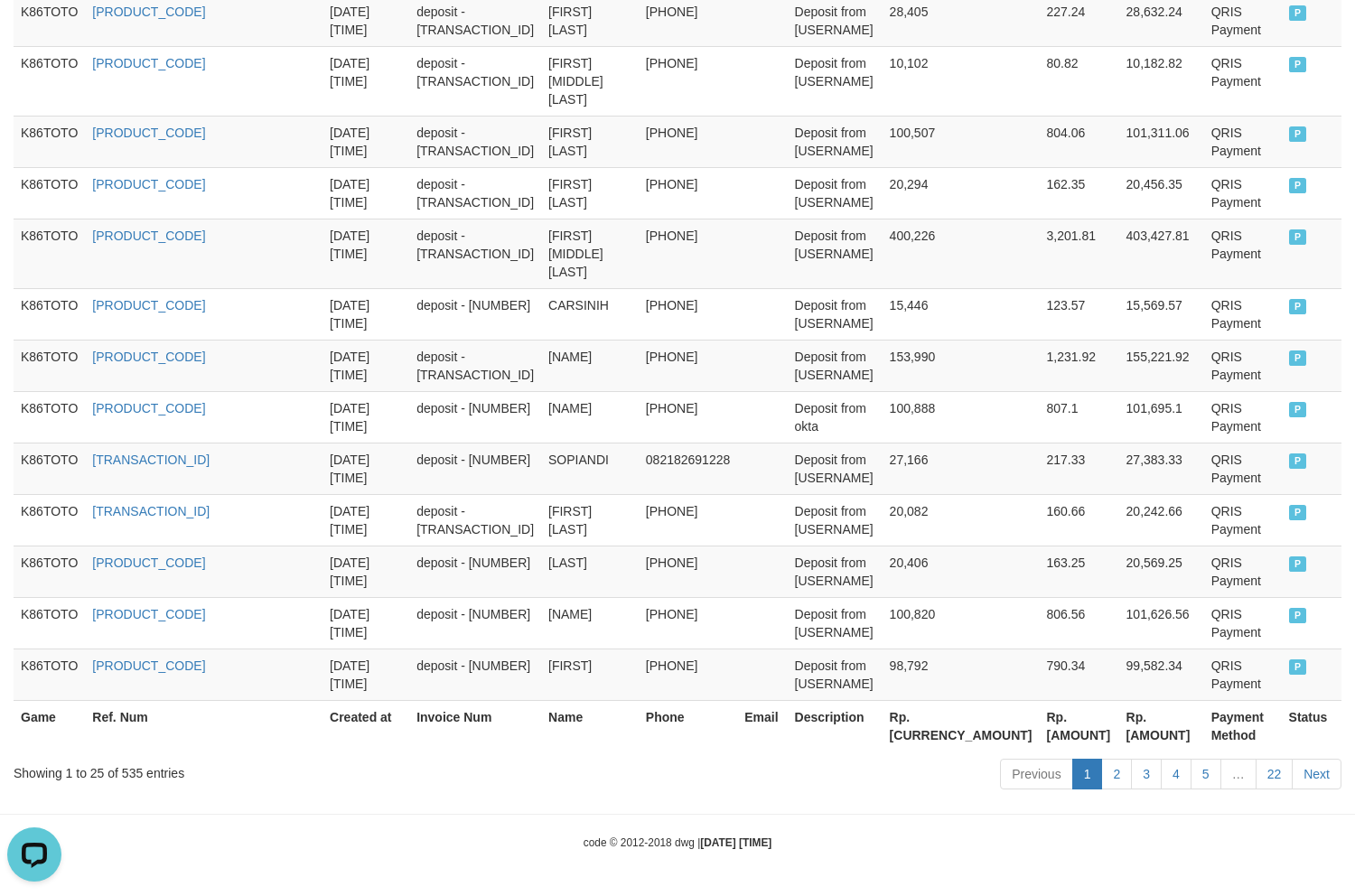 click on "Rp. [AMOUNT]" at bounding box center (1162, 725) 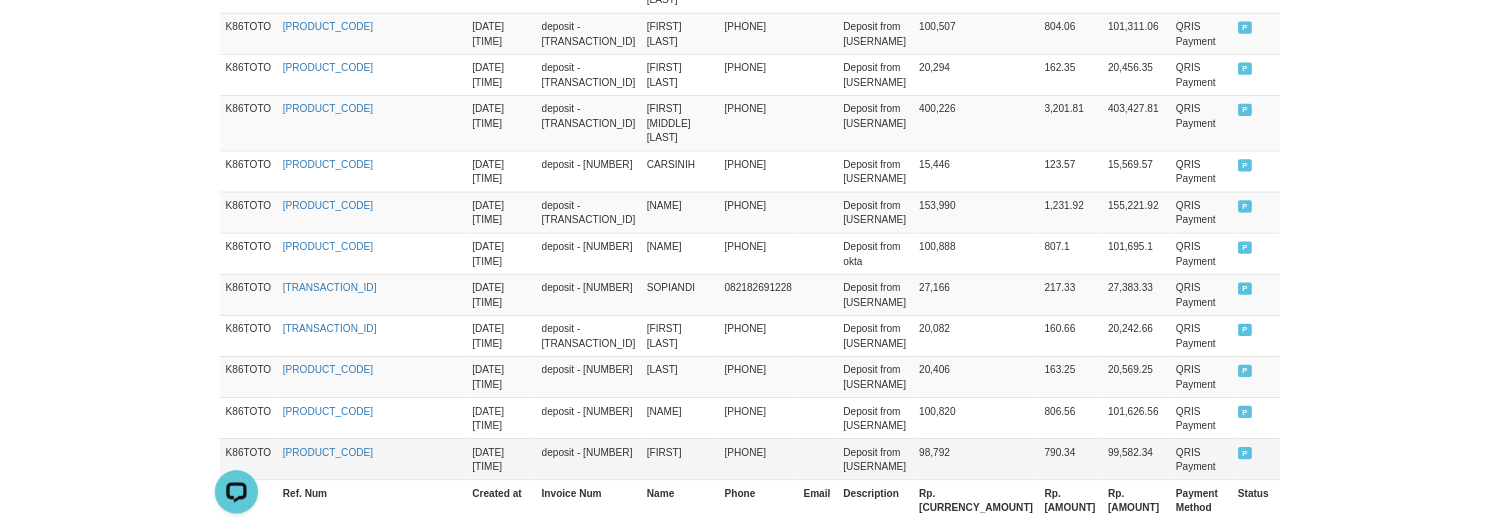 scroll, scrollTop: 1862, scrollLeft: 0, axis: vertical 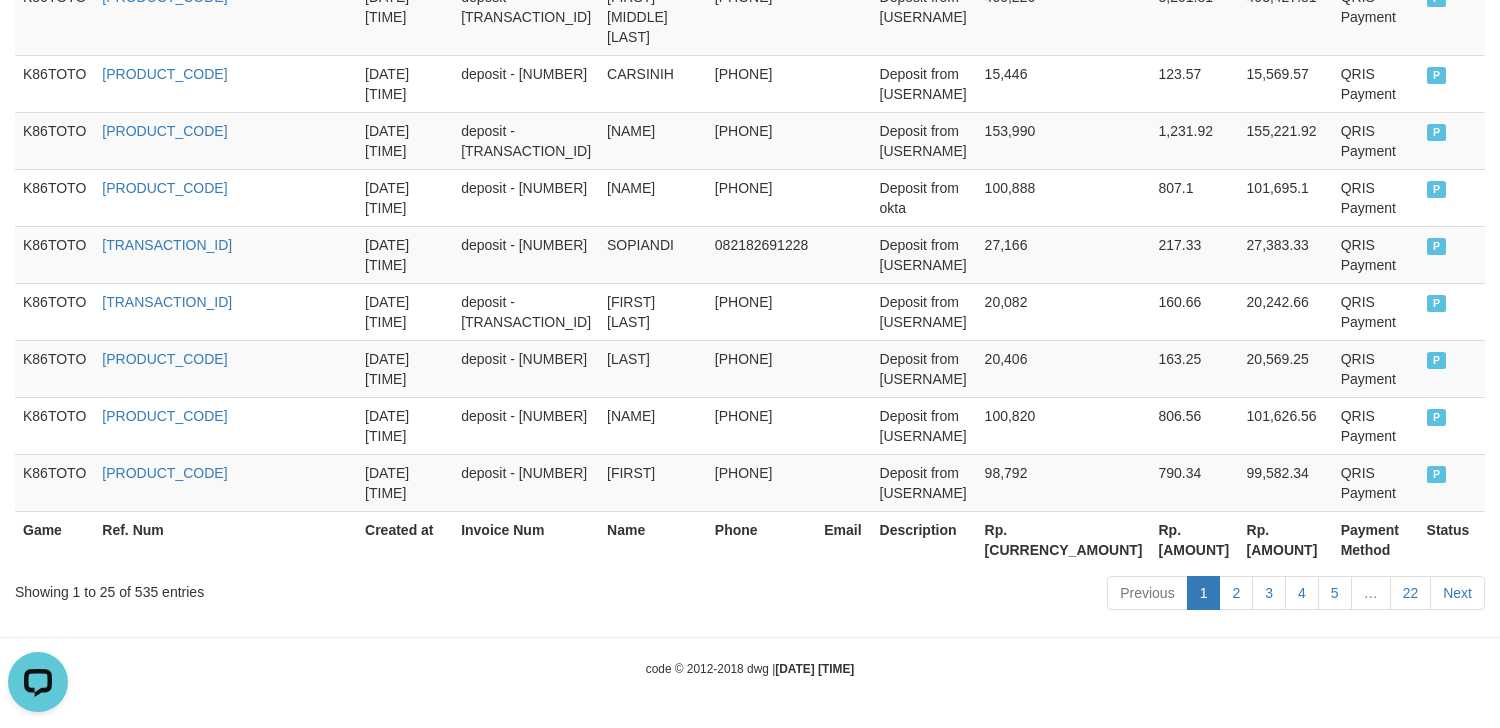 click on "Rp. [AMOUNT]" at bounding box center [1286, 539] 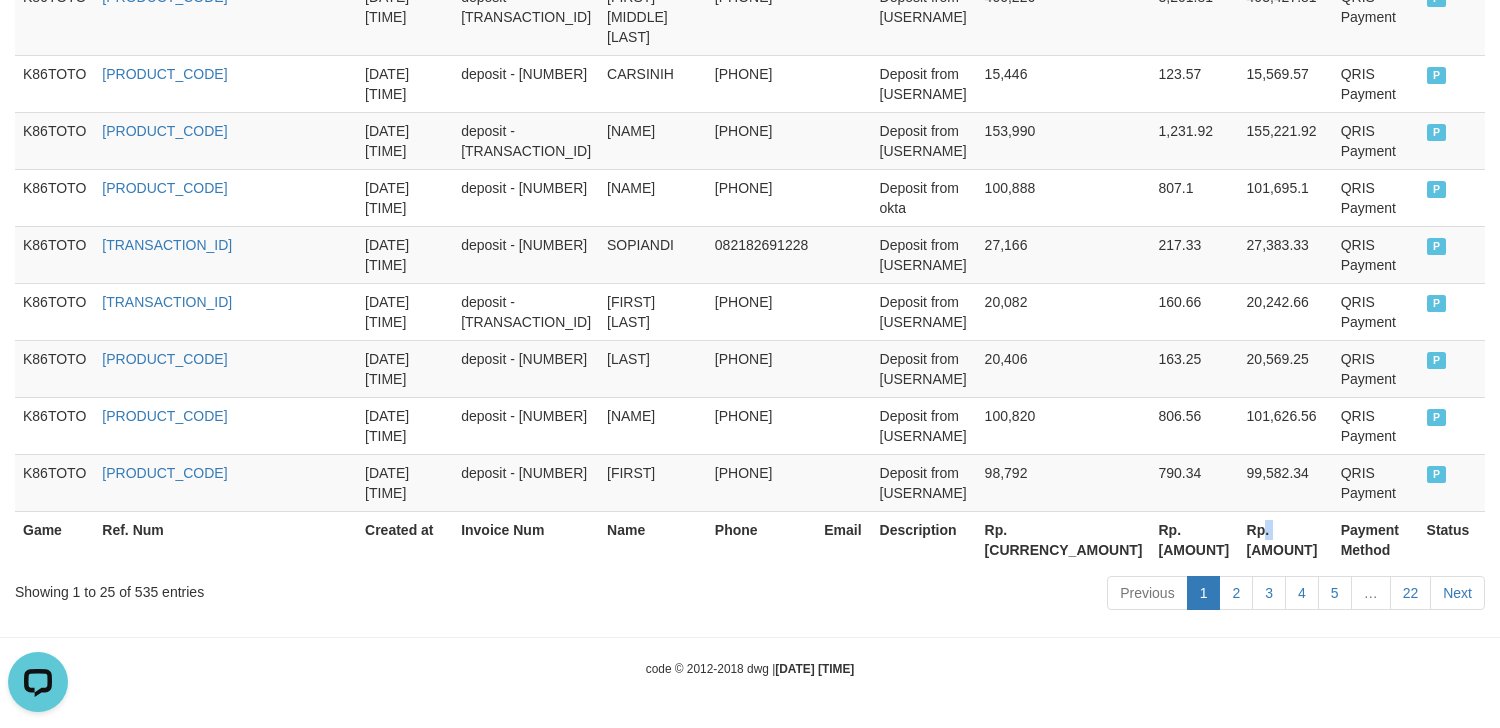 click on "Rp. [AMOUNT]" at bounding box center [1286, 539] 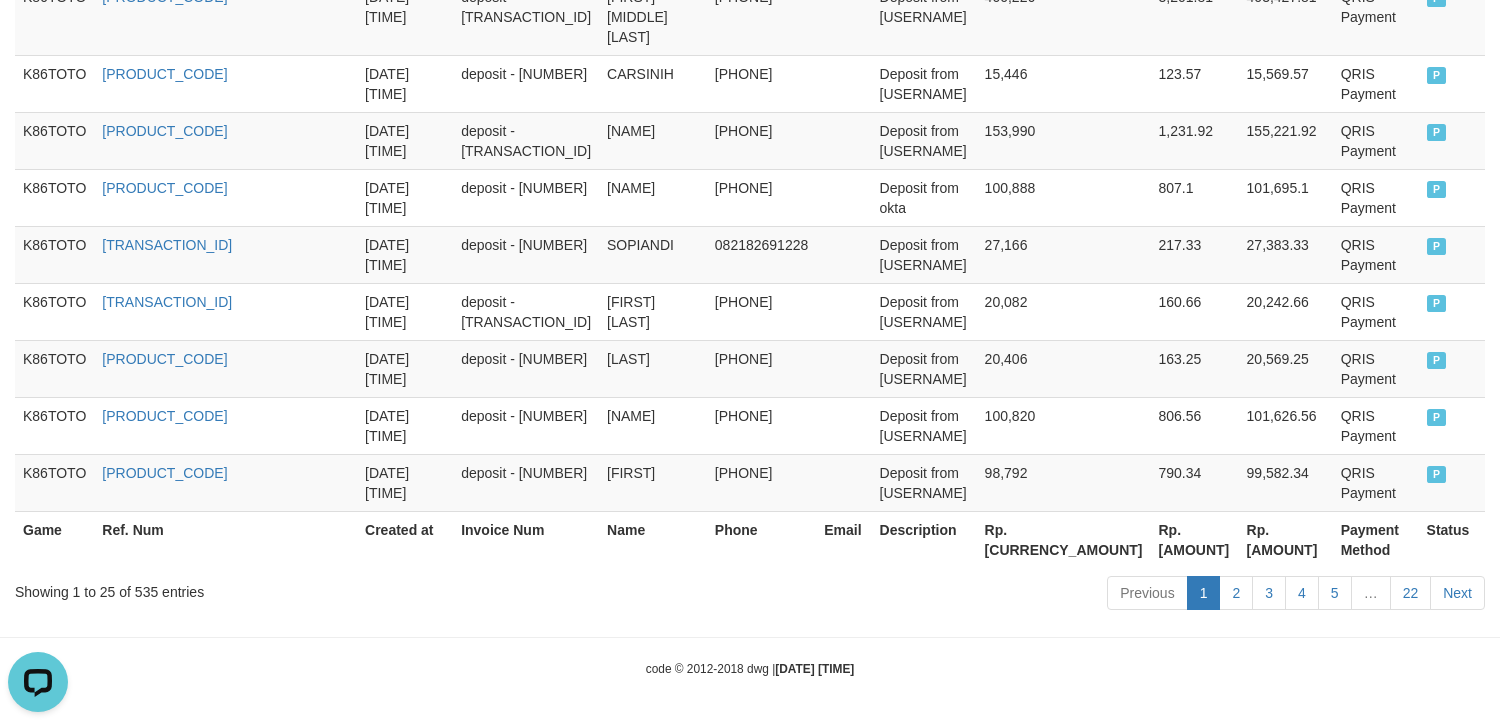 click on "Rp. [AMOUNT]" at bounding box center (1286, 539) 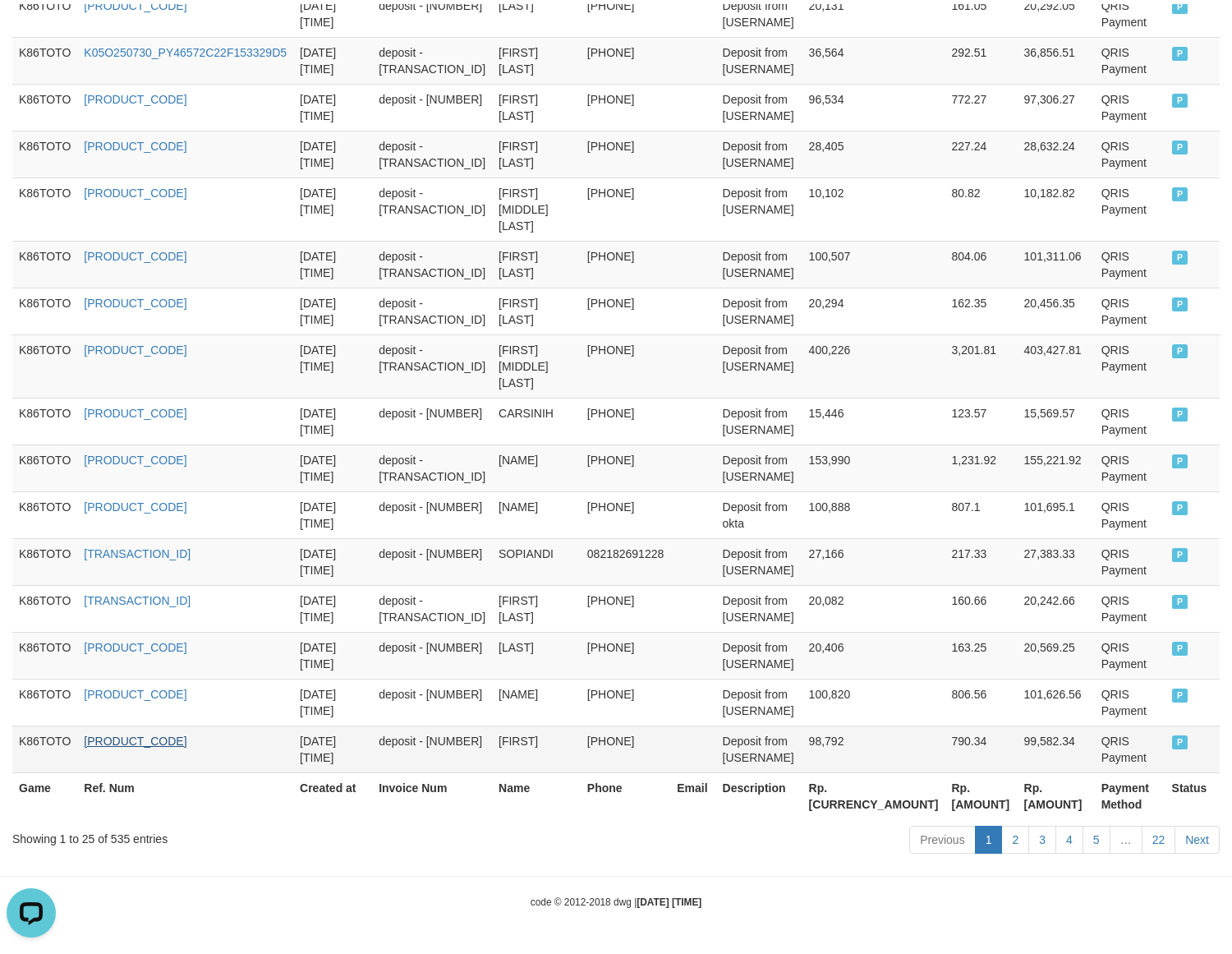 scroll, scrollTop: 1175, scrollLeft: 0, axis: vertical 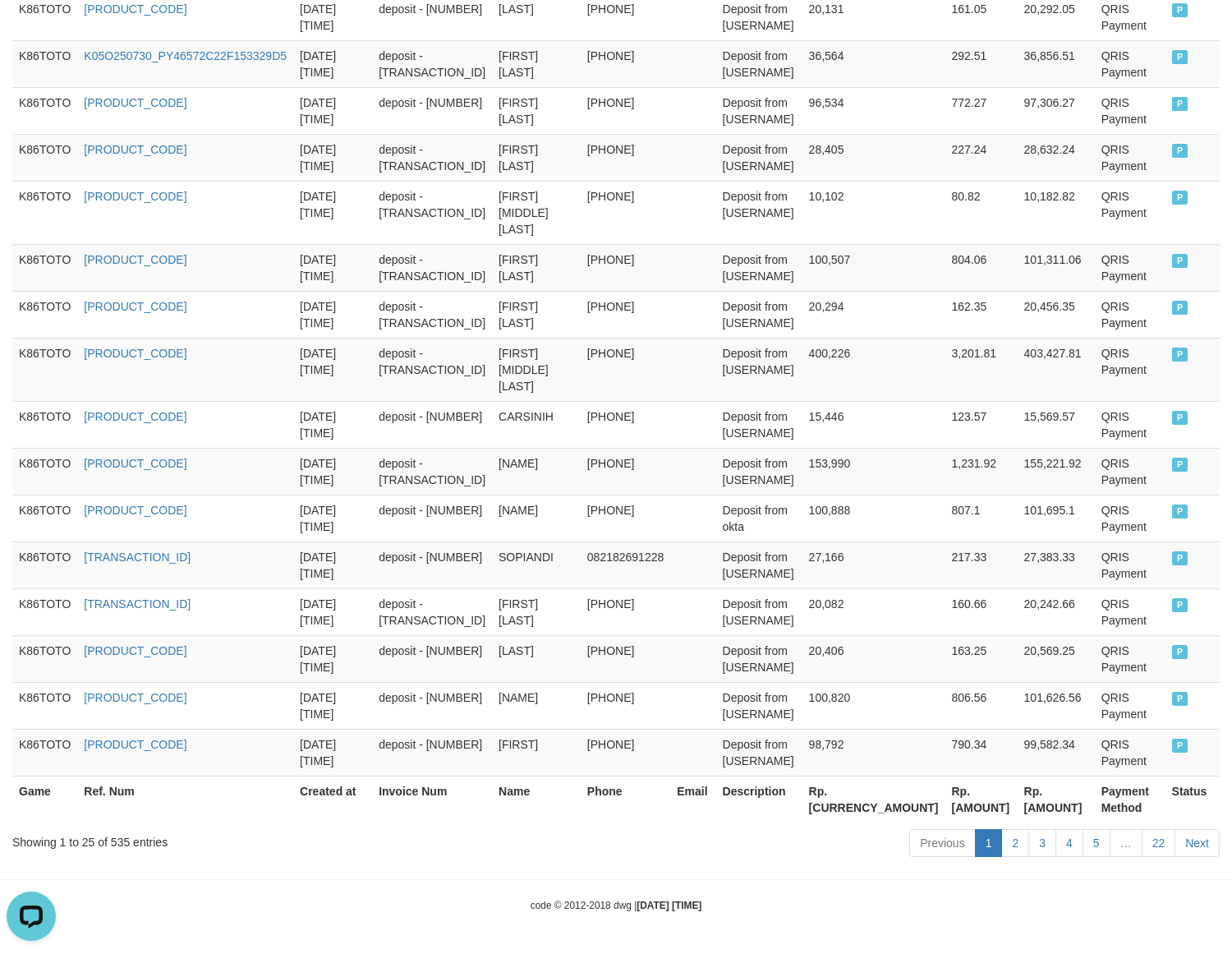 click on "Rp. [AMOUNT]" at bounding box center [1056, 799] 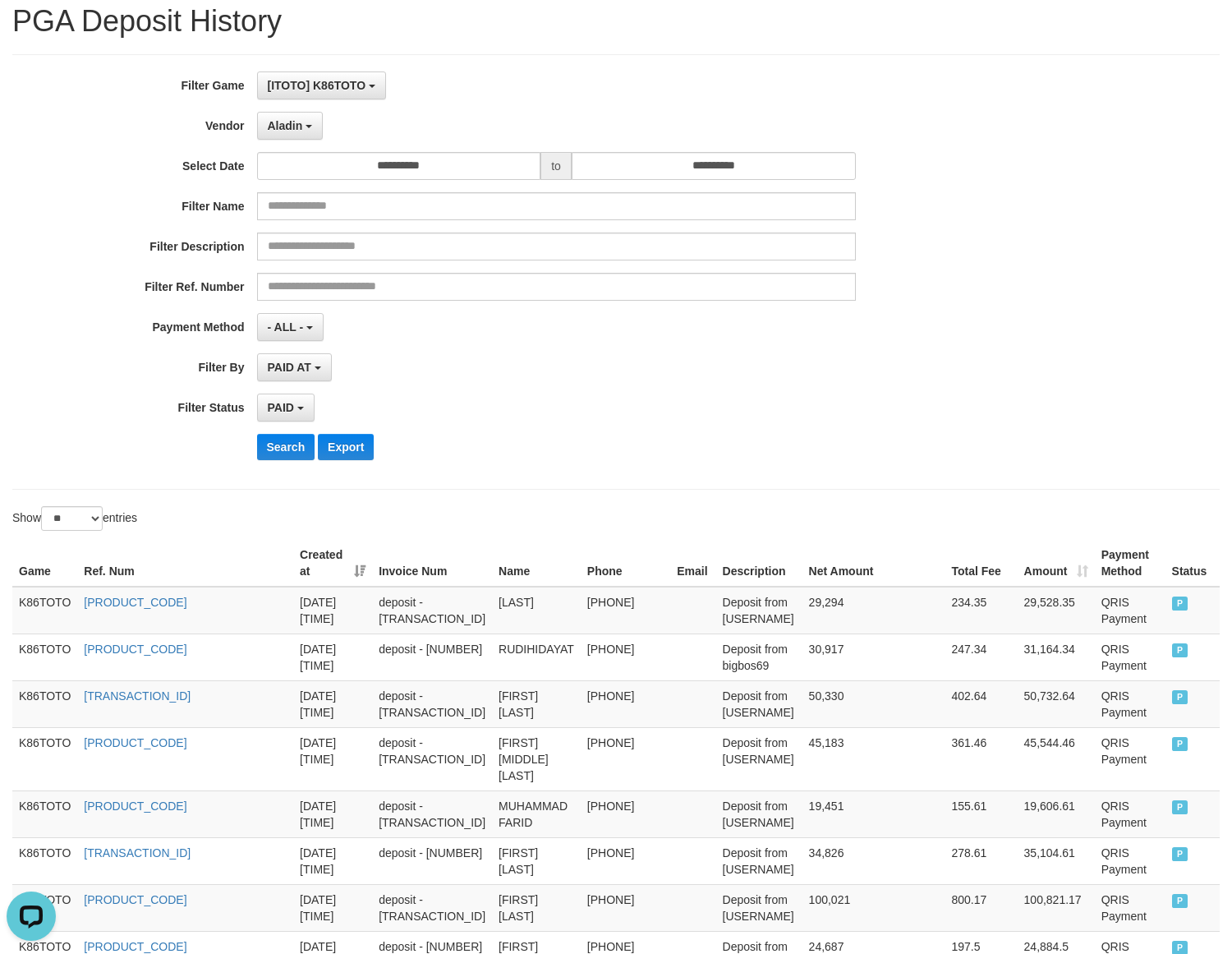 scroll, scrollTop: 0, scrollLeft: 0, axis: both 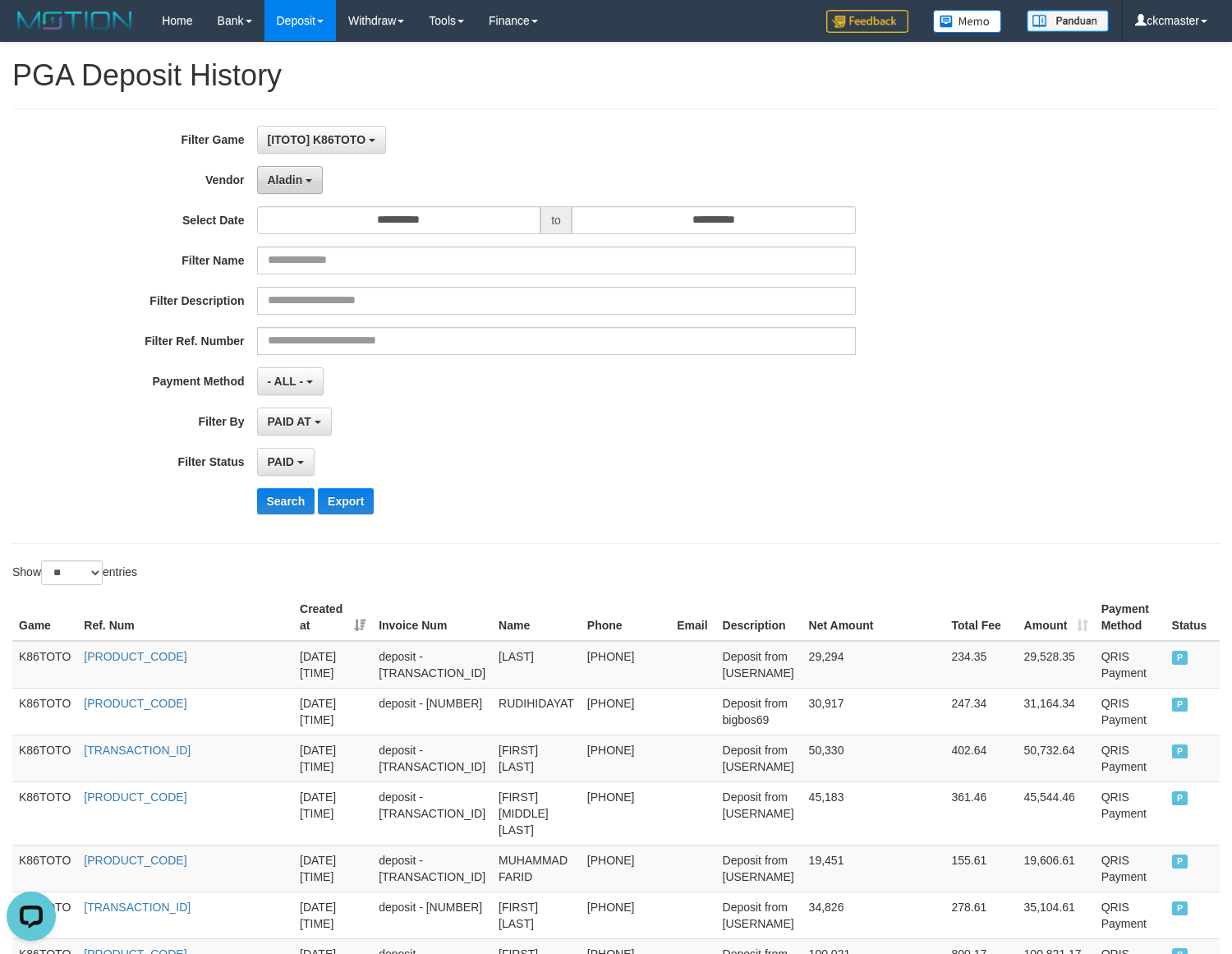 click on "Aladin" at bounding box center [285, 180] 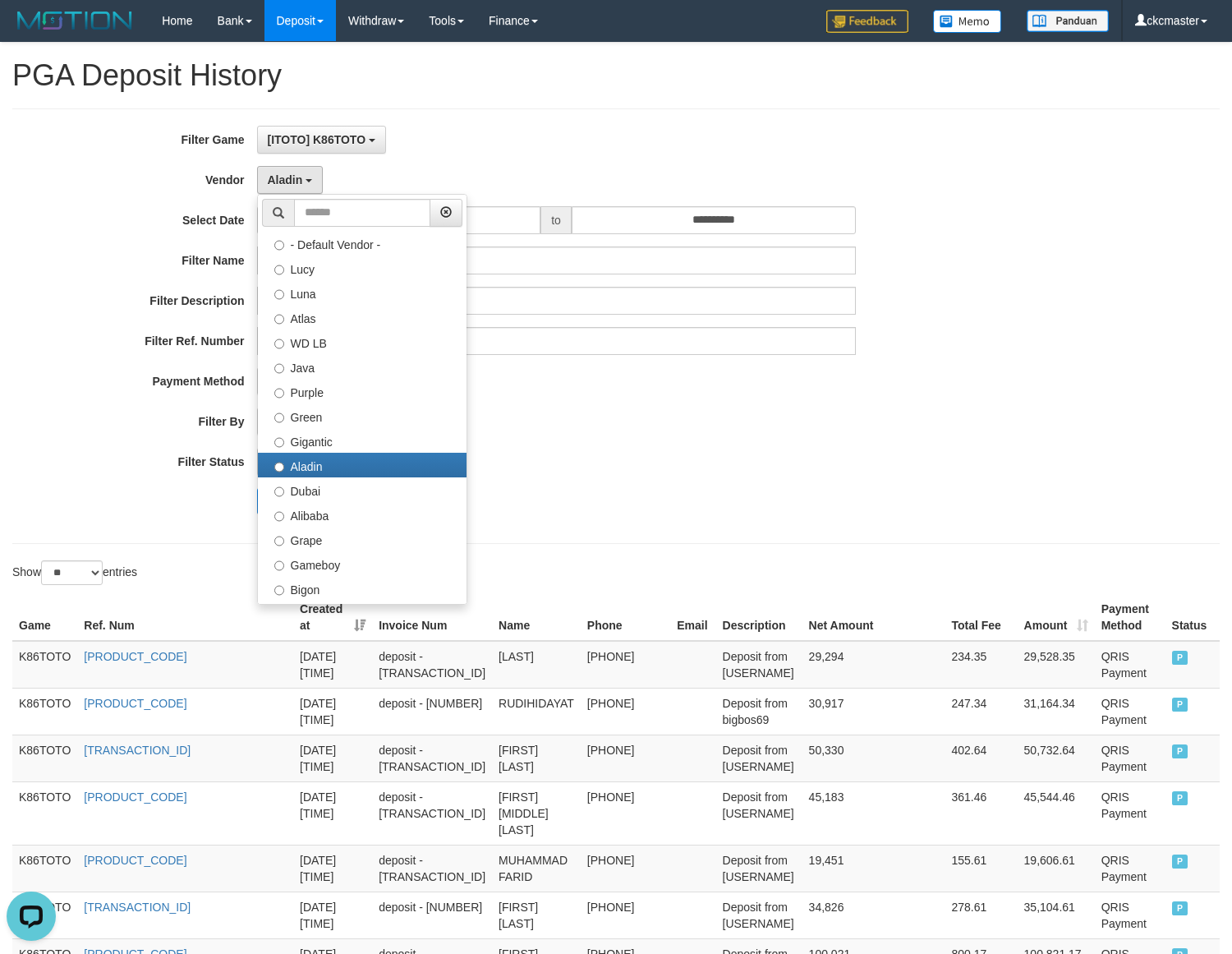 click on "**********" at bounding box center (513, 326) 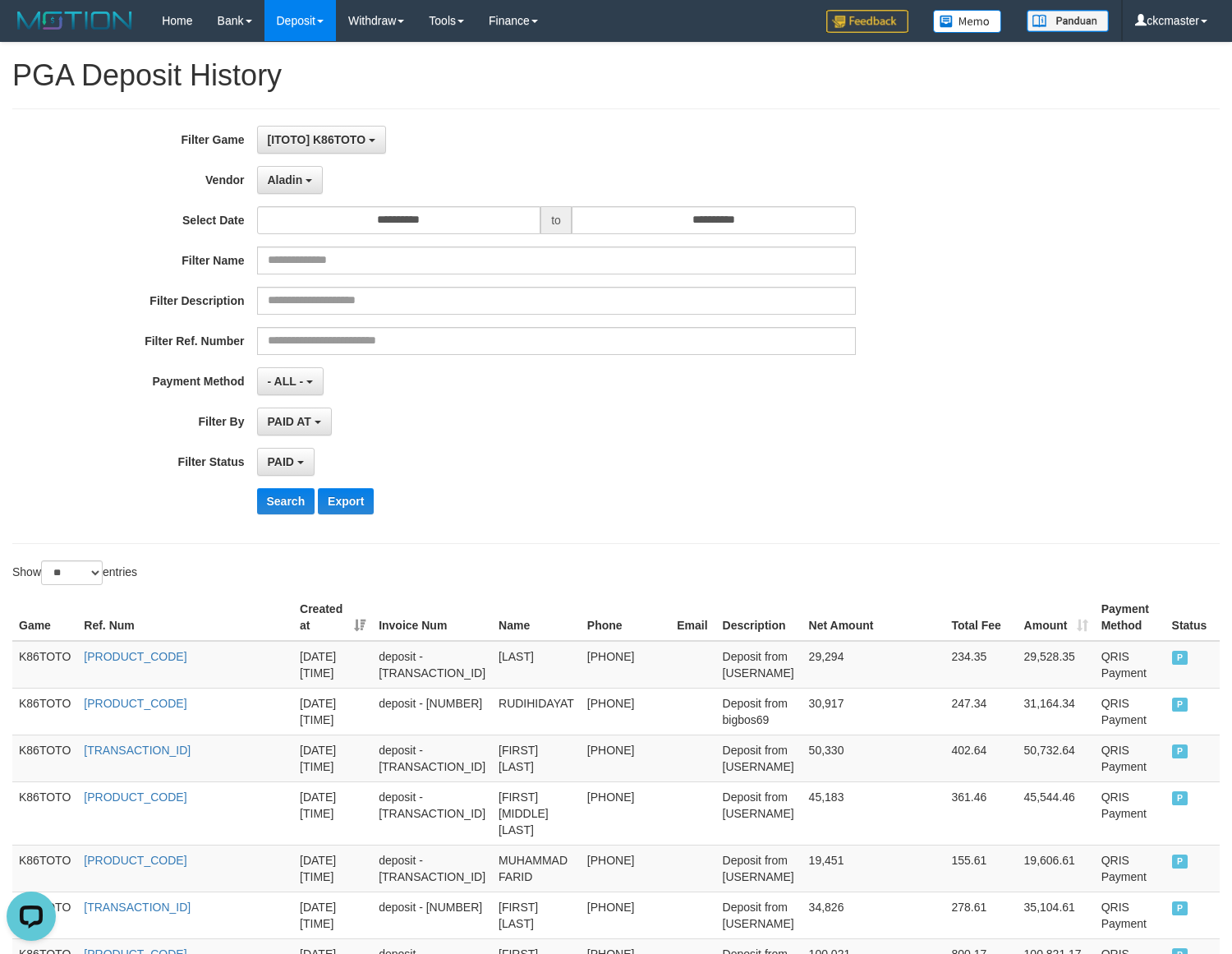 click on "**********" at bounding box center [513, 326] 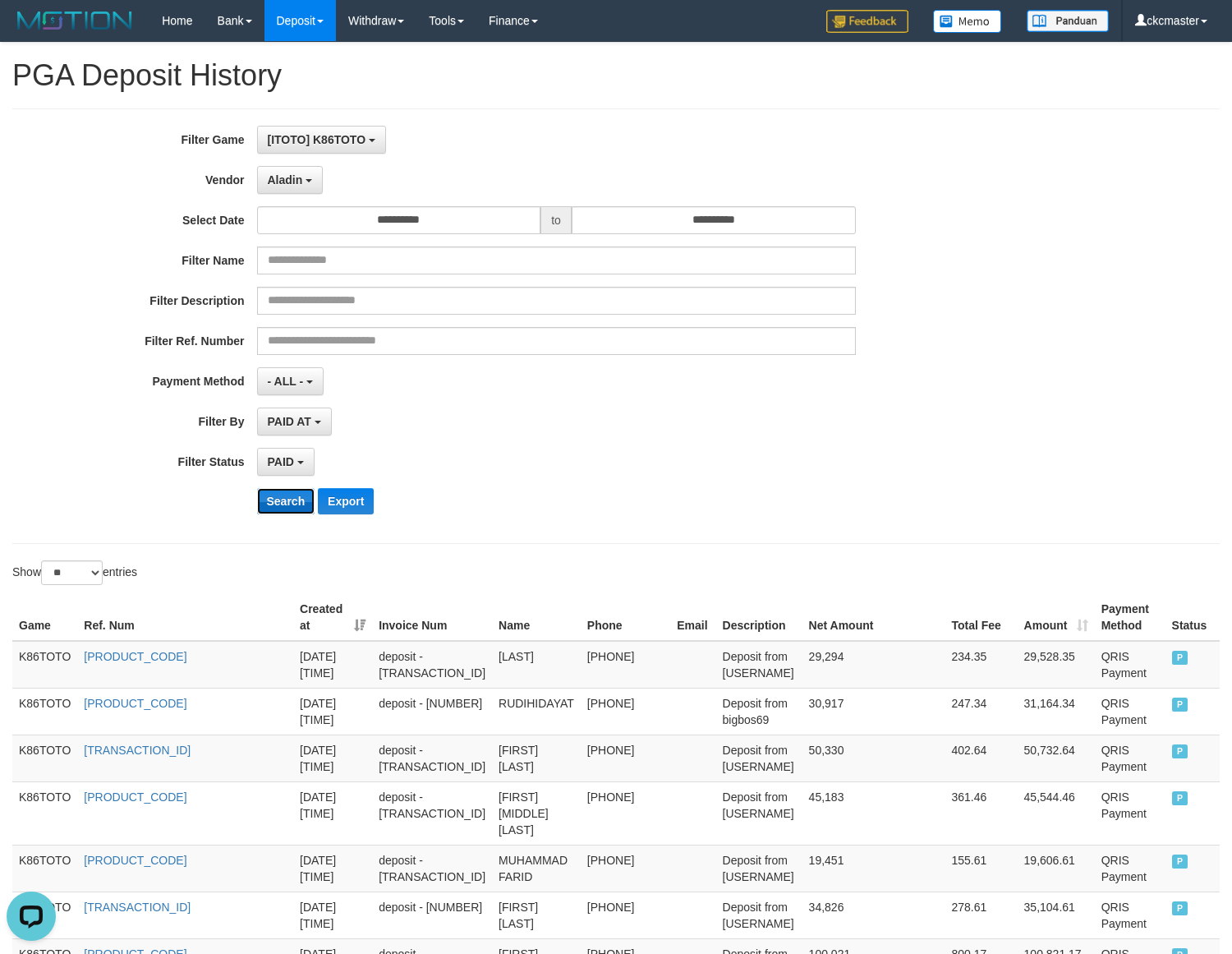 click on "Search" at bounding box center (286, 501) 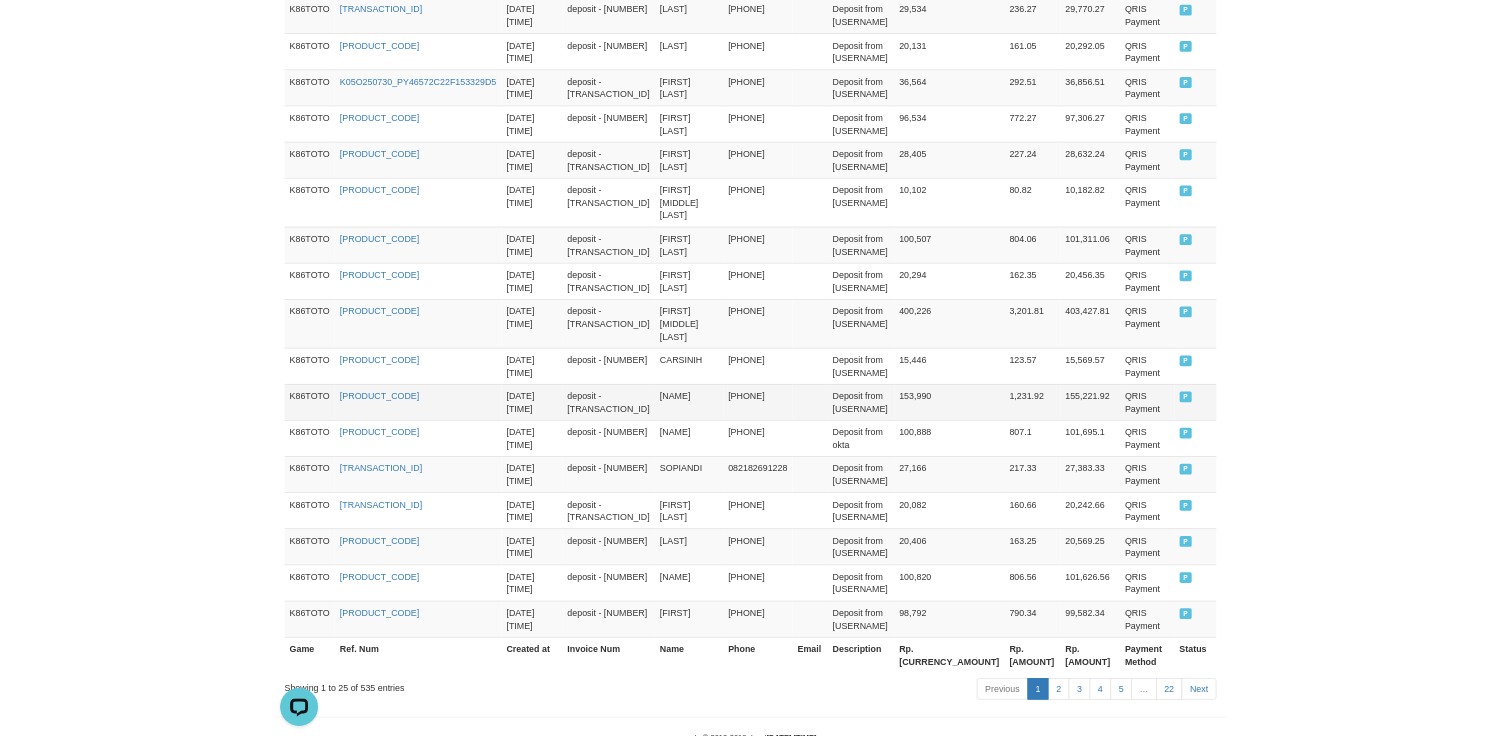 scroll, scrollTop: 1430, scrollLeft: 0, axis: vertical 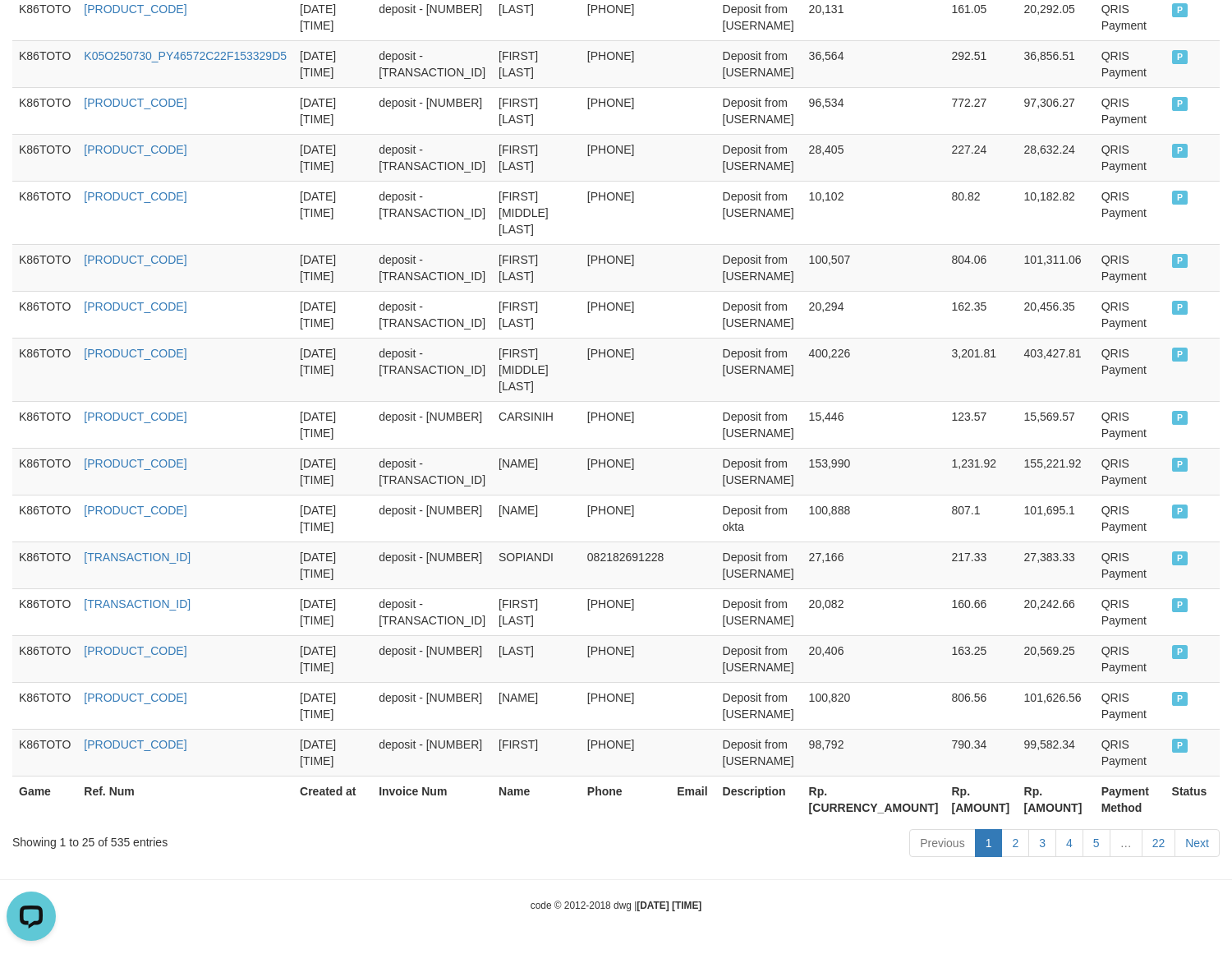 click on "Rp. [AMOUNT]" at bounding box center [1056, 799] 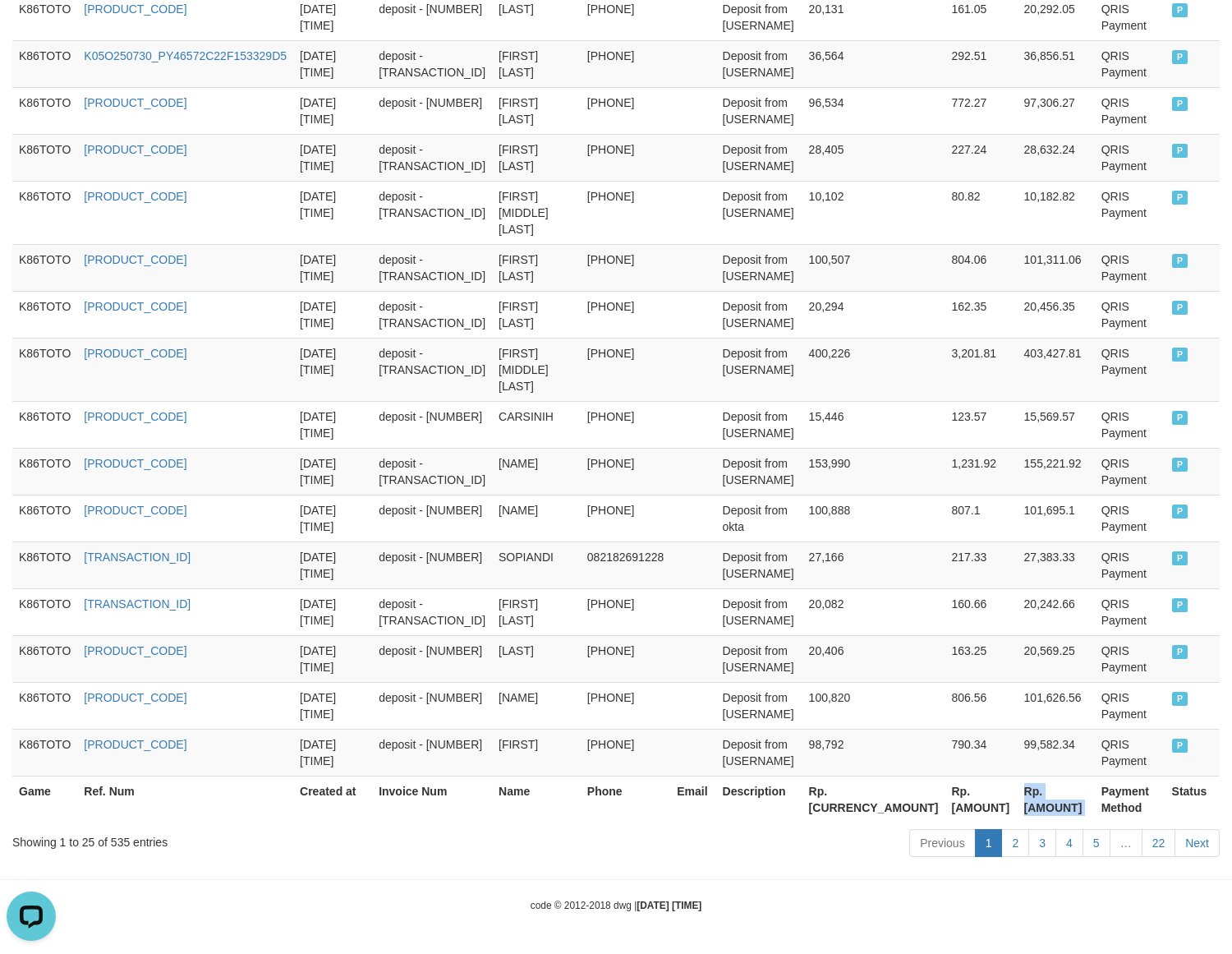 click on "Rp. [AMOUNT]" at bounding box center [1056, 799] 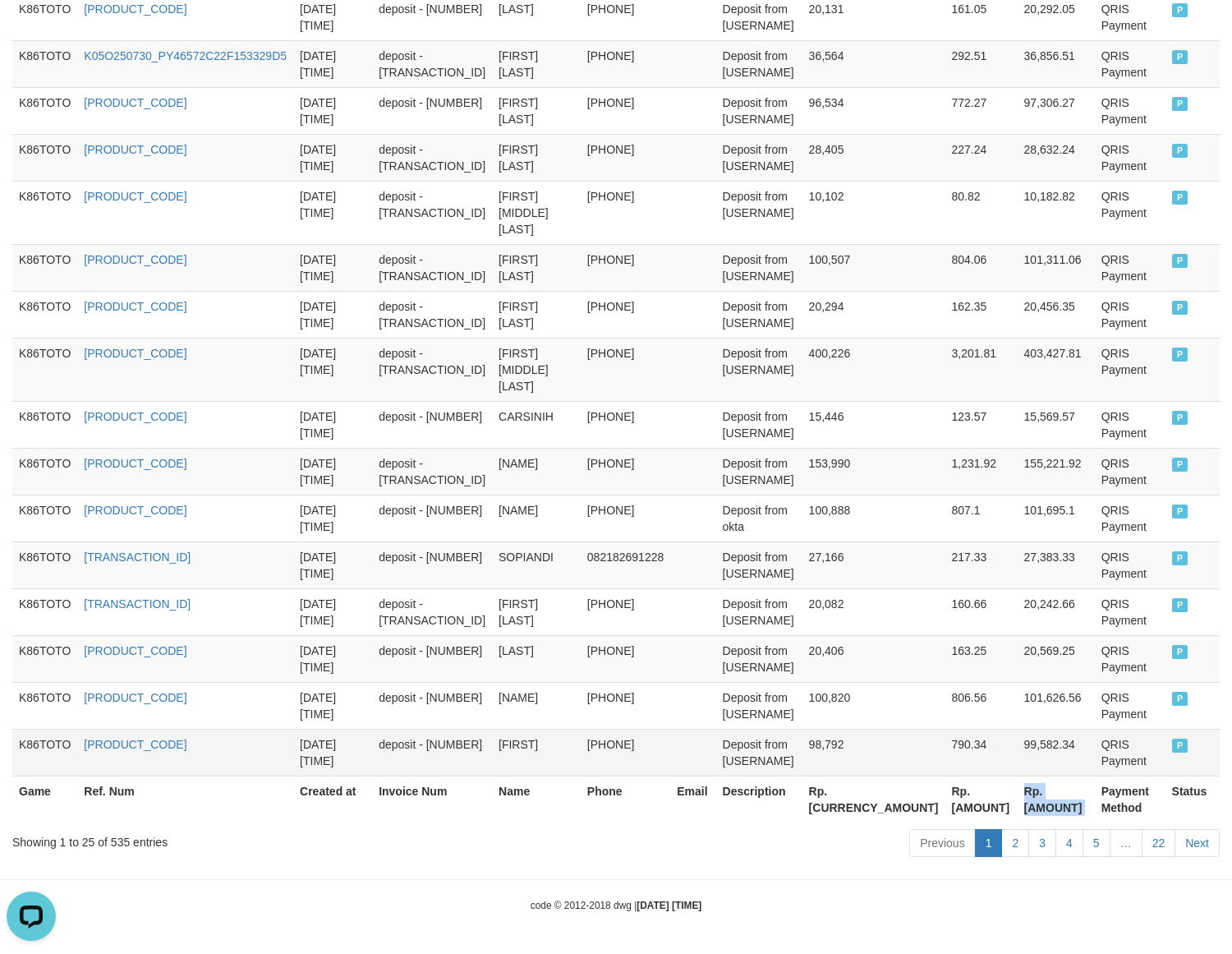copy on "Rp. [AMOUNT]" 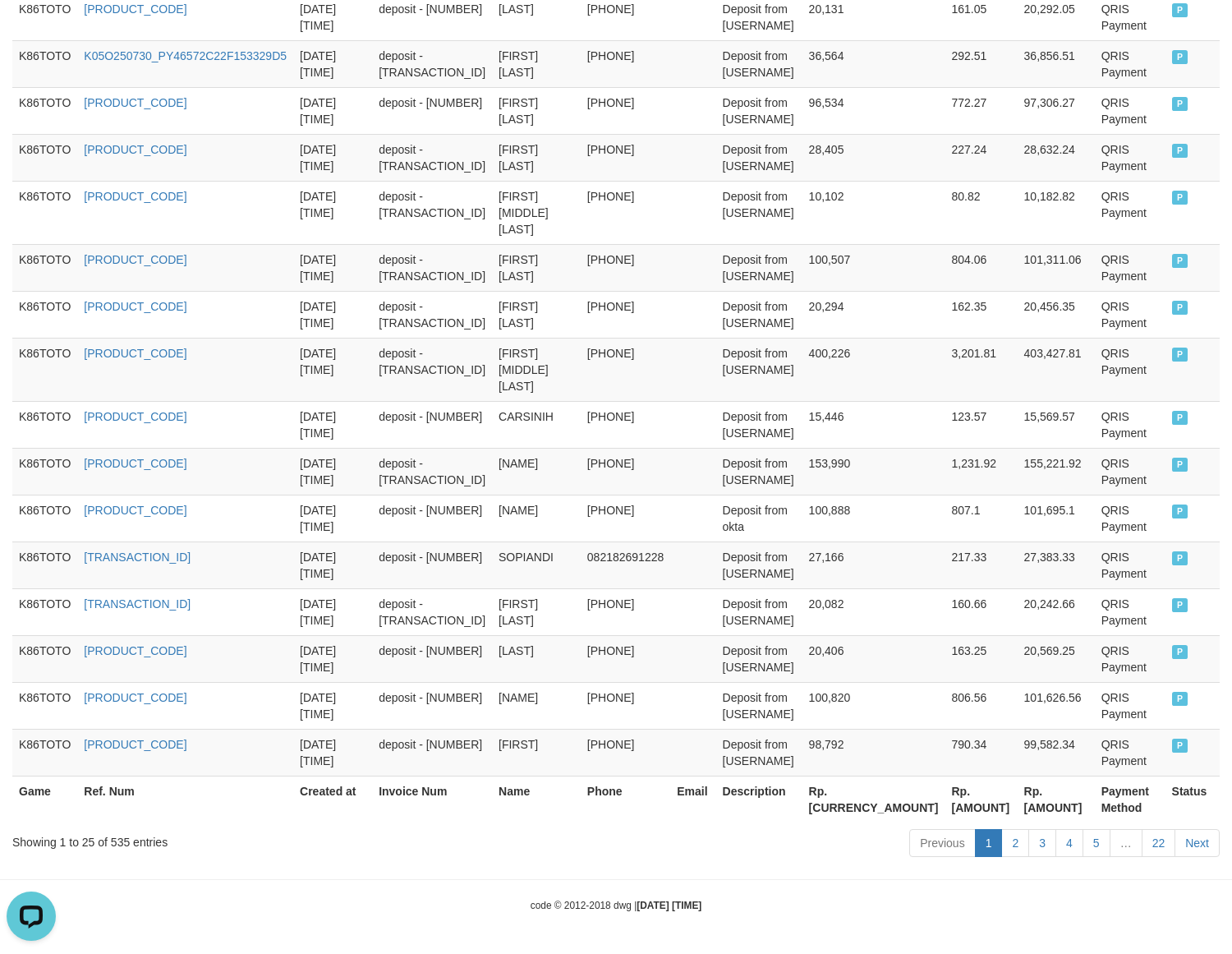 click on "Previous 1 2 3 4 5 … 22 Next" at bounding box center [872, 845] 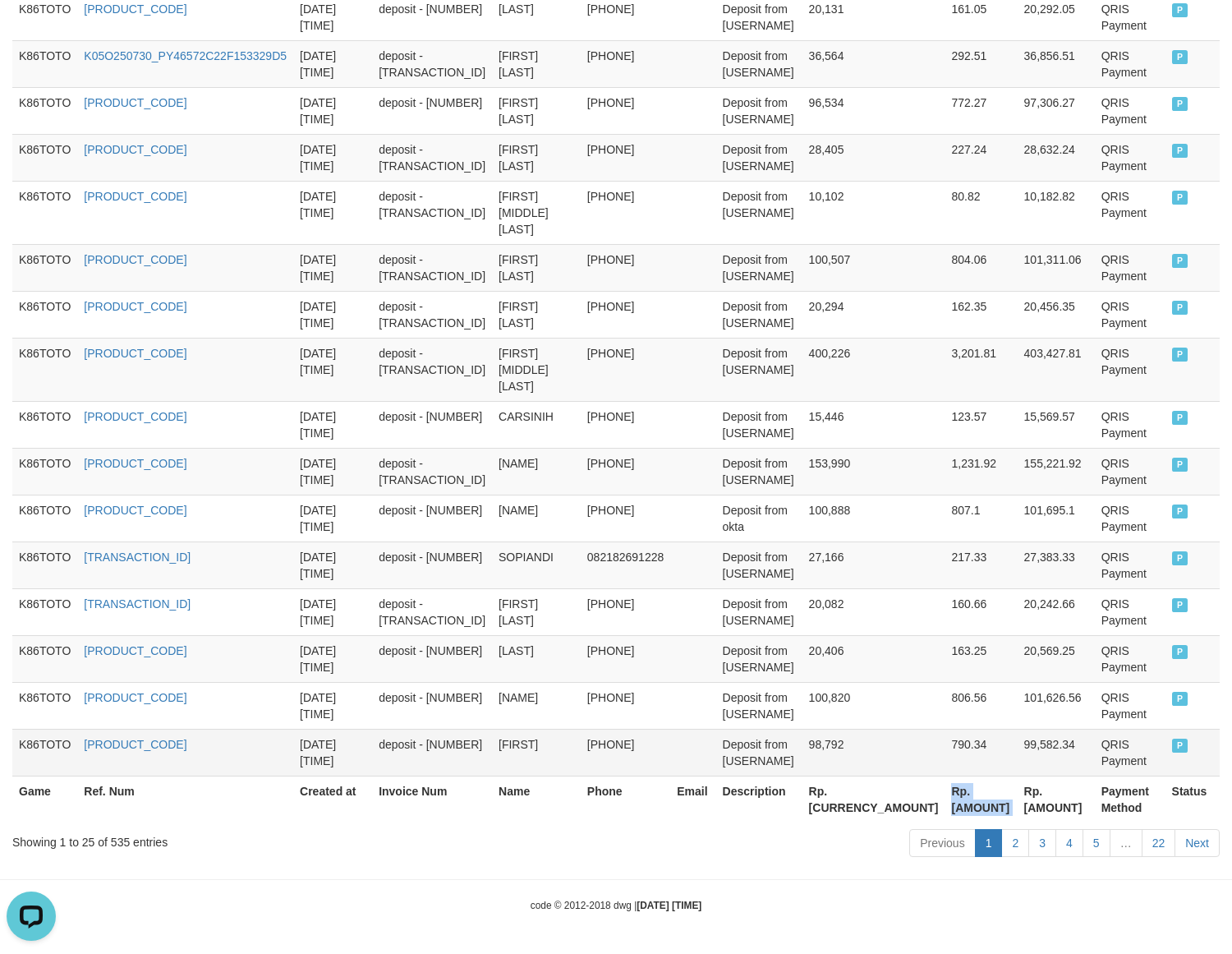 drag, startPoint x: 933, startPoint y: 803, endPoint x: 756, endPoint y: 773, distance: 179.52437 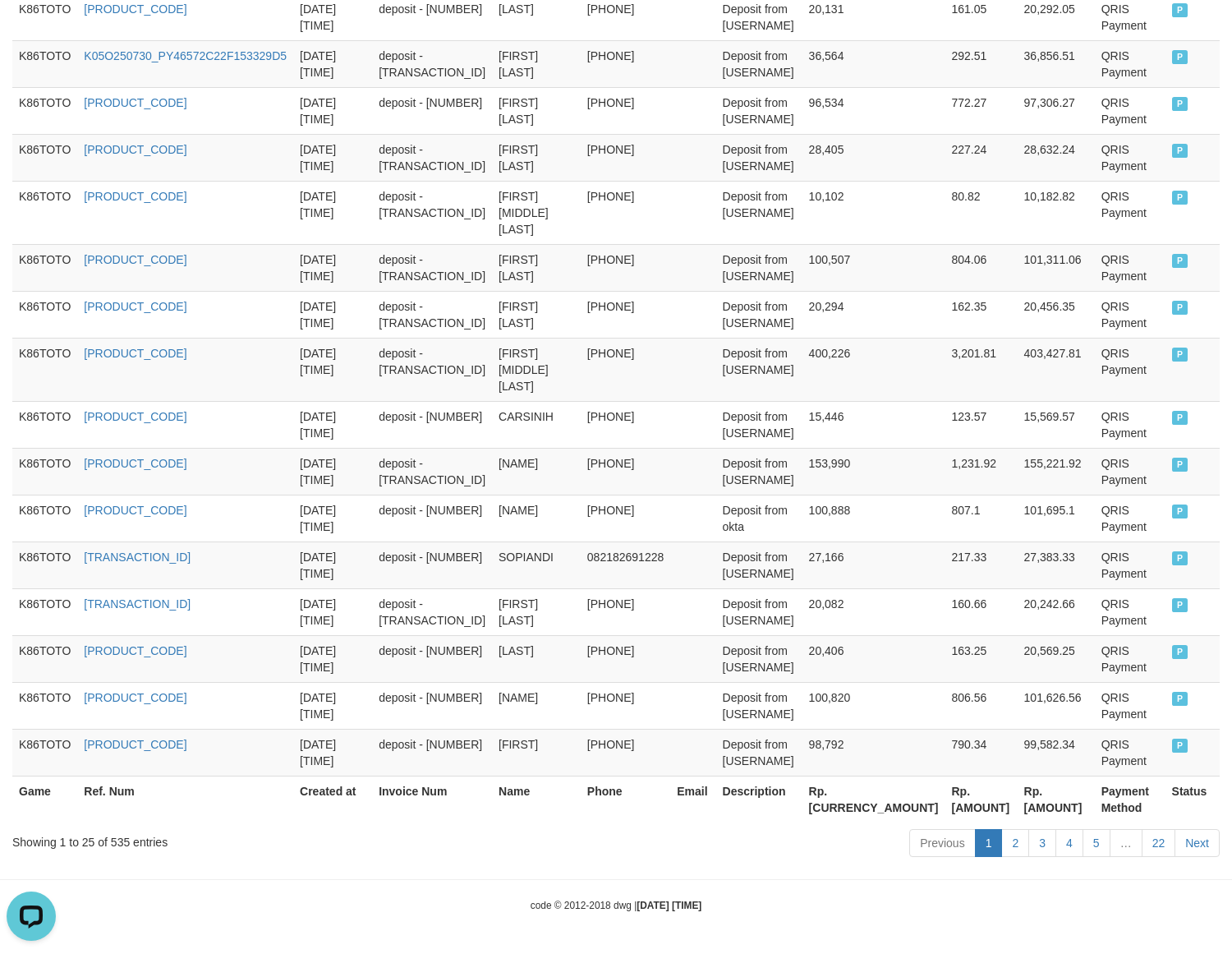 click on "Previous 1 2 3 4 5 … 22 Next" at bounding box center (872, 845) 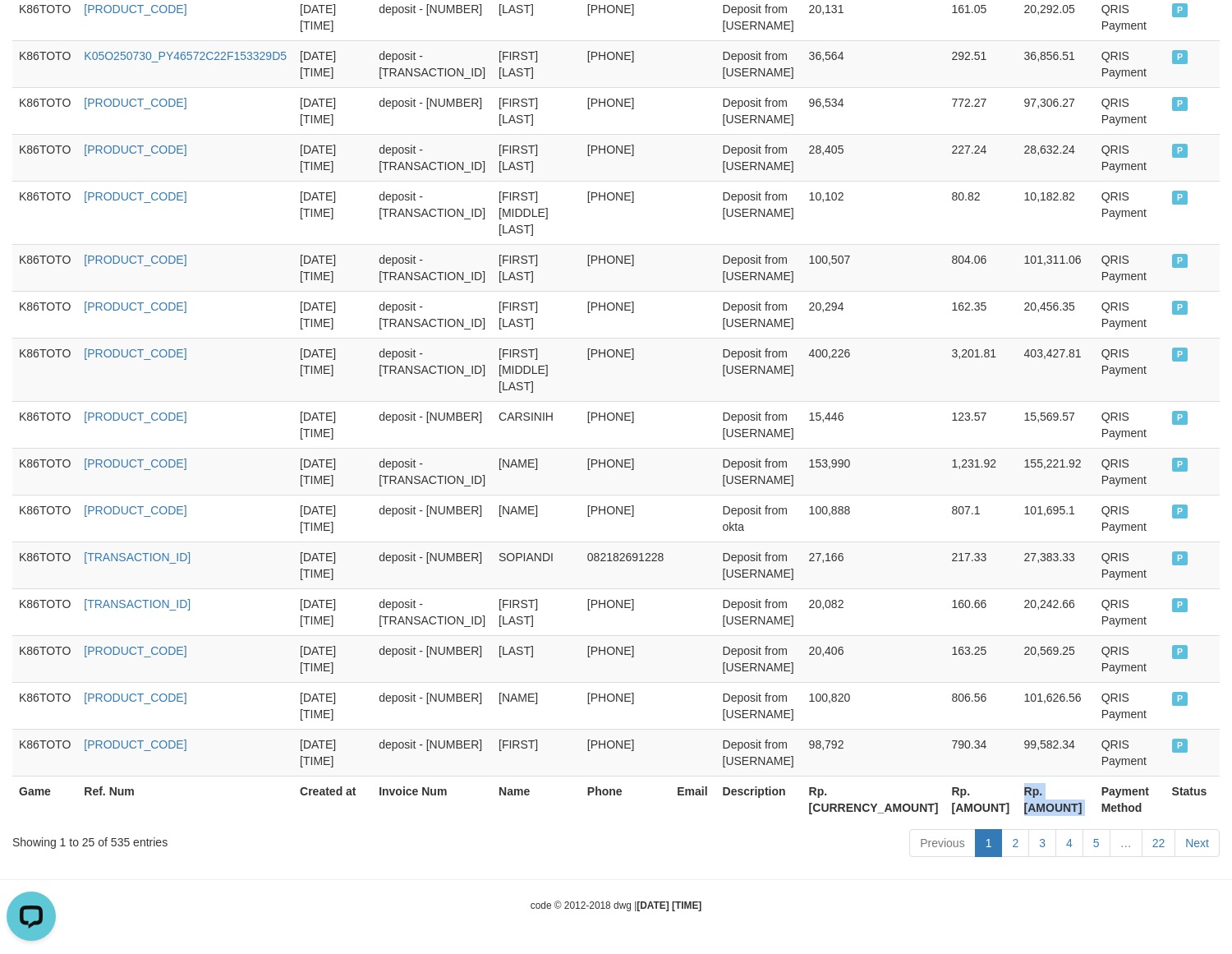 click on "Rp. [AMOUNT]" at bounding box center [1056, 799] 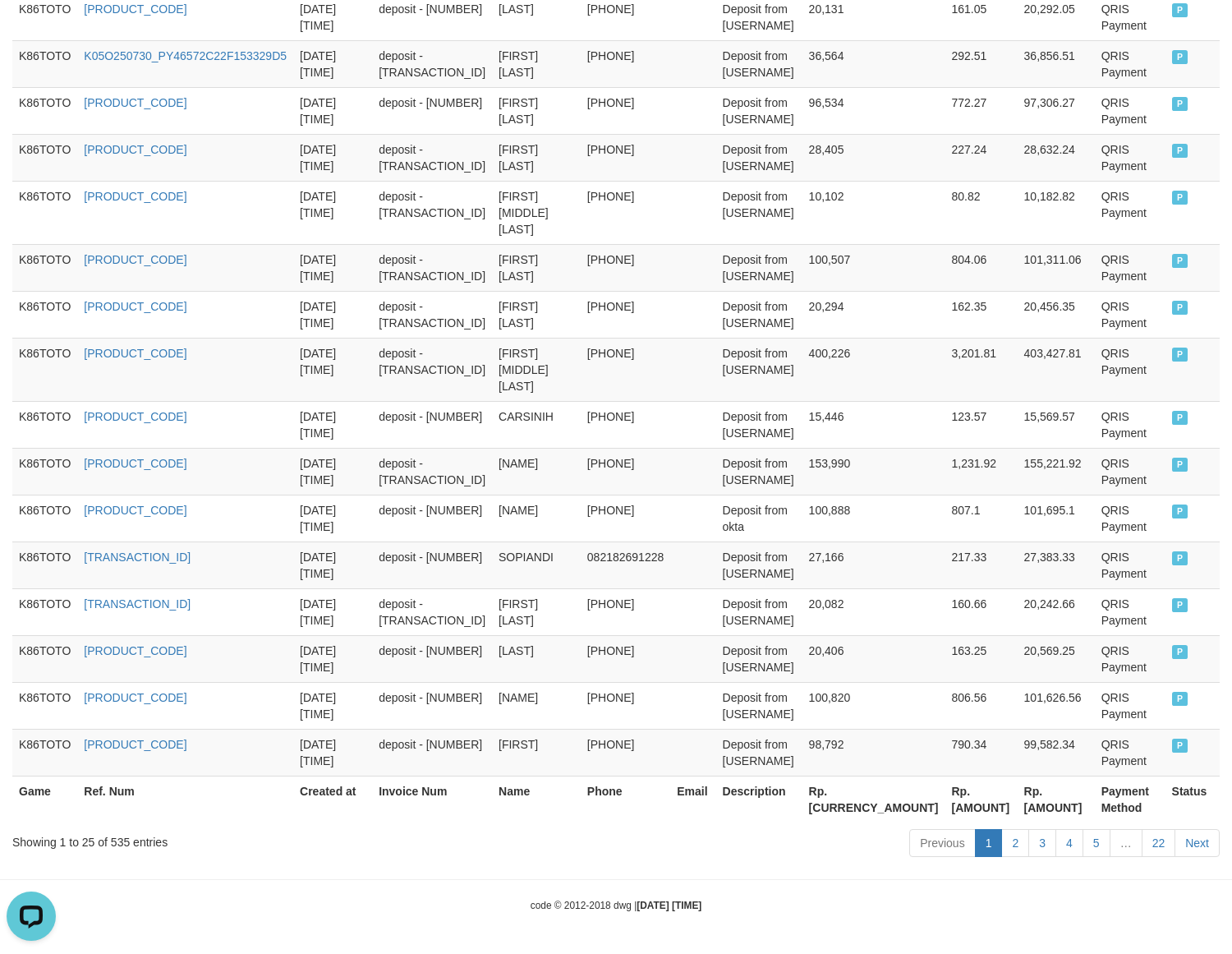 click on "Rp. [AMOUNT]" at bounding box center [1056, 799] 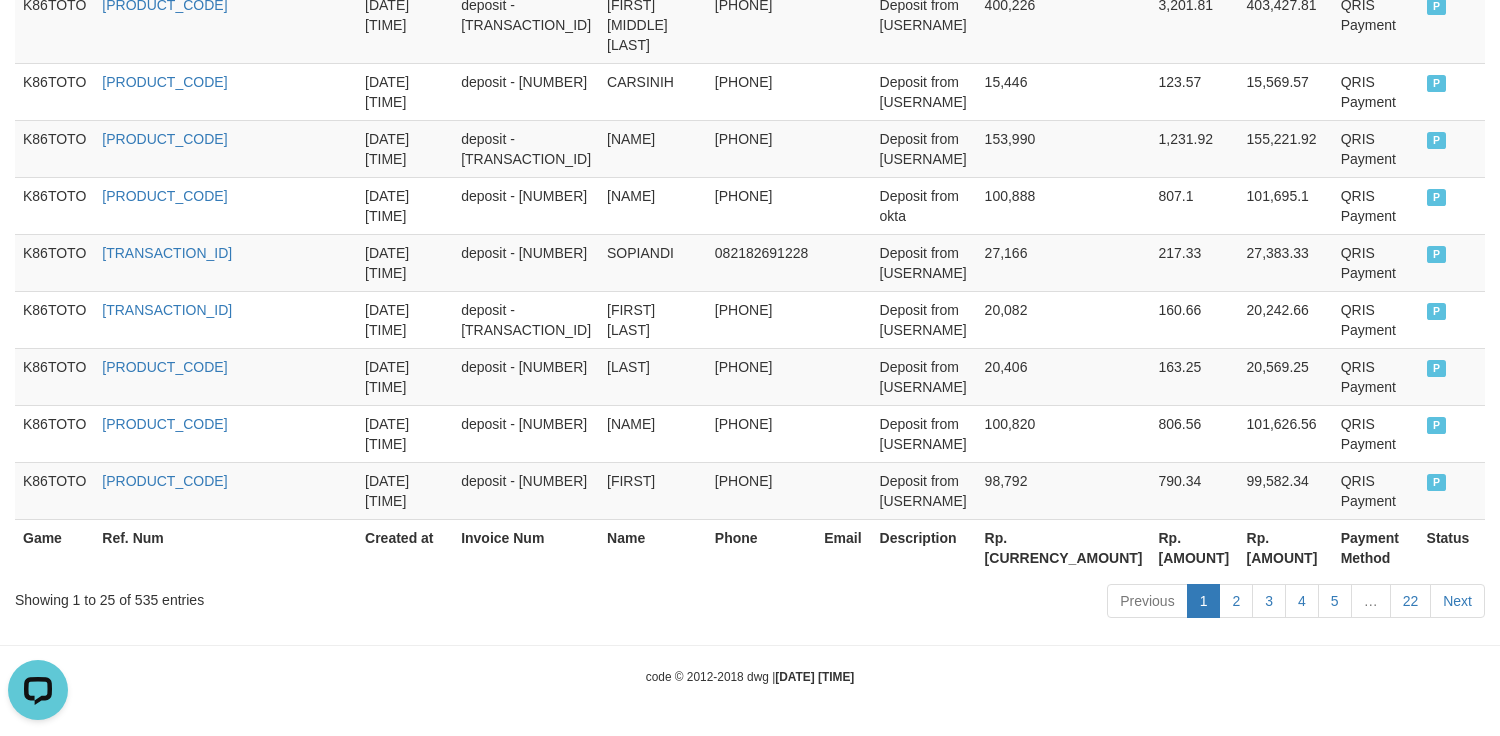 scroll, scrollTop: 1855, scrollLeft: 0, axis: vertical 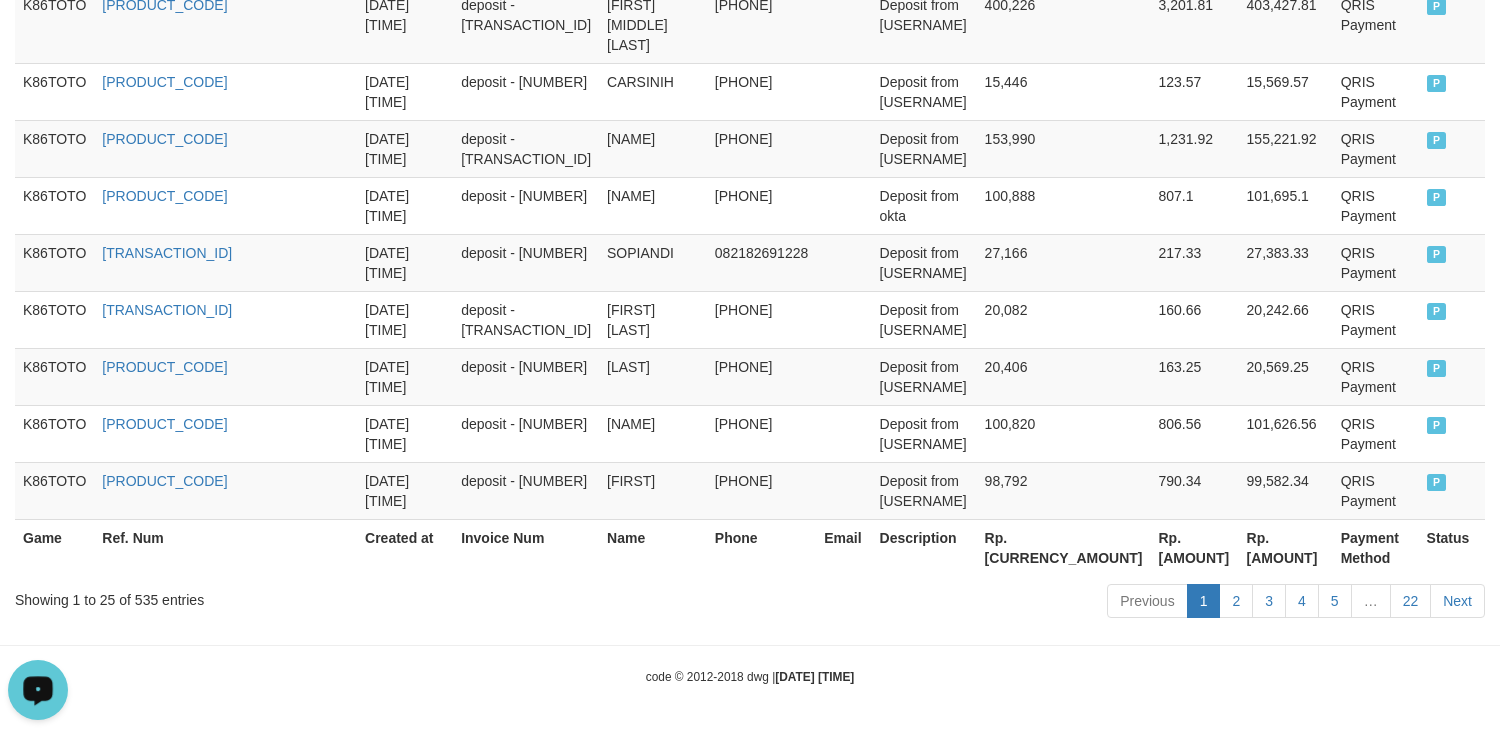 click on "Rp. [AMOUNT]" at bounding box center [1286, 547] 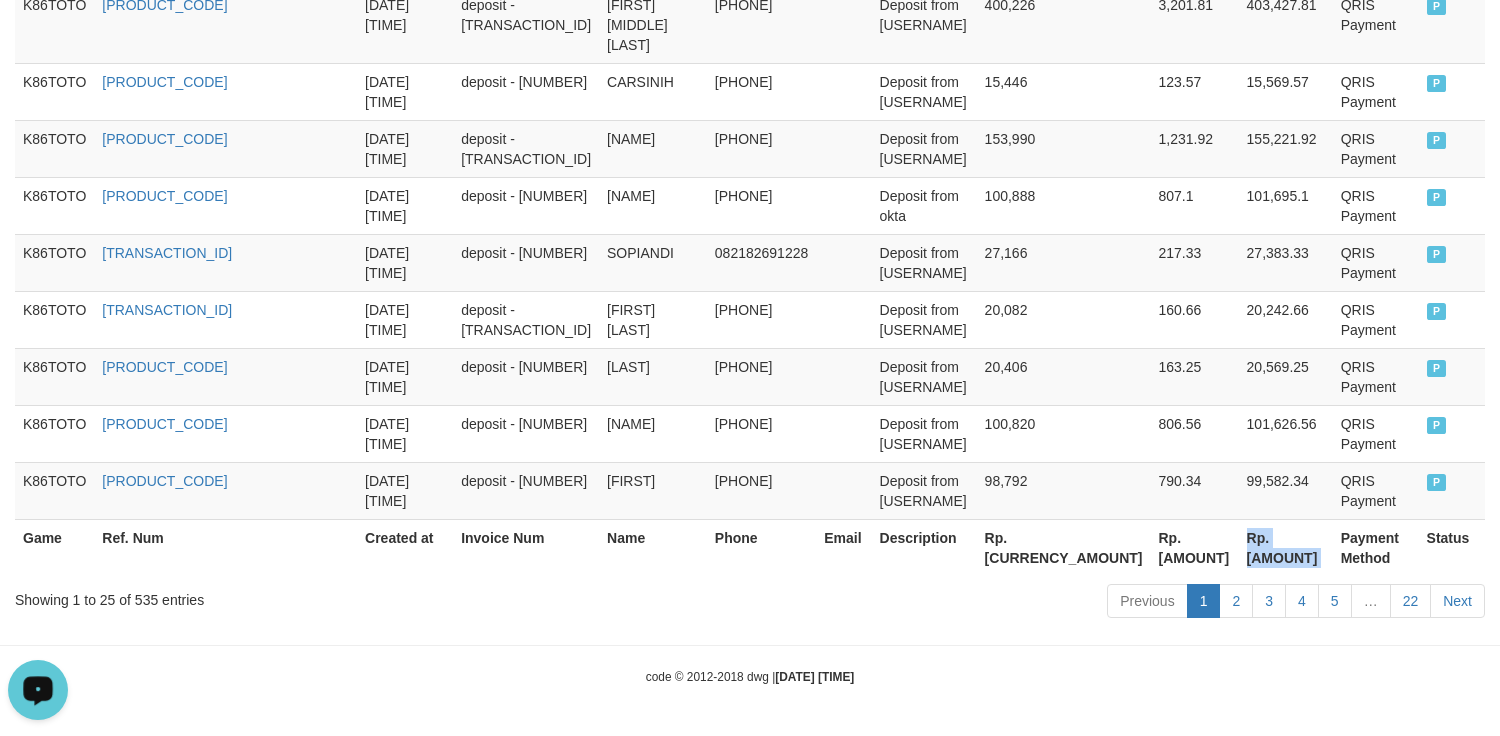 click on "Rp. [AMOUNT]" at bounding box center [1286, 547] 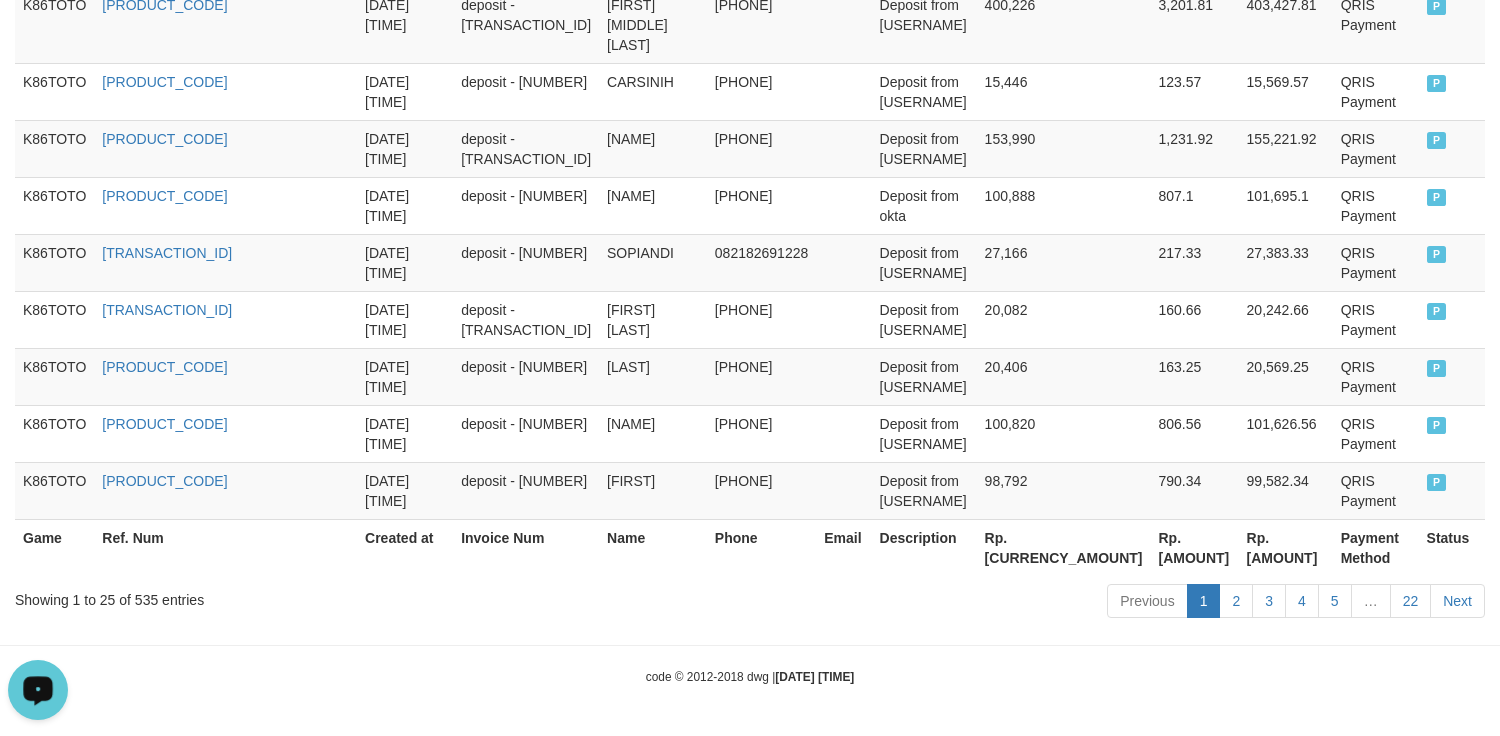 click on "Previous 1 2 3 4 5 … 22 Next" at bounding box center (1062, 603) 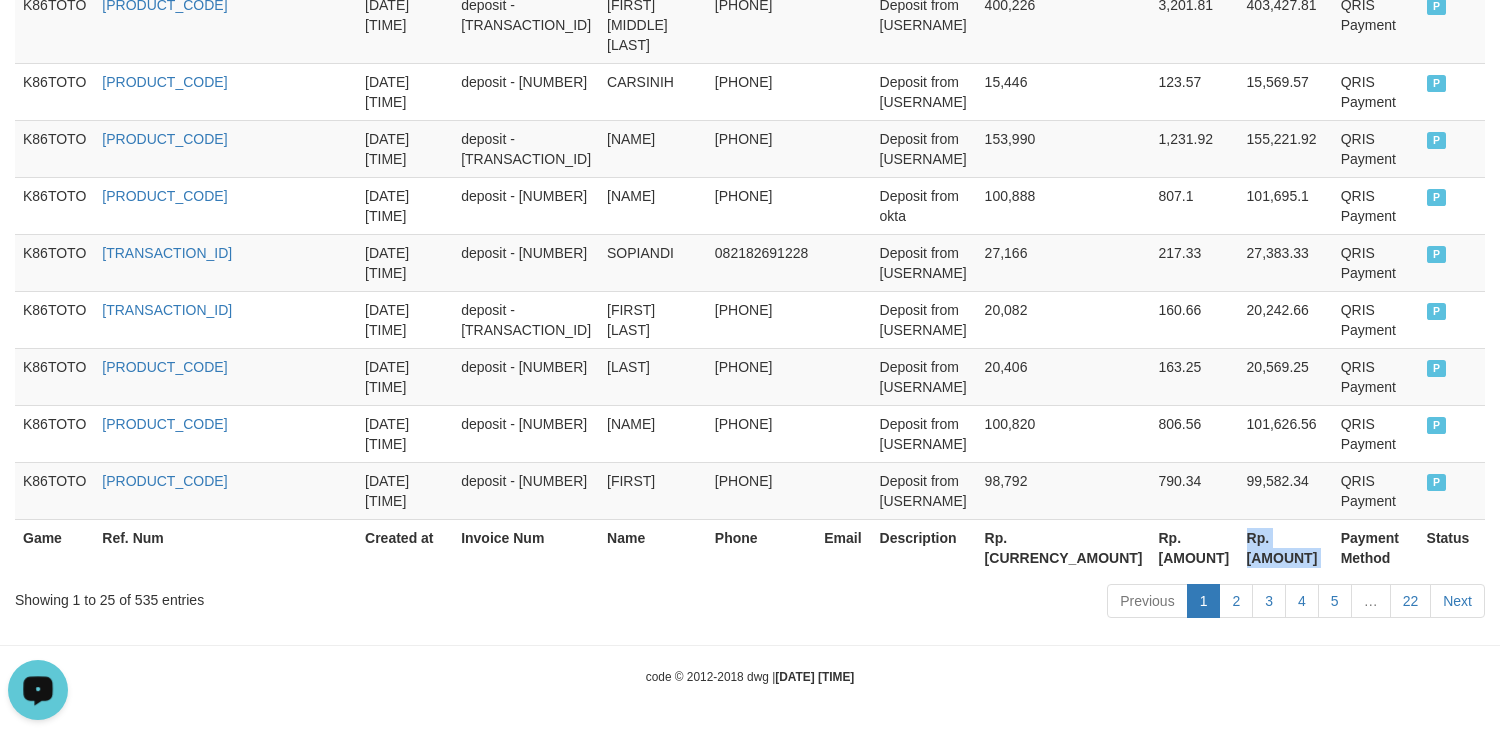 click on "Rp. [AMOUNT]" at bounding box center (1286, 547) 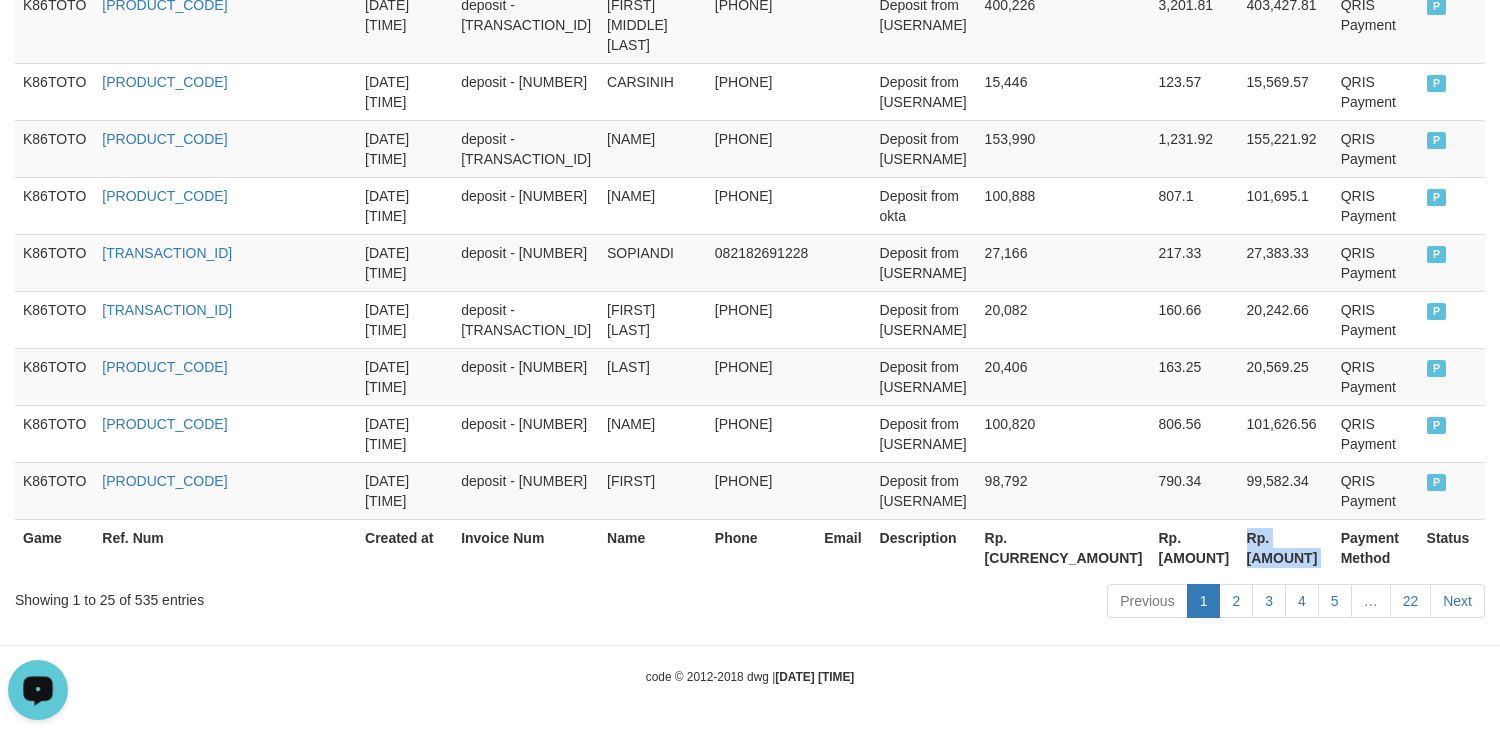 click on "Rp. [AMOUNT]" at bounding box center (1286, 547) 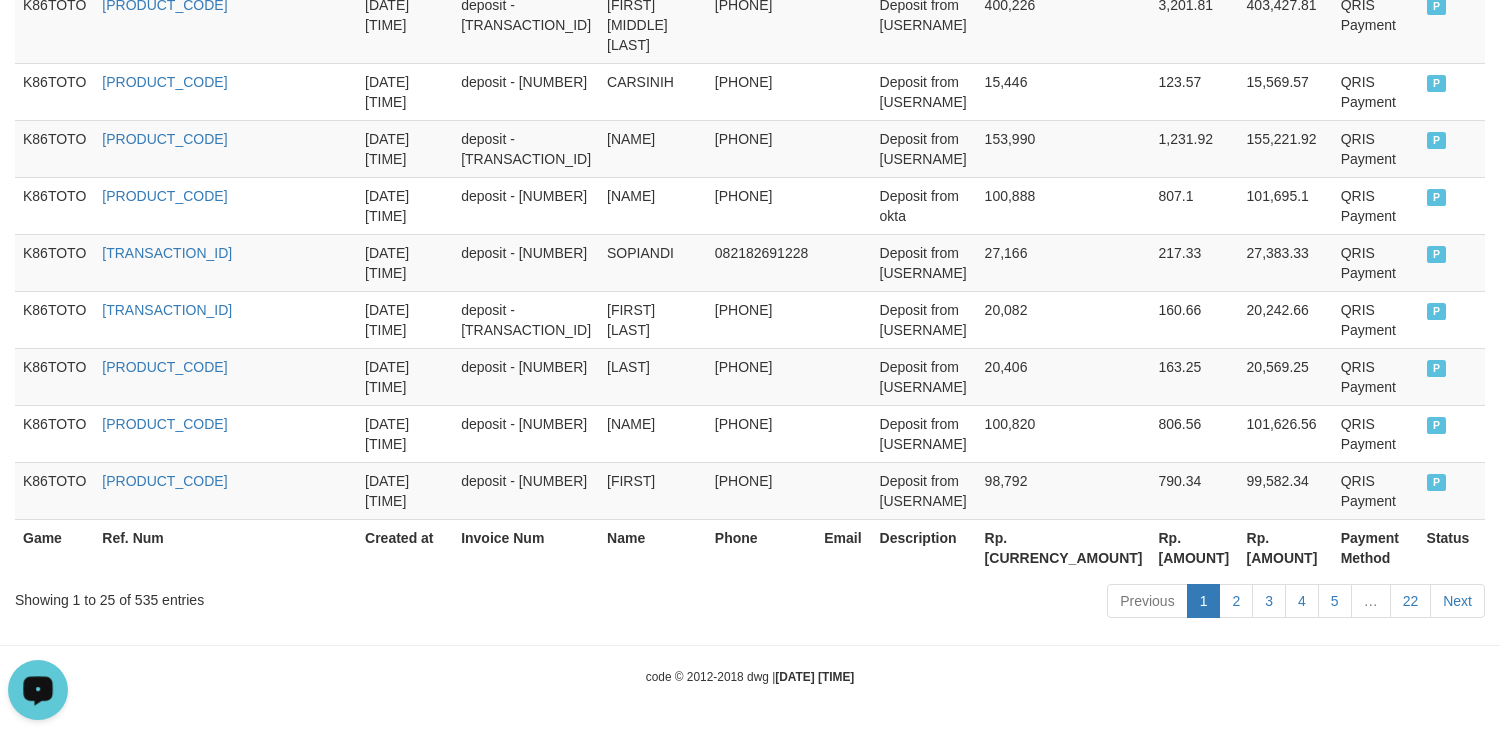 click on "Rp. [AMOUNT]" at bounding box center (1286, 547) 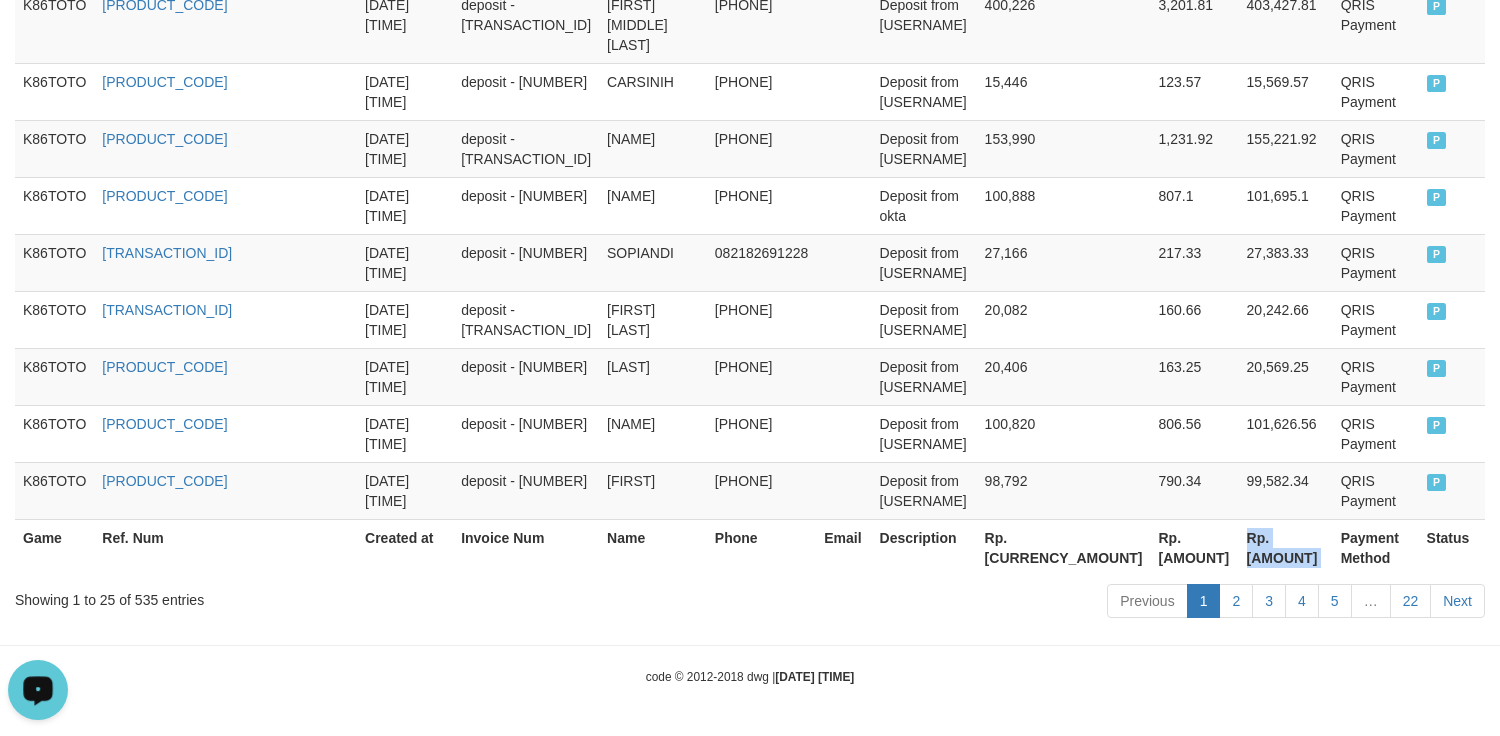 click on "Rp. [AMOUNT]" at bounding box center [1286, 547] 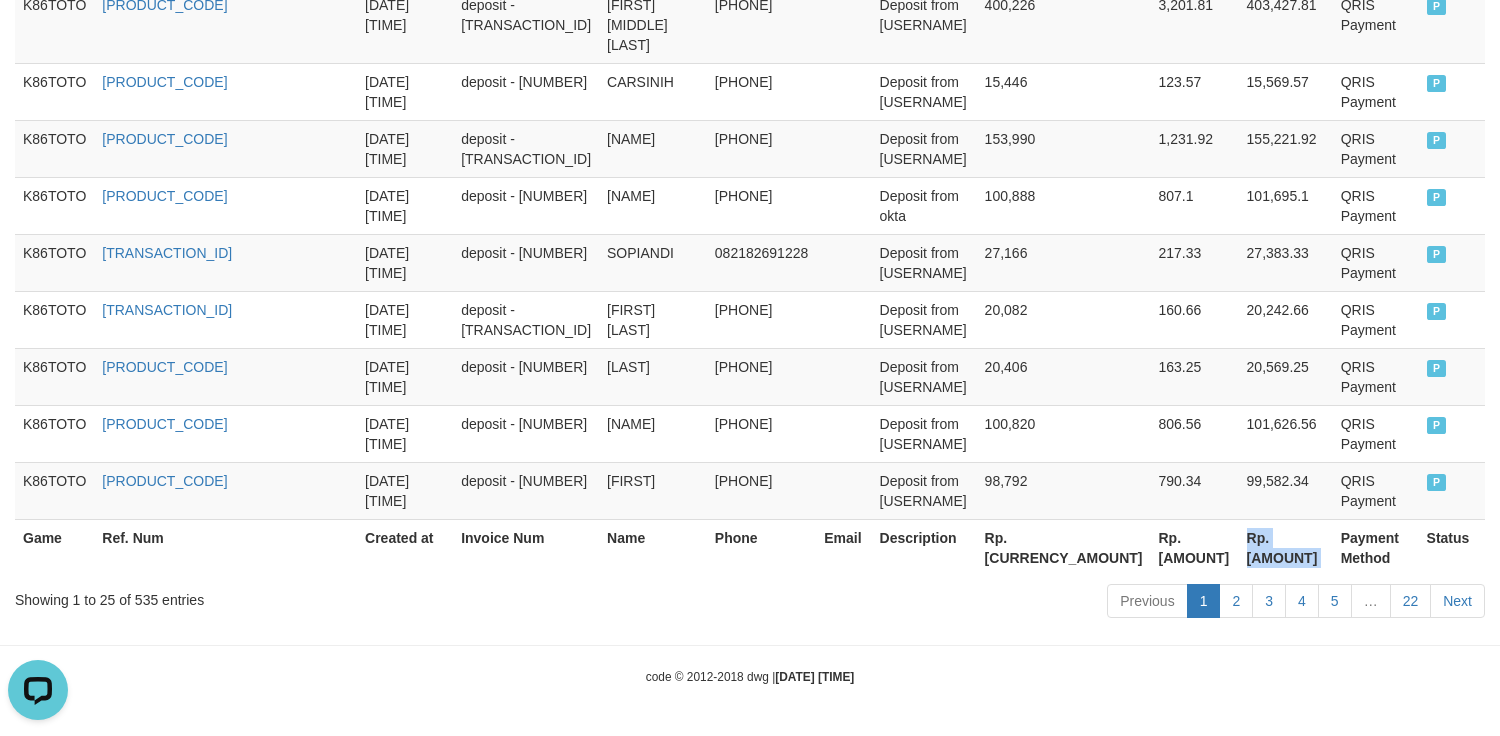click on "Rp. [AMOUNT]" at bounding box center (1286, 547) 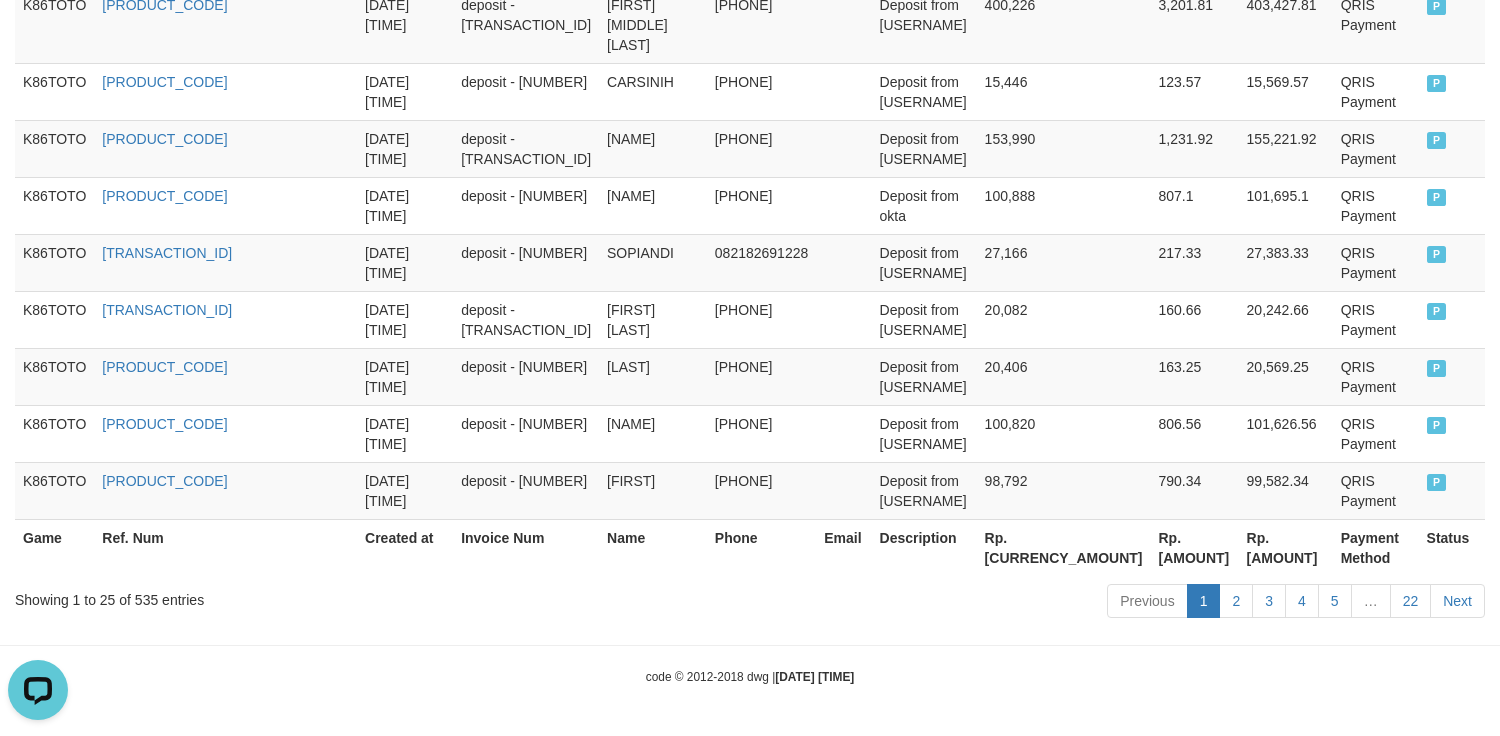 click on "Rp. [AMOUNT]" at bounding box center (1286, 547) 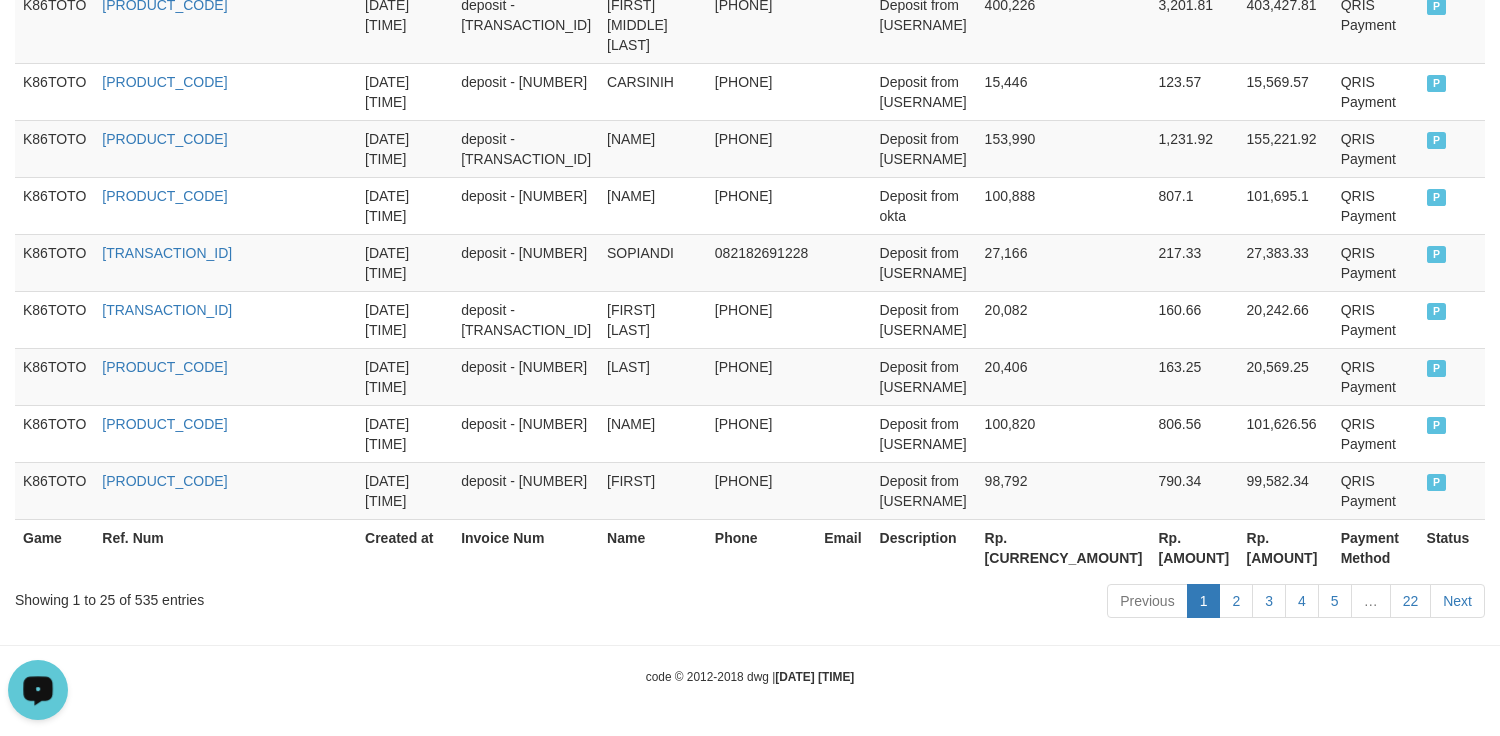 click on "Rp. [AMOUNT]" at bounding box center [1286, 547] 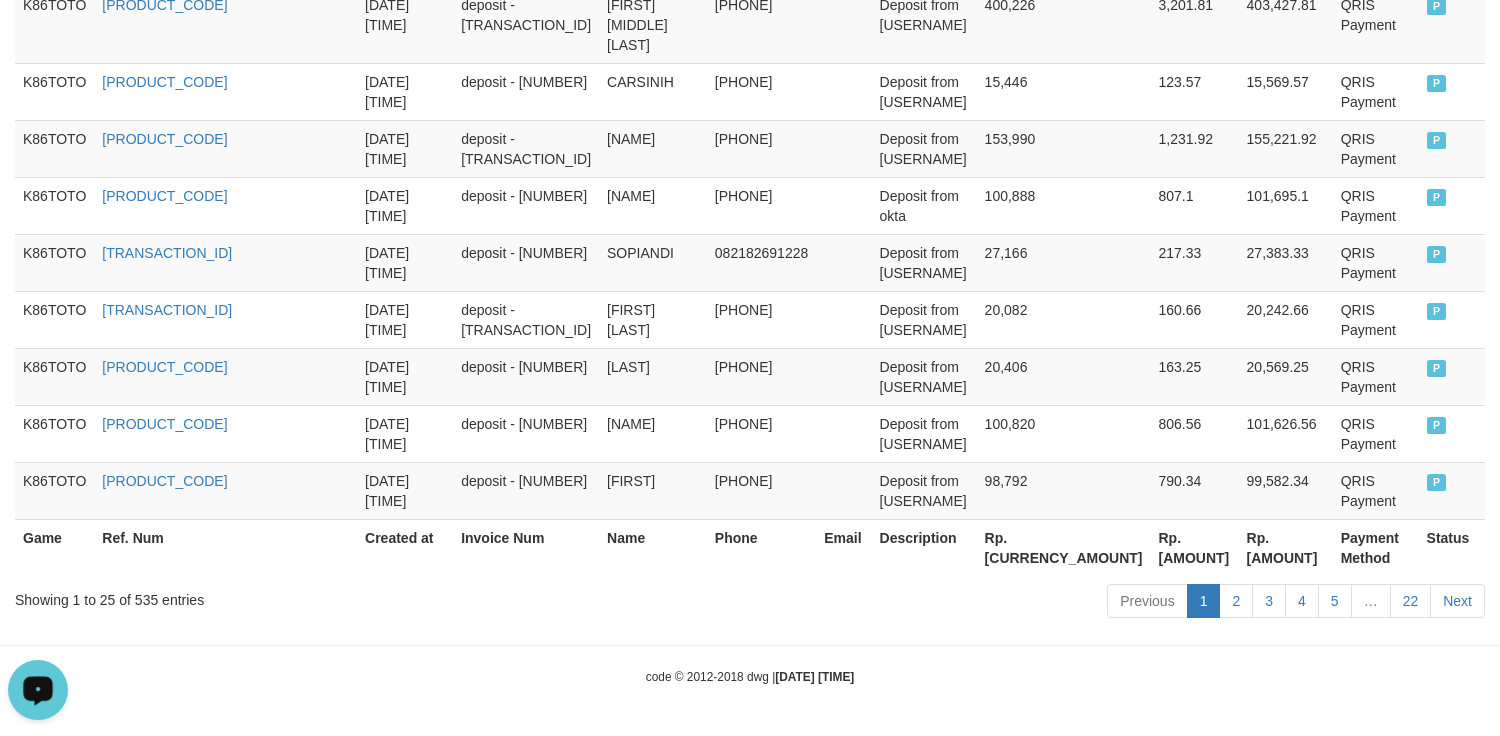 click on "Rp. [AMOUNT]" at bounding box center (1194, 547) 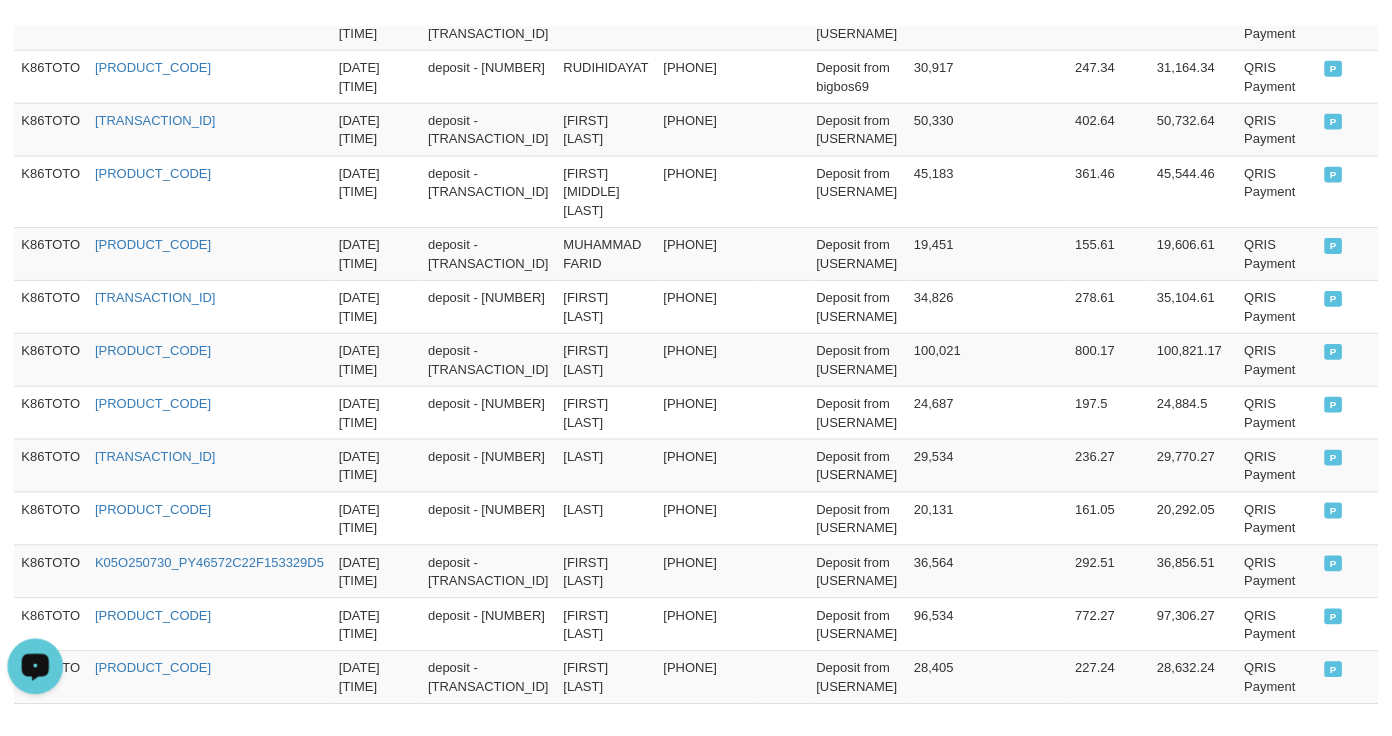 scroll, scrollTop: 0, scrollLeft: 0, axis: both 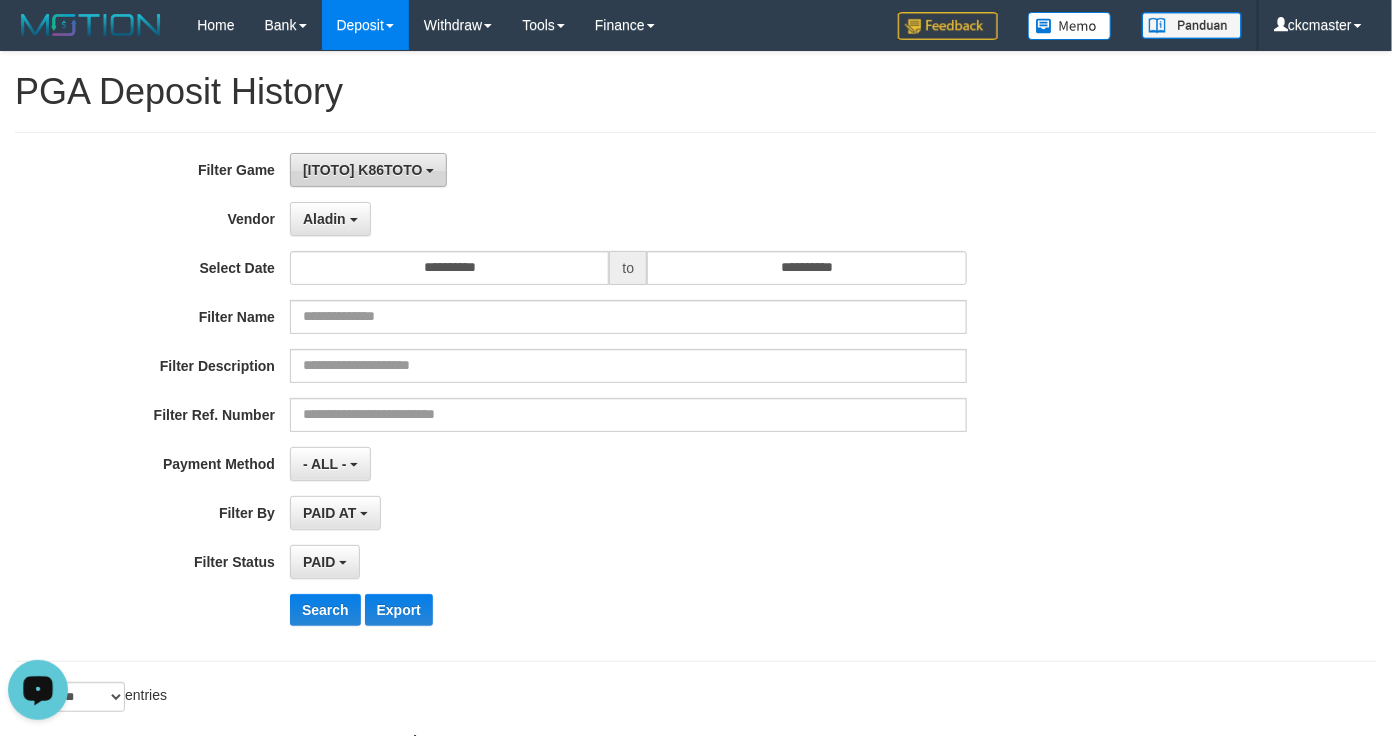 click on "[ITOTO] K86TOTO" at bounding box center (368, 170) 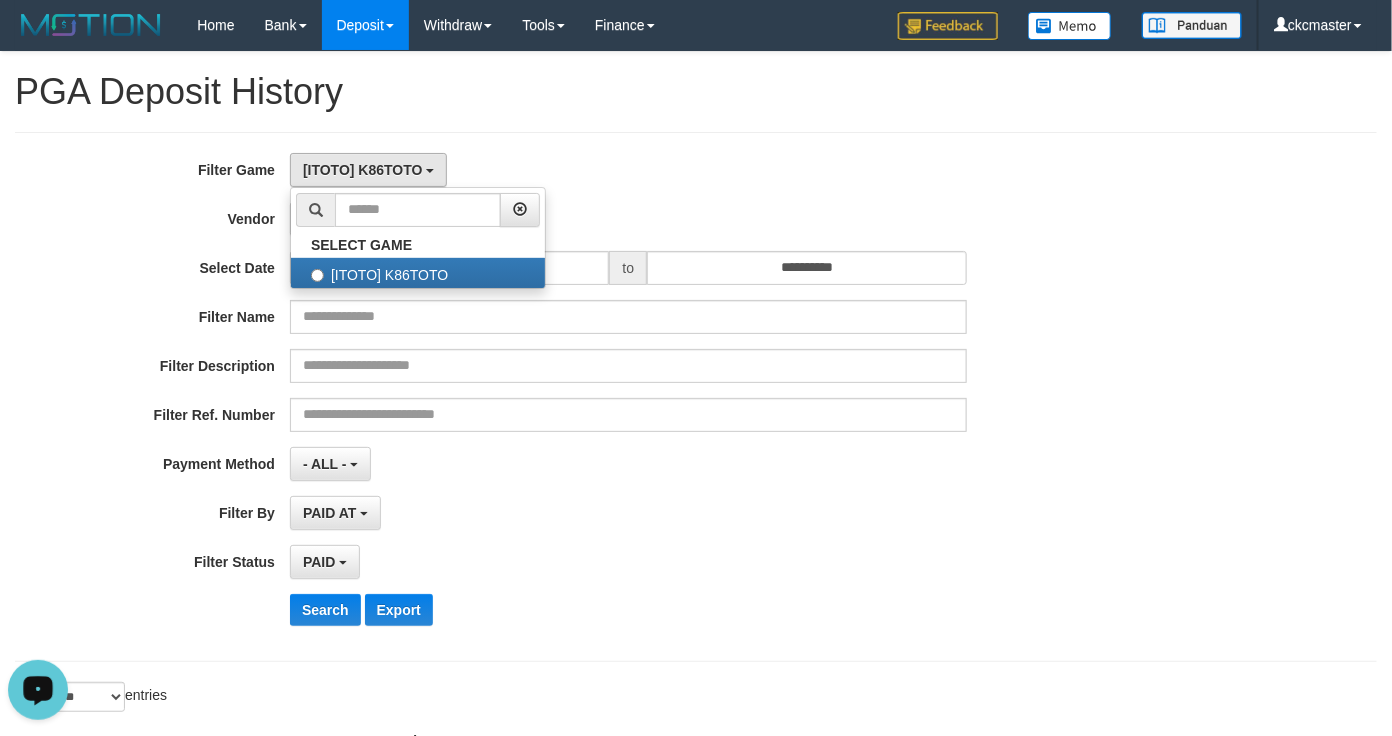 click on "**********" at bounding box center (580, 170) 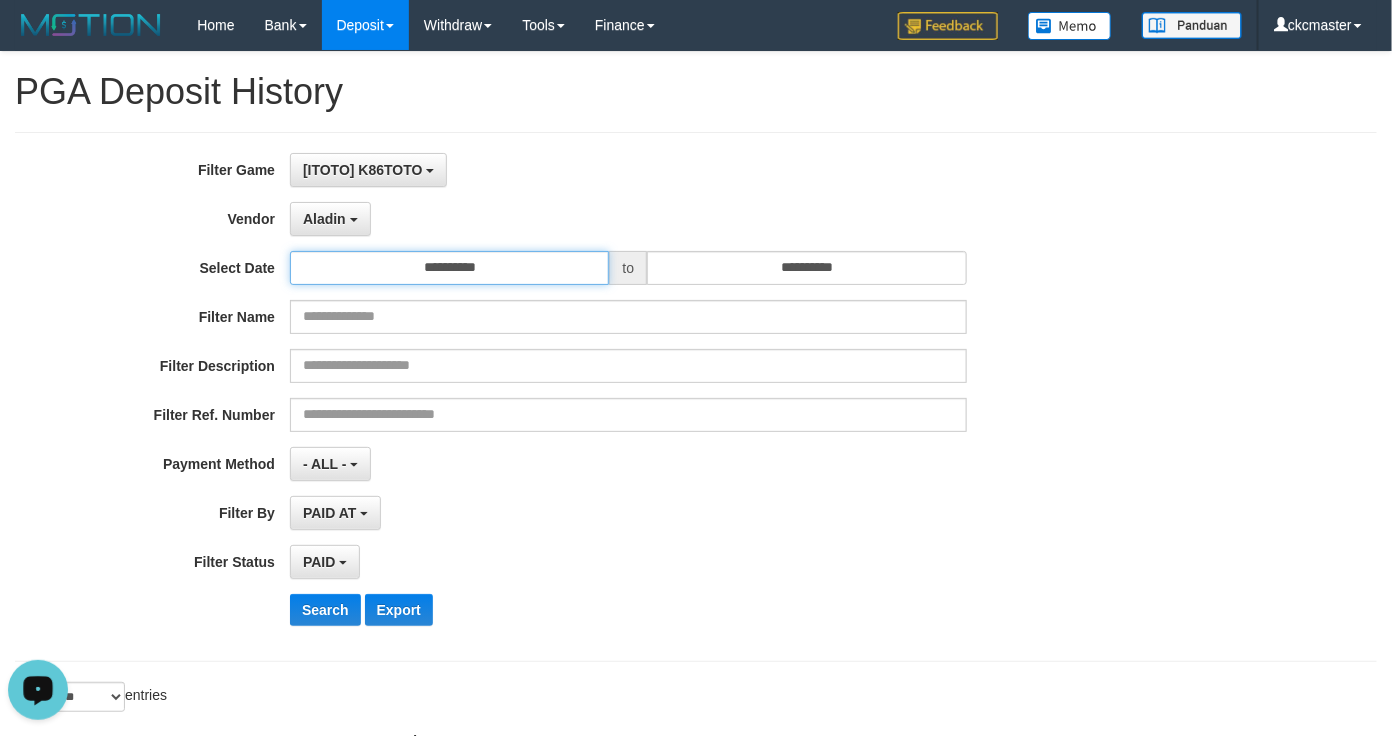 click on "**********" at bounding box center (449, 268) 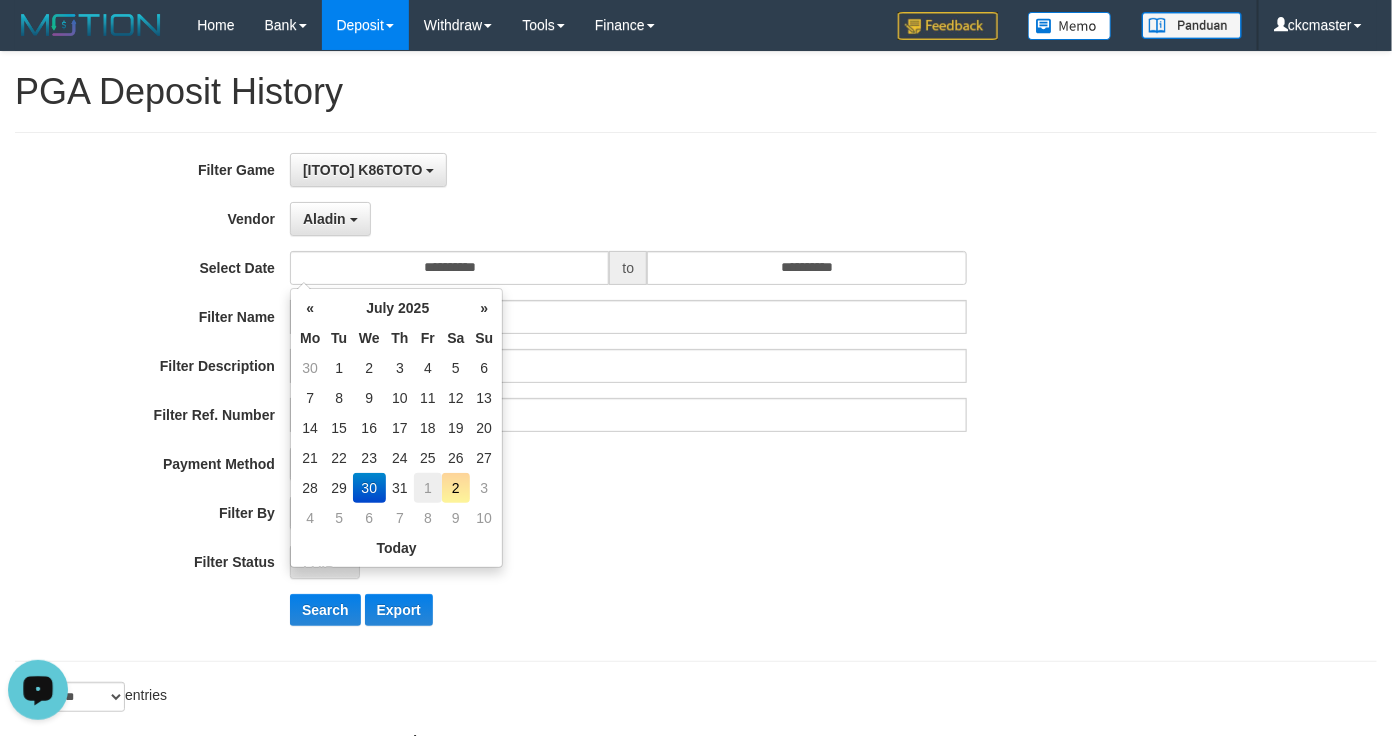 click on "1" at bounding box center [427, 488] 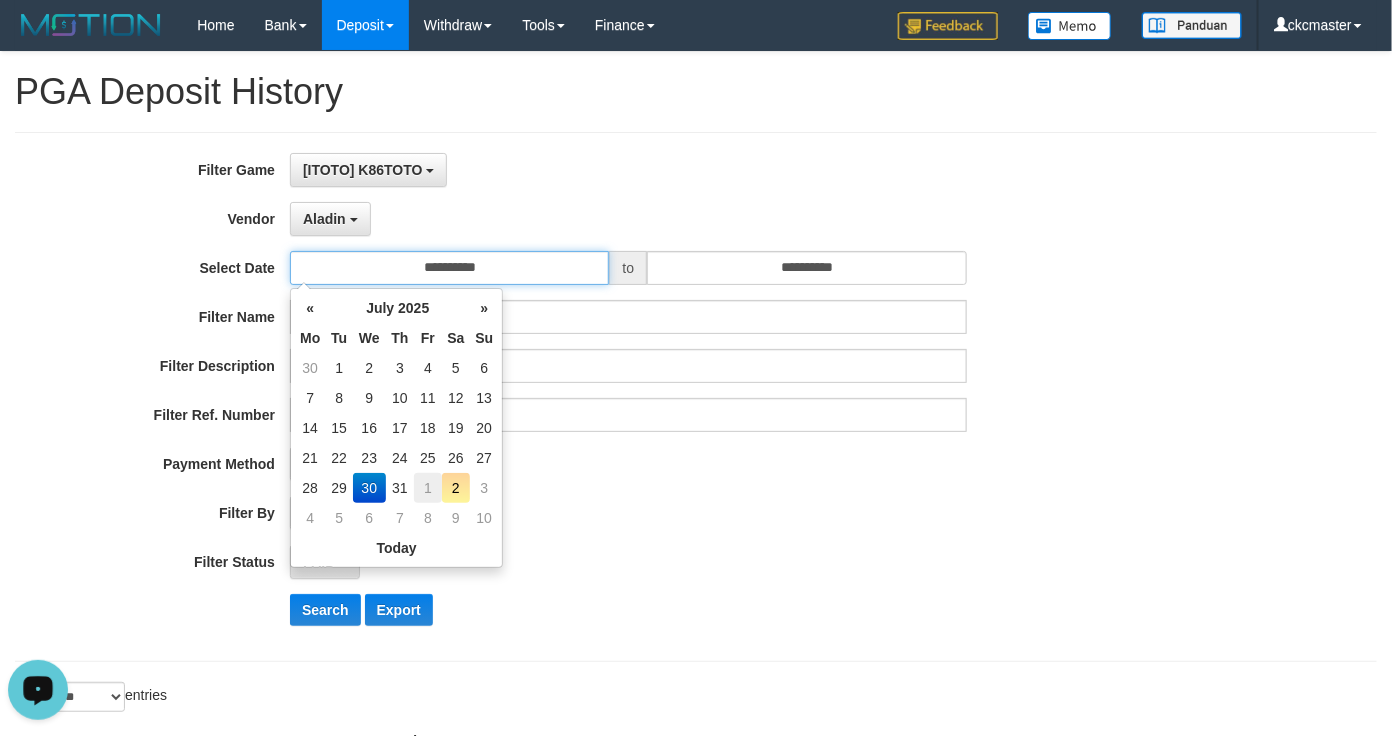 type on "**********" 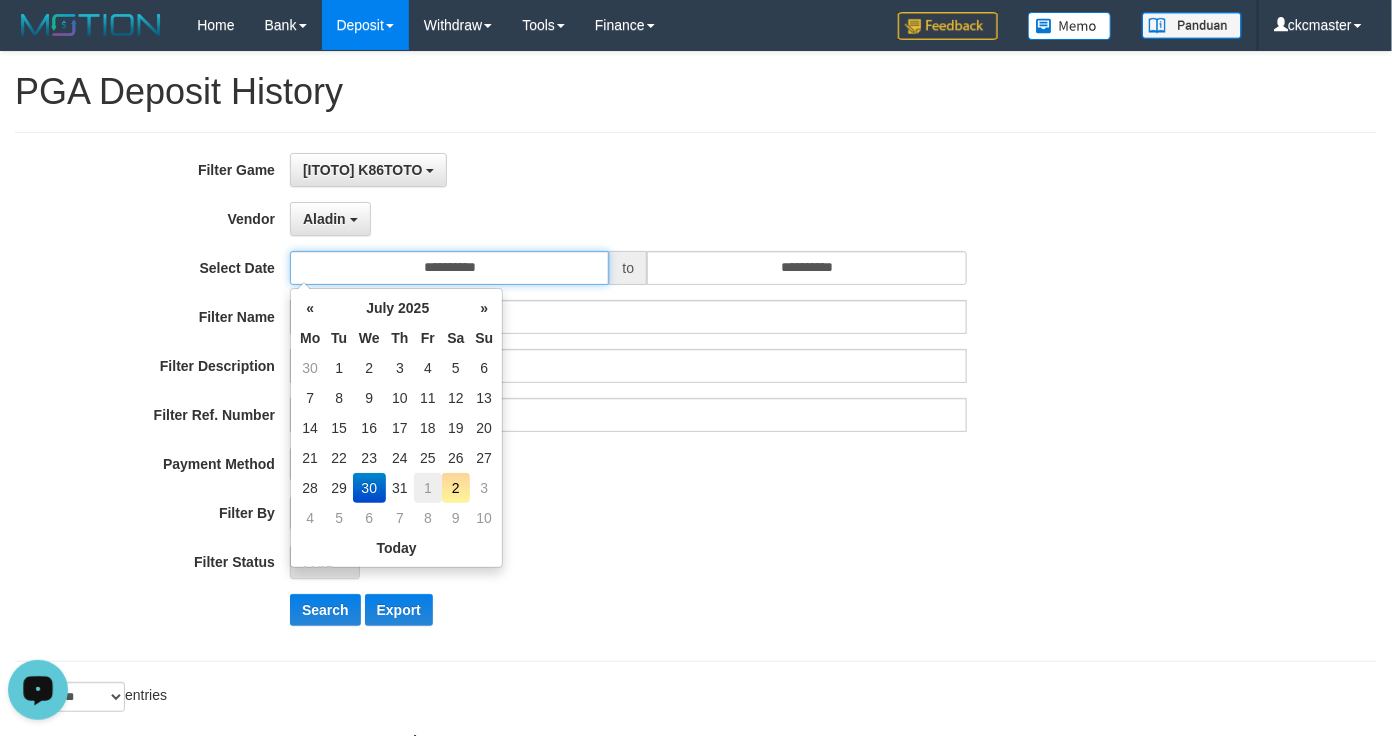 type on "**********" 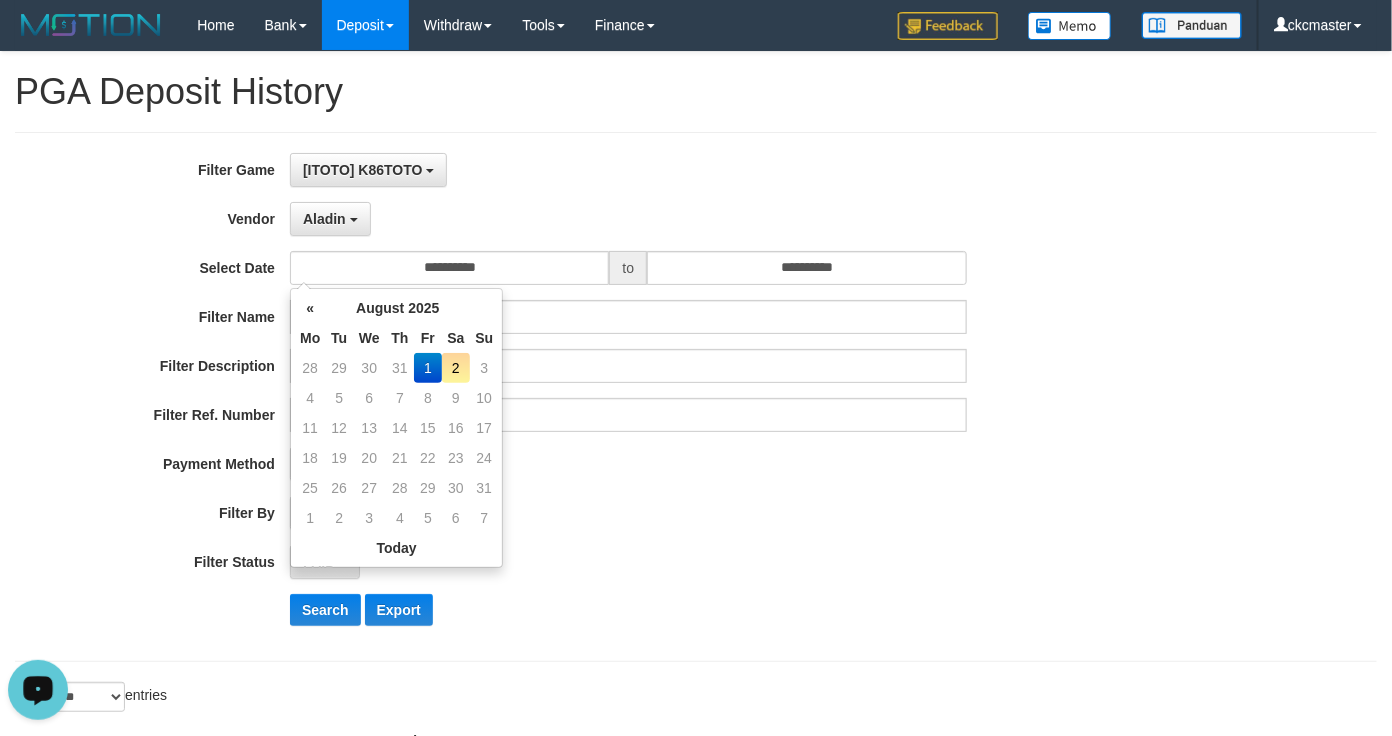 click on "PAID AT
PAID AT
CREATED AT" at bounding box center [628, 513] 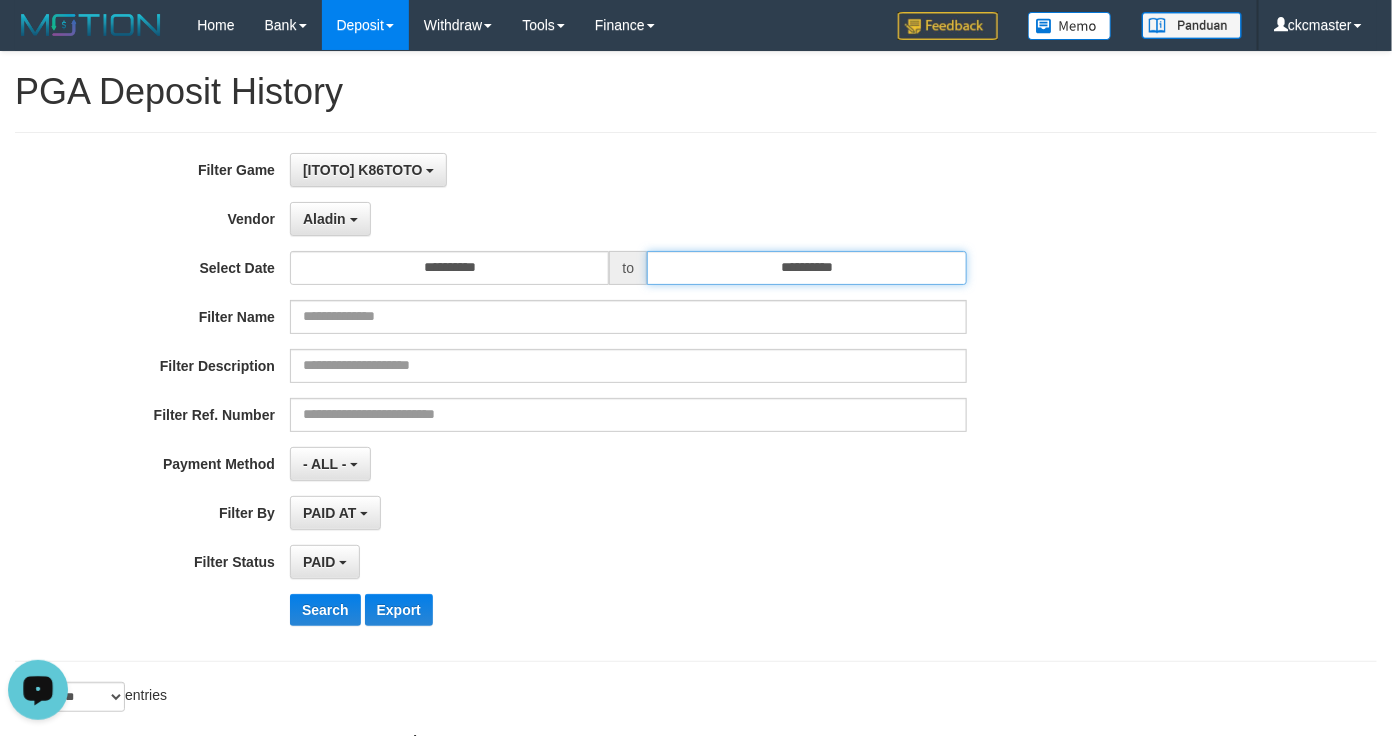click on "**********" at bounding box center (806, 268) 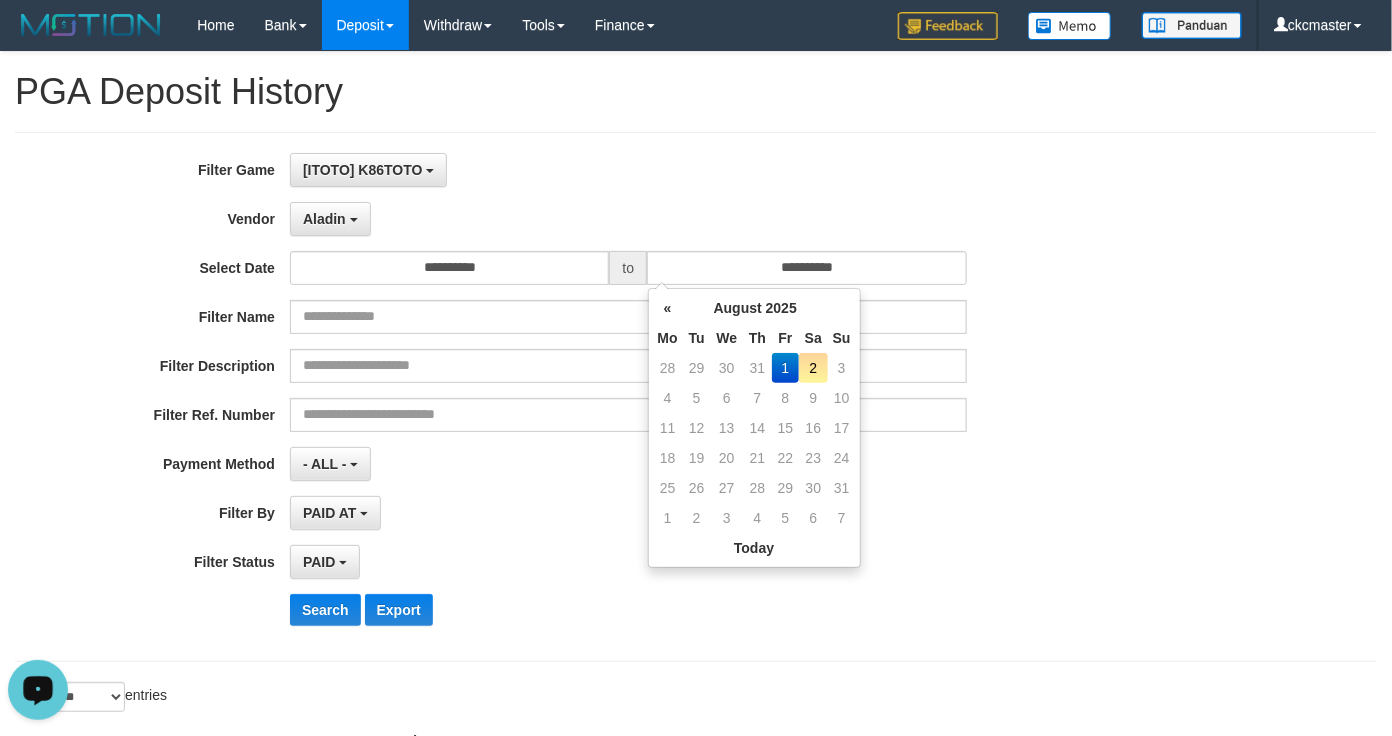 click on "1" at bounding box center (785, 368) 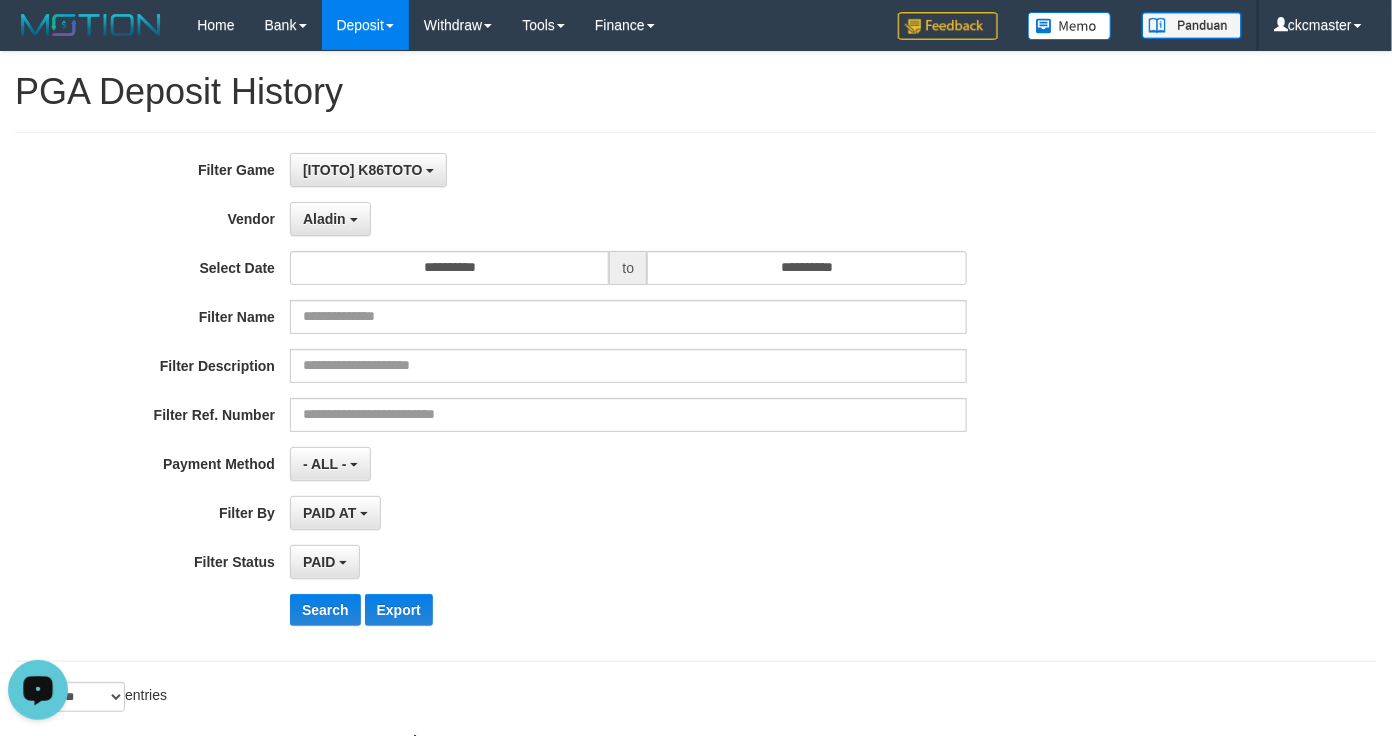 click on "**********" at bounding box center [696, 397] 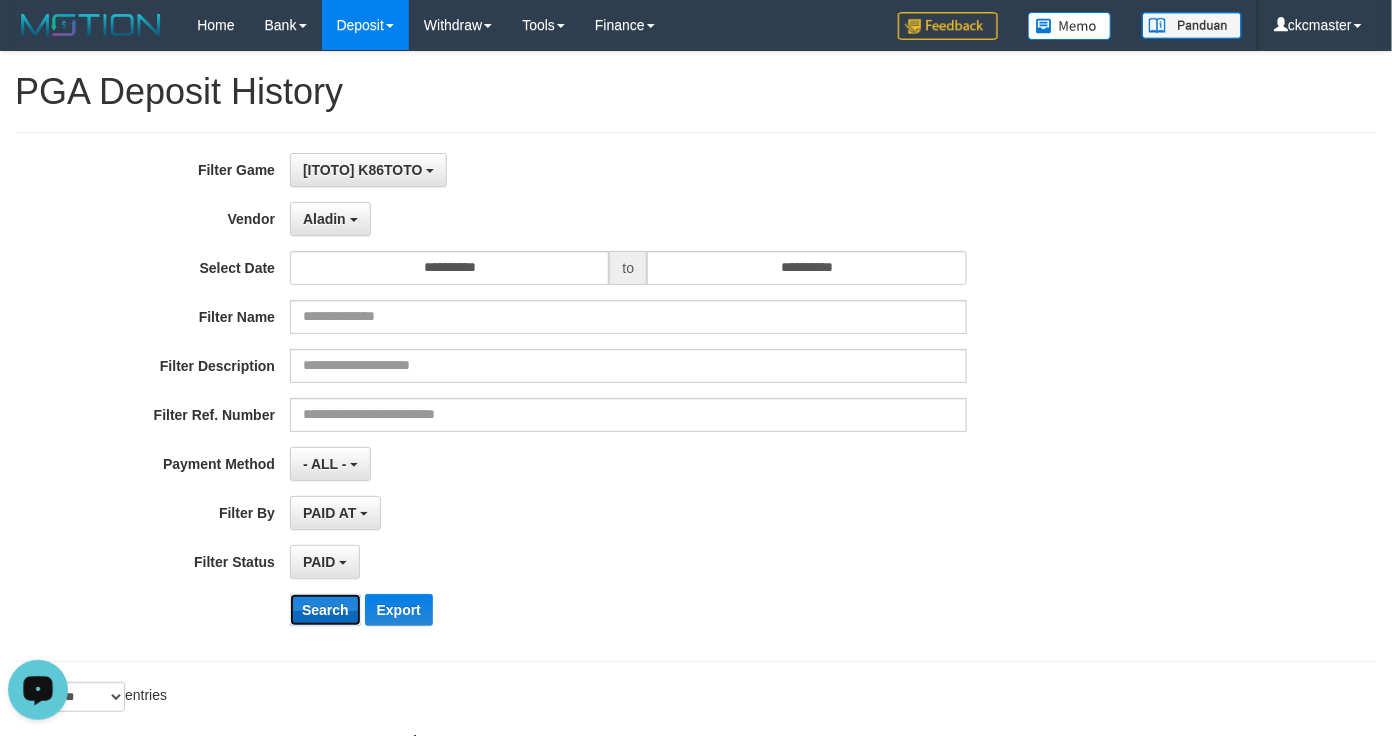 click on "Search" at bounding box center [325, 610] 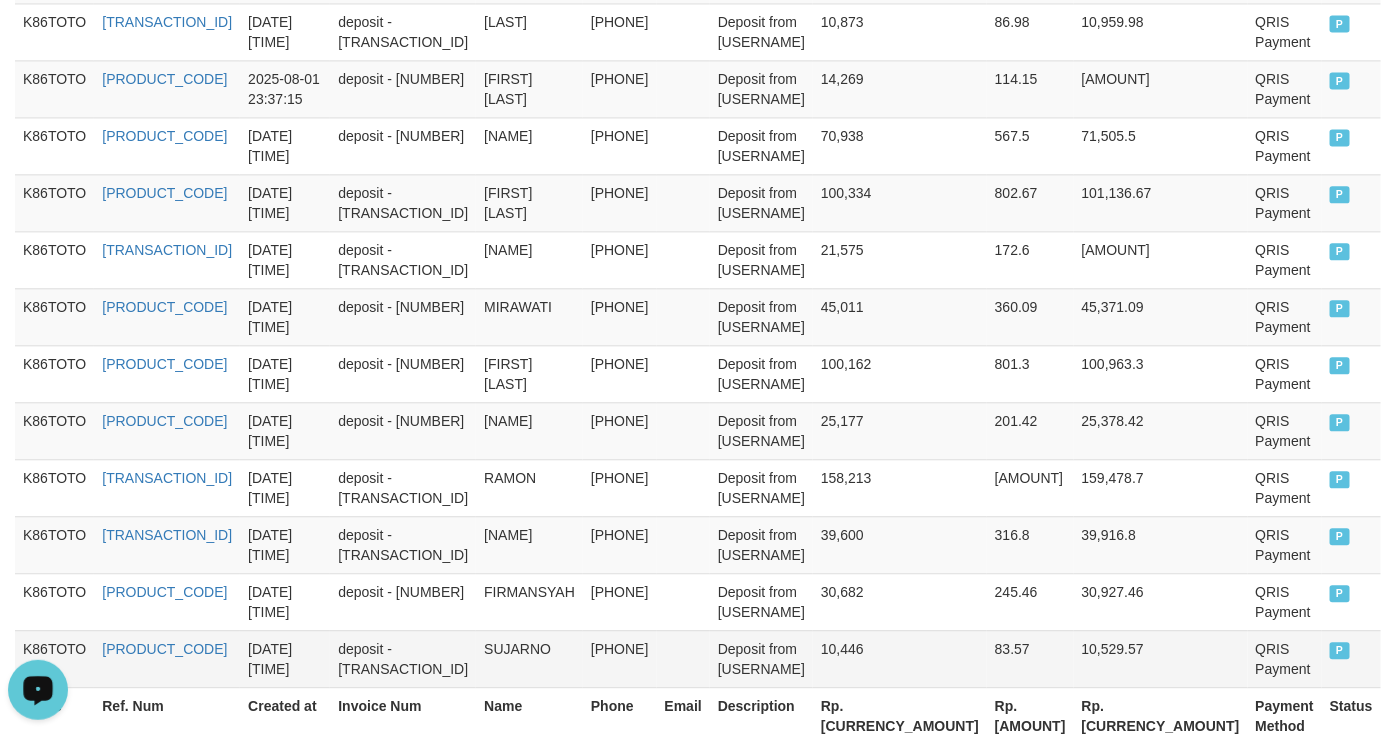 scroll, scrollTop: 1735, scrollLeft: 0, axis: vertical 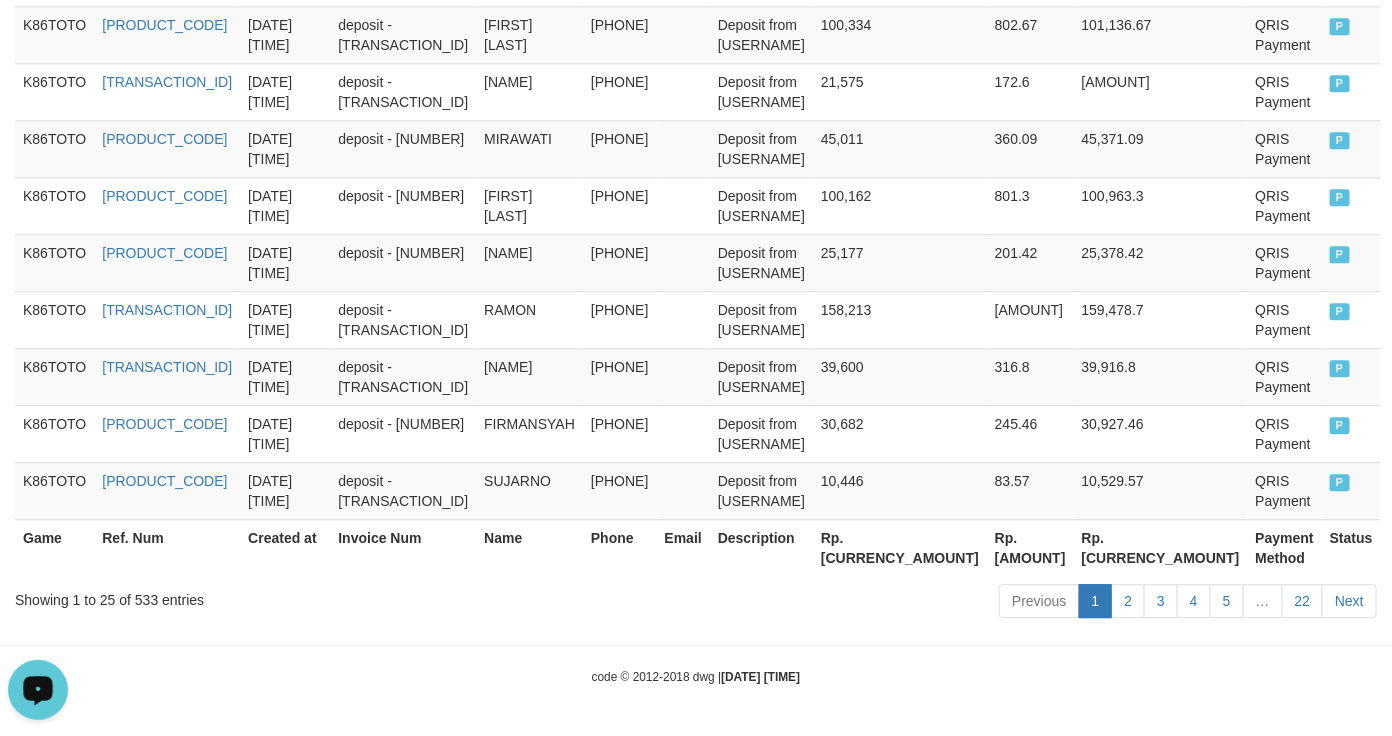 click on "Rp. [CURRENCY_AMOUNT]" at bounding box center [1161, 547] 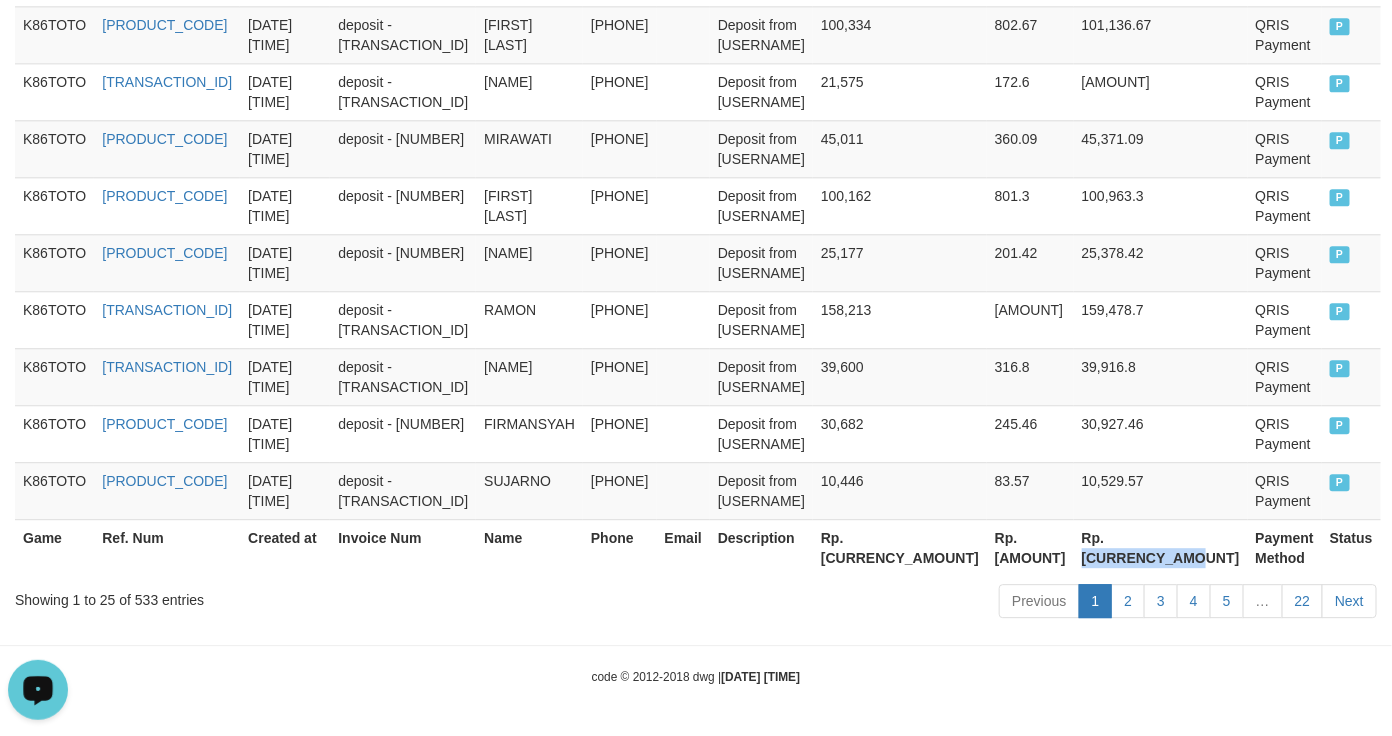click on "Rp. [CURRENCY_AMOUNT]" at bounding box center (1161, 547) 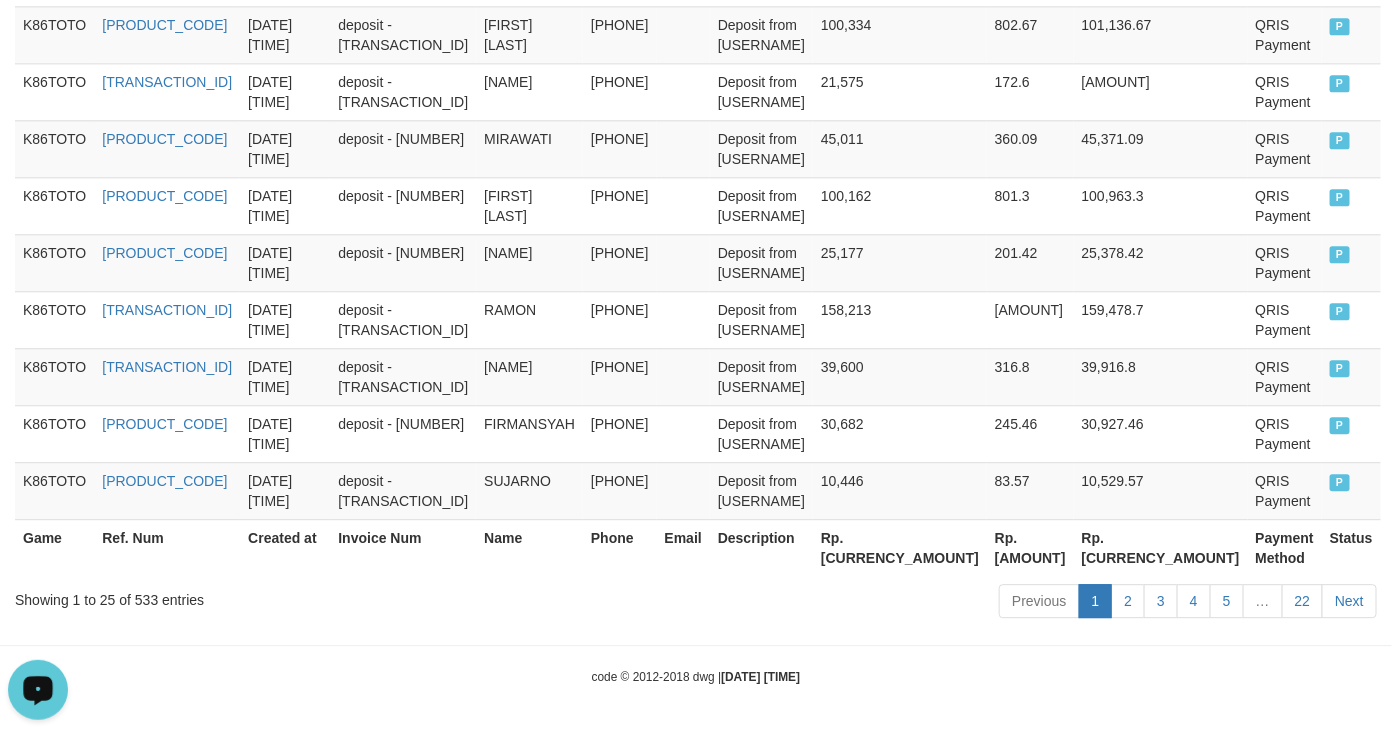 click on "Rp. [AMOUNT]" at bounding box center (1030, 547) 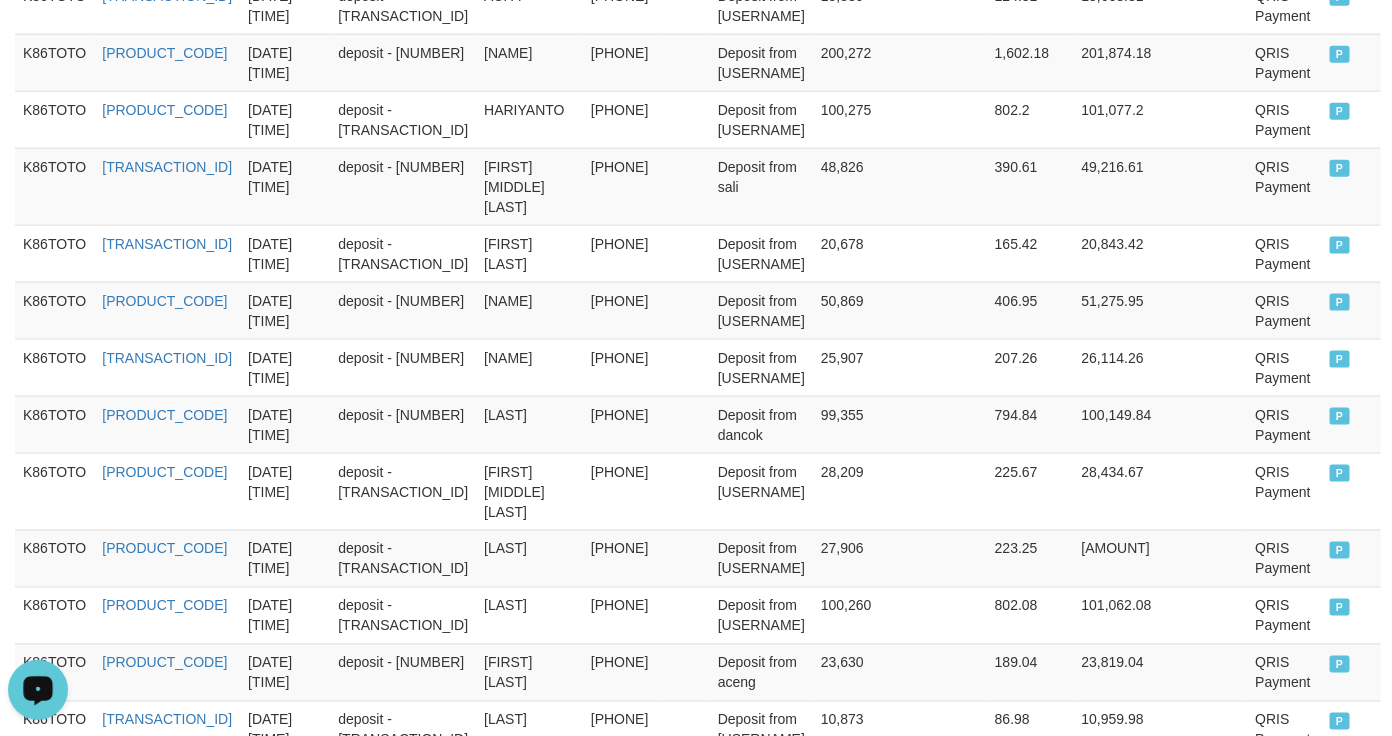 scroll, scrollTop: 0, scrollLeft: 0, axis: both 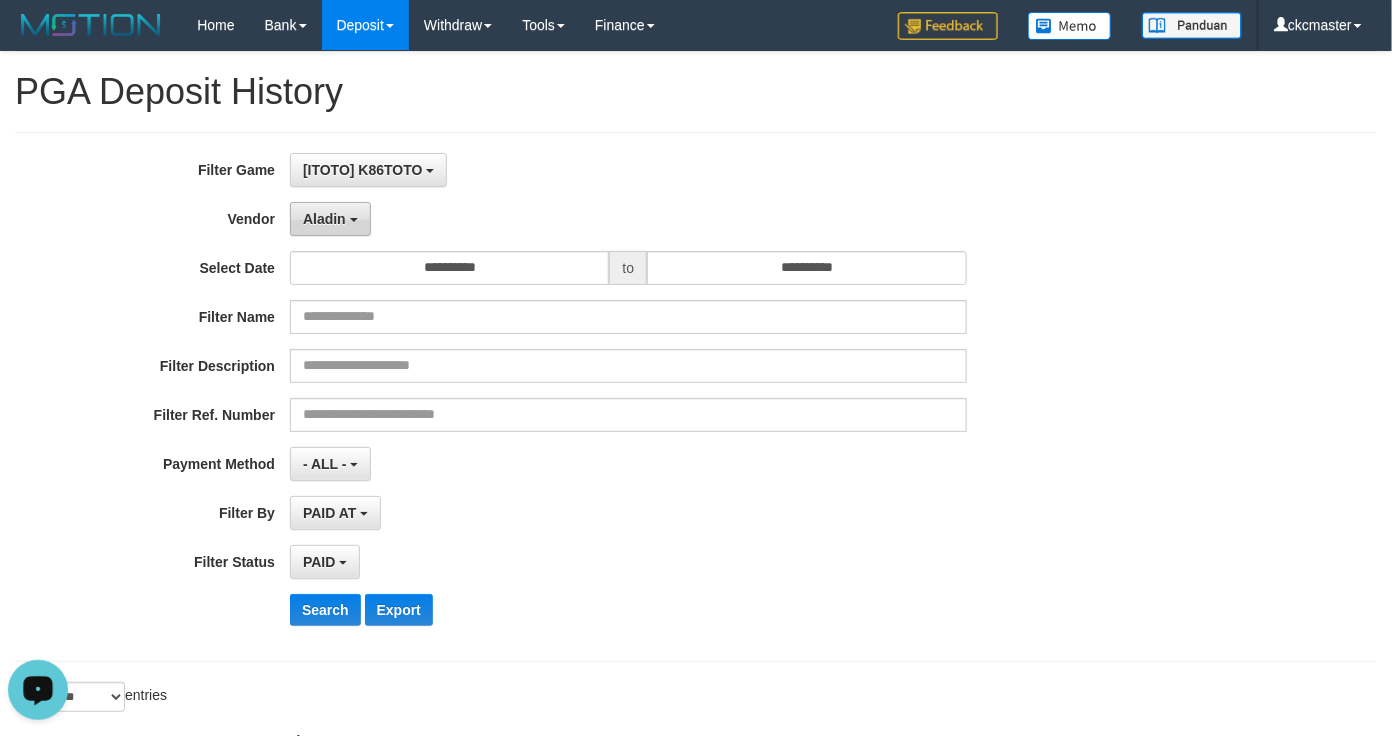 click on "Aladin" at bounding box center [324, 219] 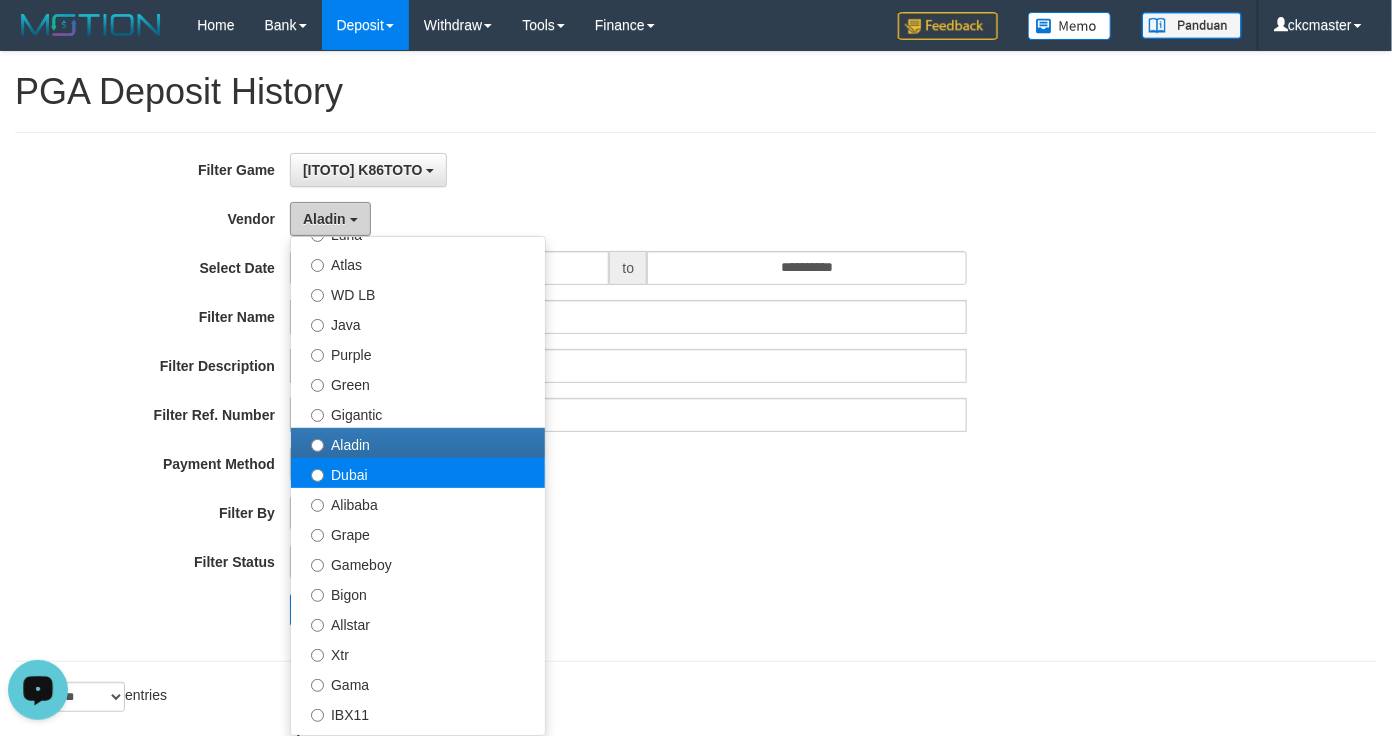 scroll, scrollTop: 125, scrollLeft: 0, axis: vertical 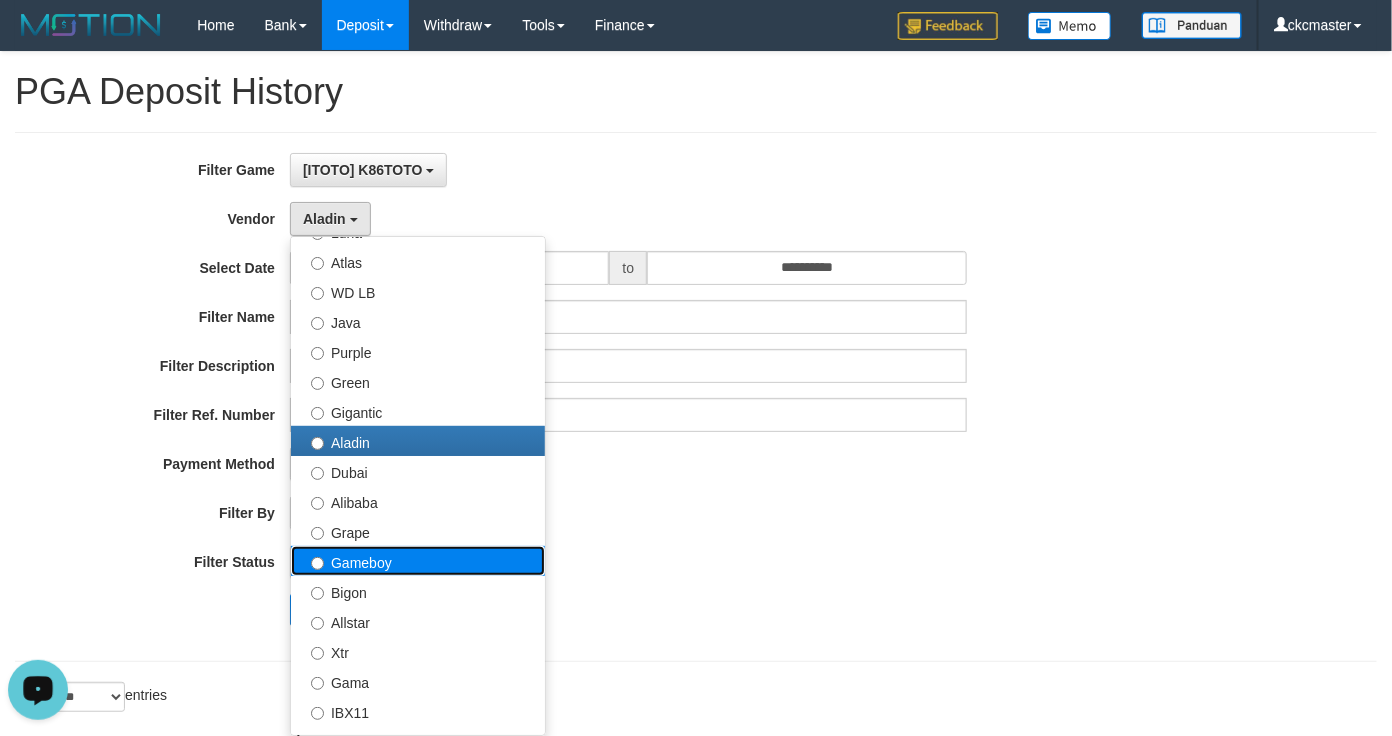 click on "Gameboy" at bounding box center [418, 561] 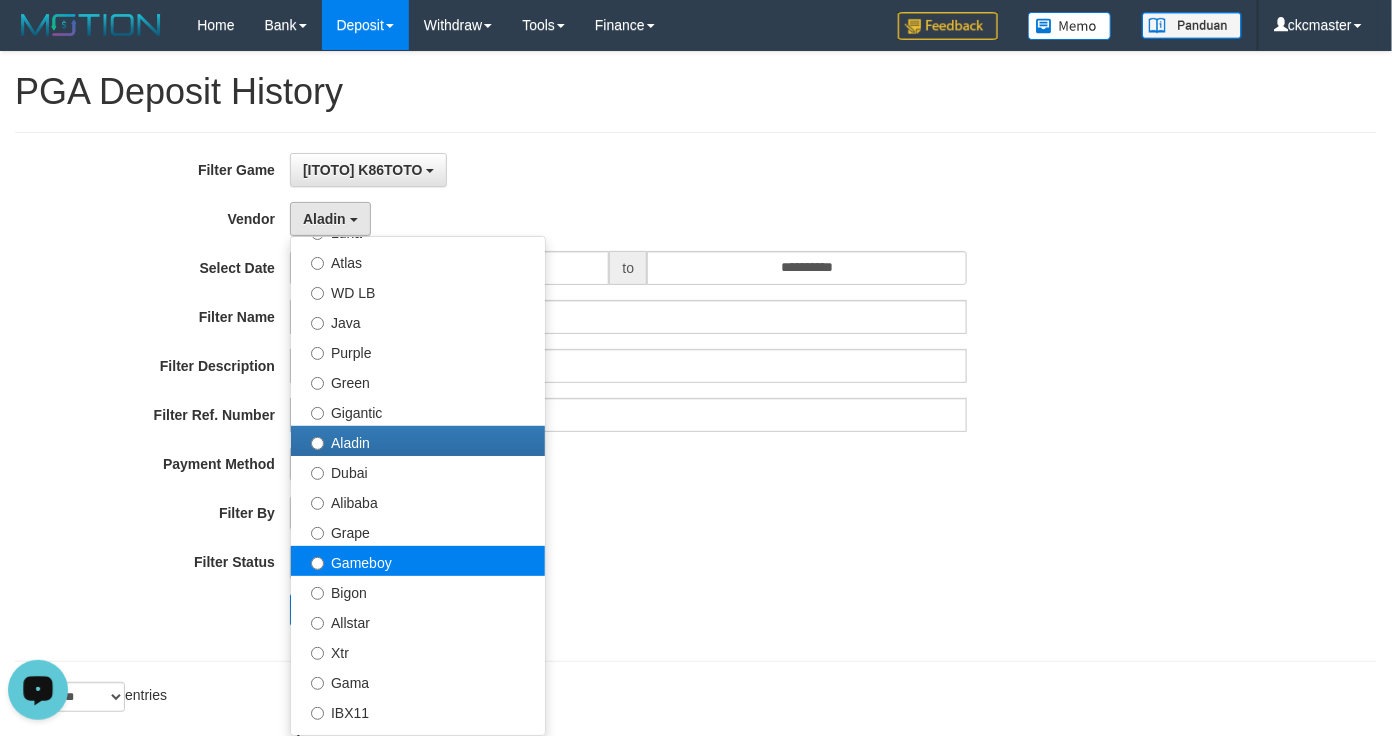 select on "**********" 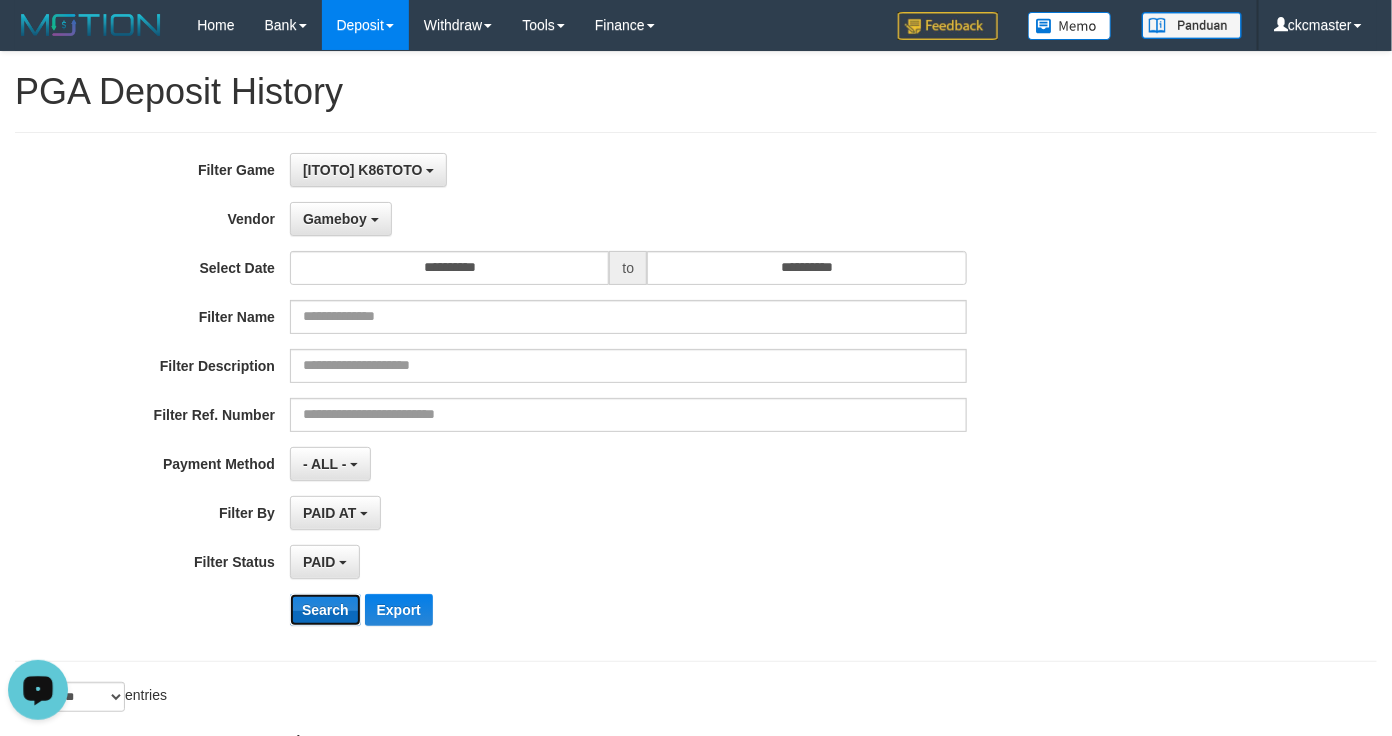 click on "Search" at bounding box center [325, 610] 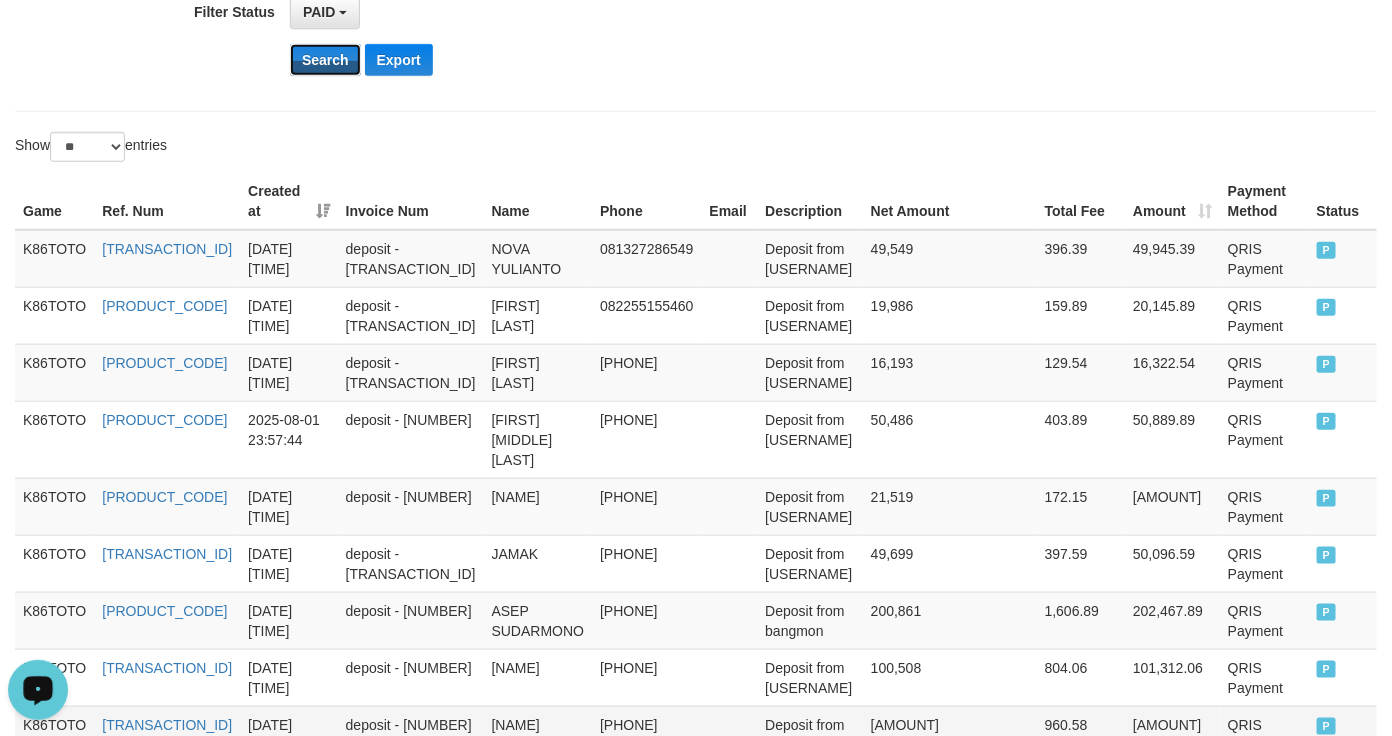 scroll, scrollTop: 485, scrollLeft: 0, axis: vertical 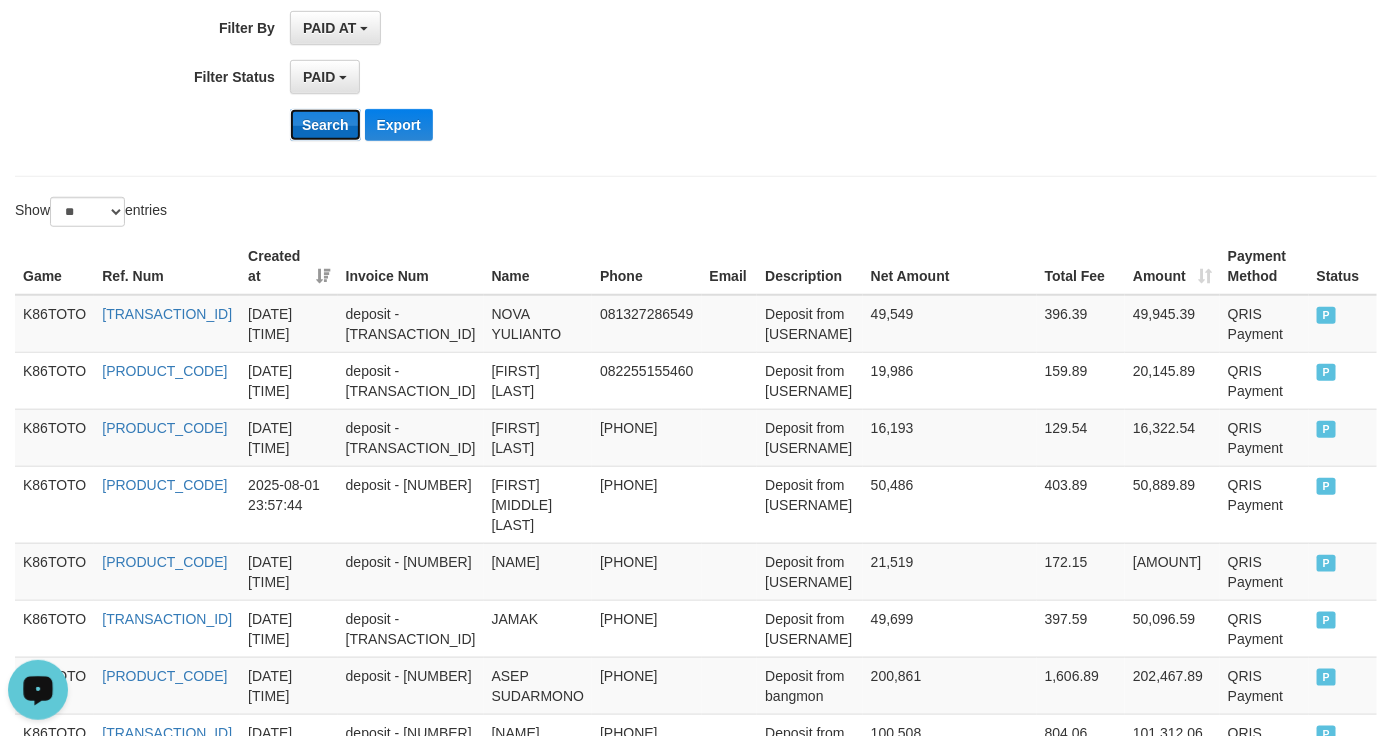 click on "Search" at bounding box center [325, 125] 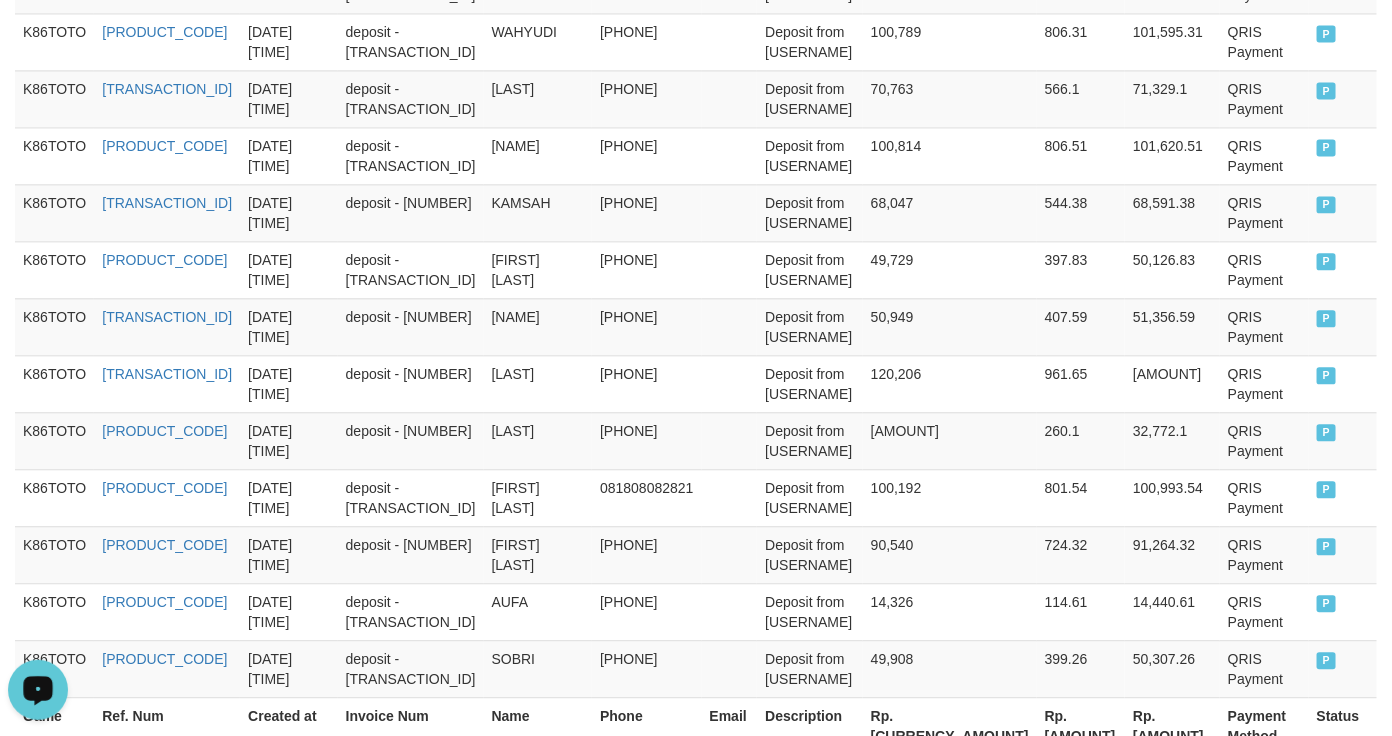 scroll, scrollTop: 1735, scrollLeft: 0, axis: vertical 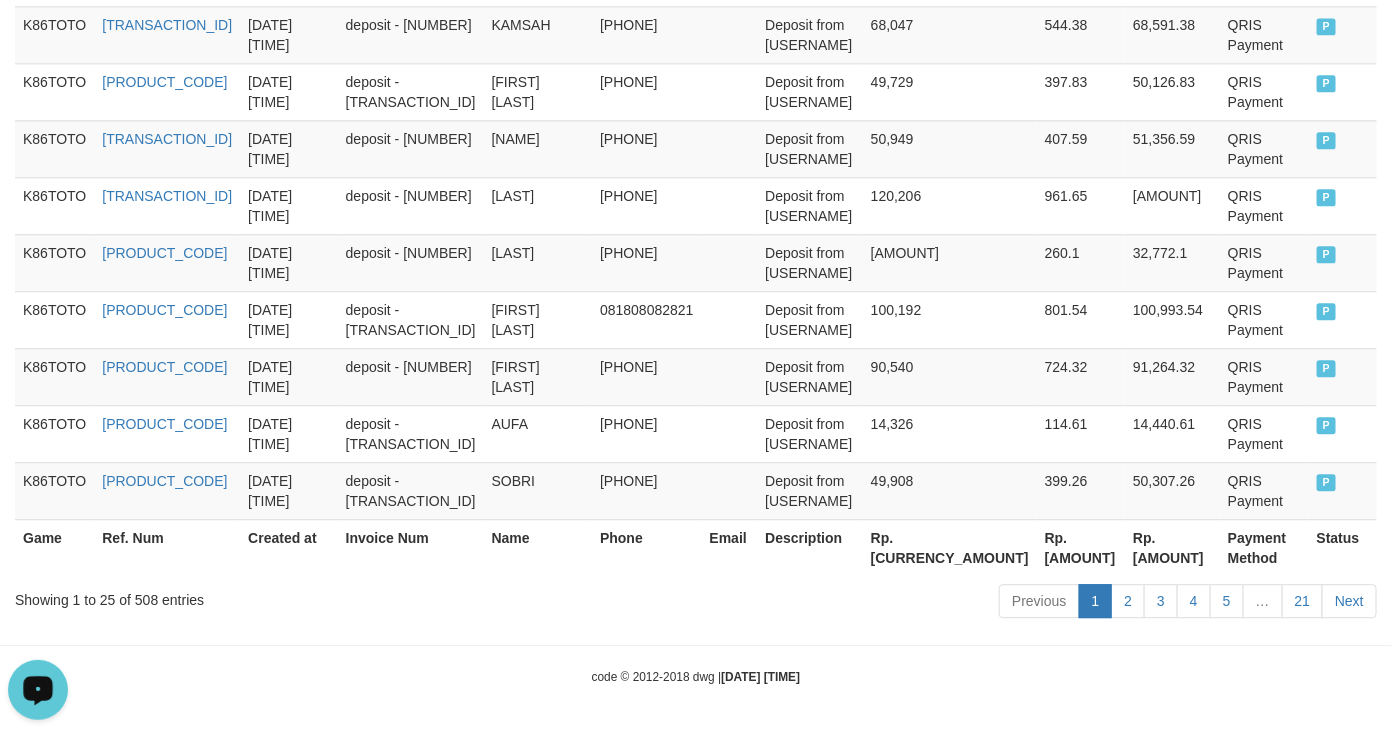 click on "Rp. [AMOUNT]" at bounding box center (1172, 547) 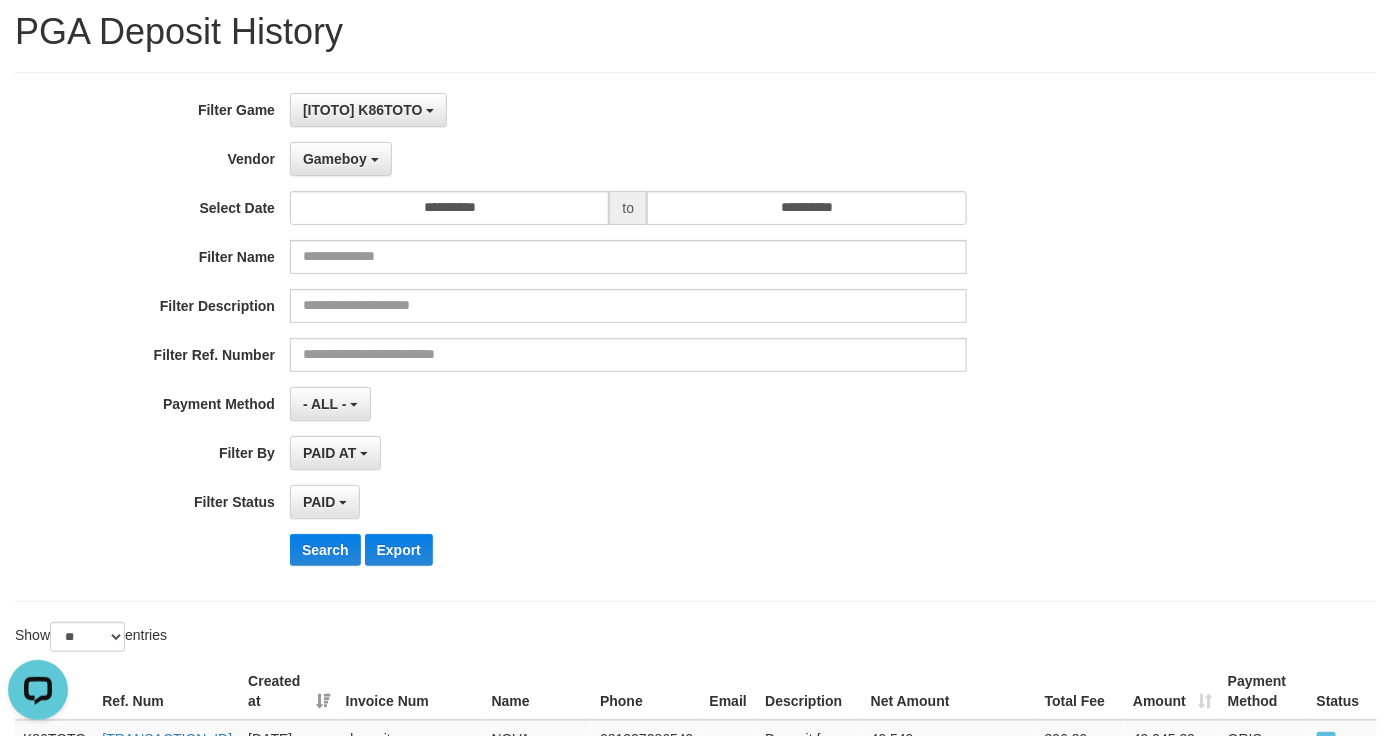 scroll, scrollTop: 0, scrollLeft: 0, axis: both 